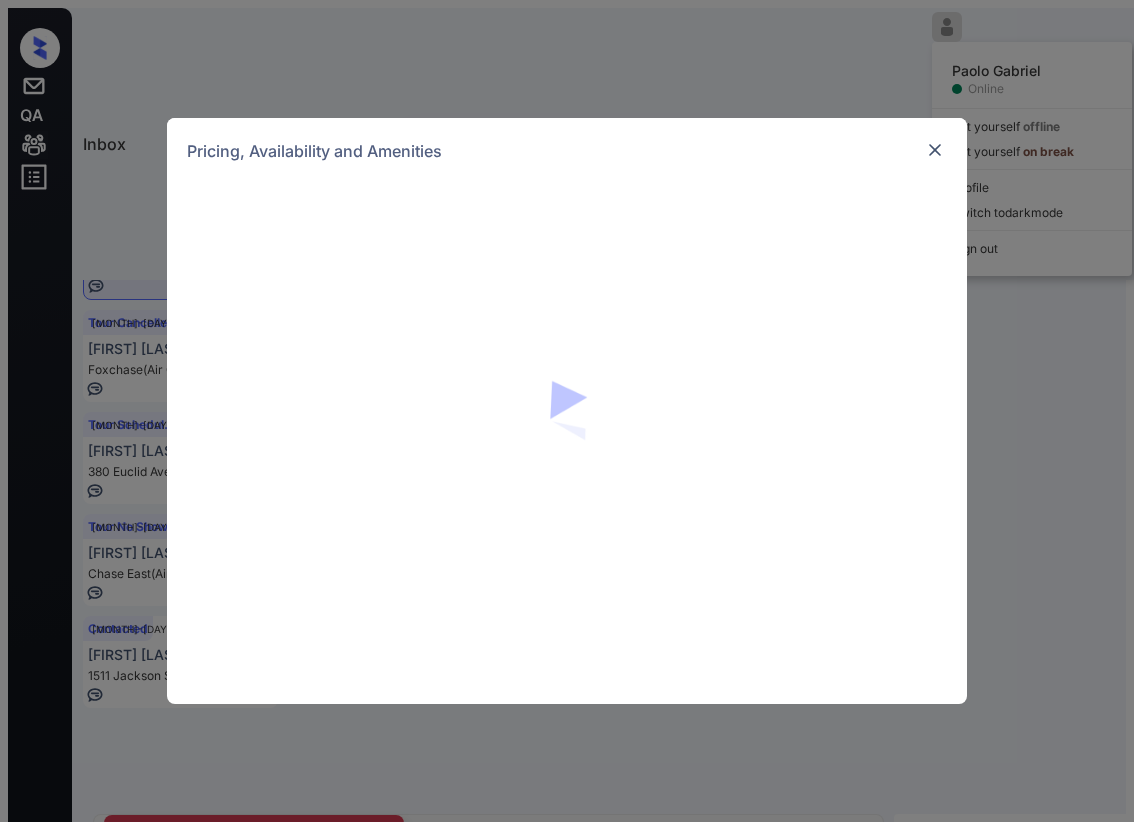 scroll, scrollTop: 0, scrollLeft: 0, axis: both 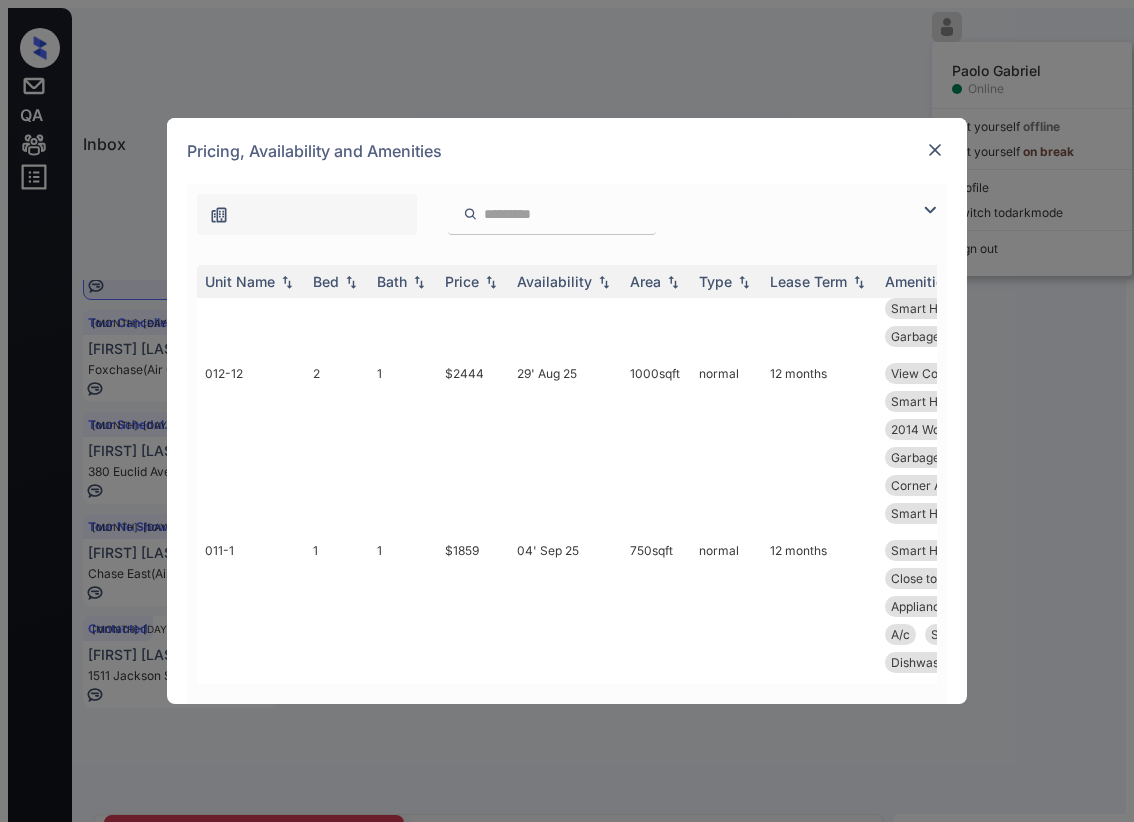 click at bounding box center [935, 150] 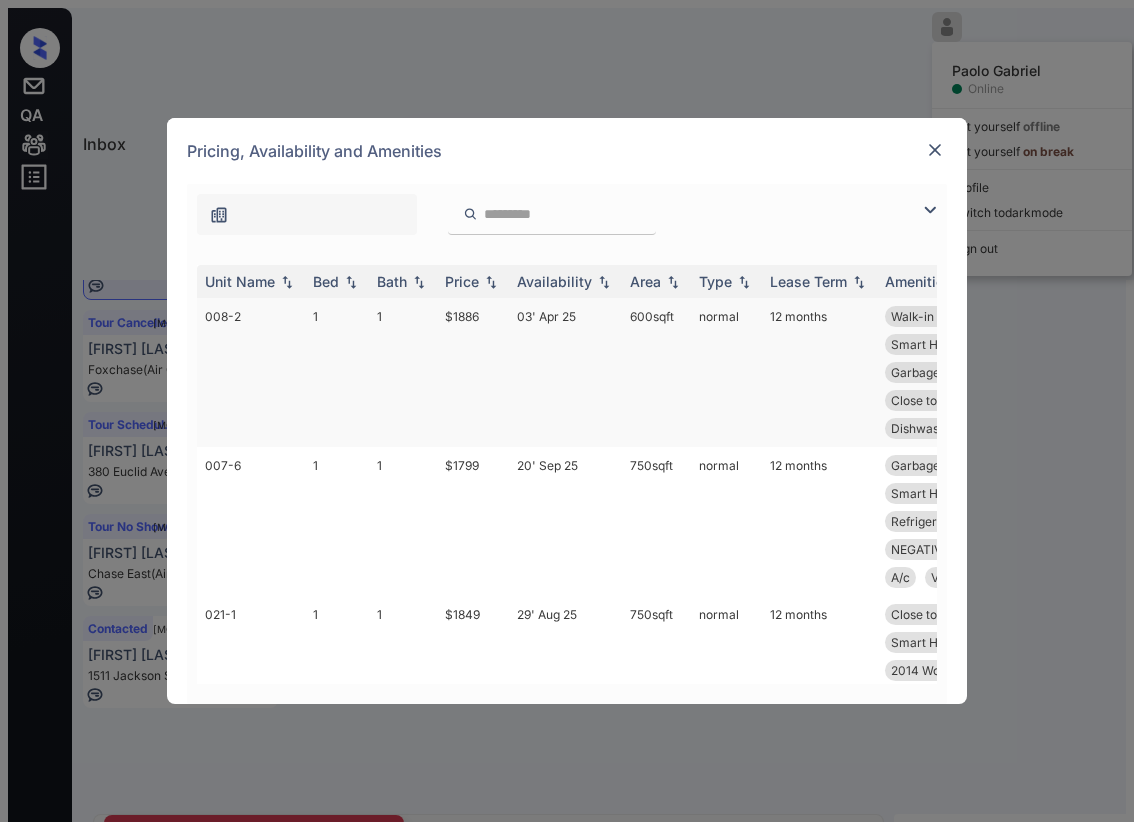 scroll, scrollTop: 0, scrollLeft: 0, axis: both 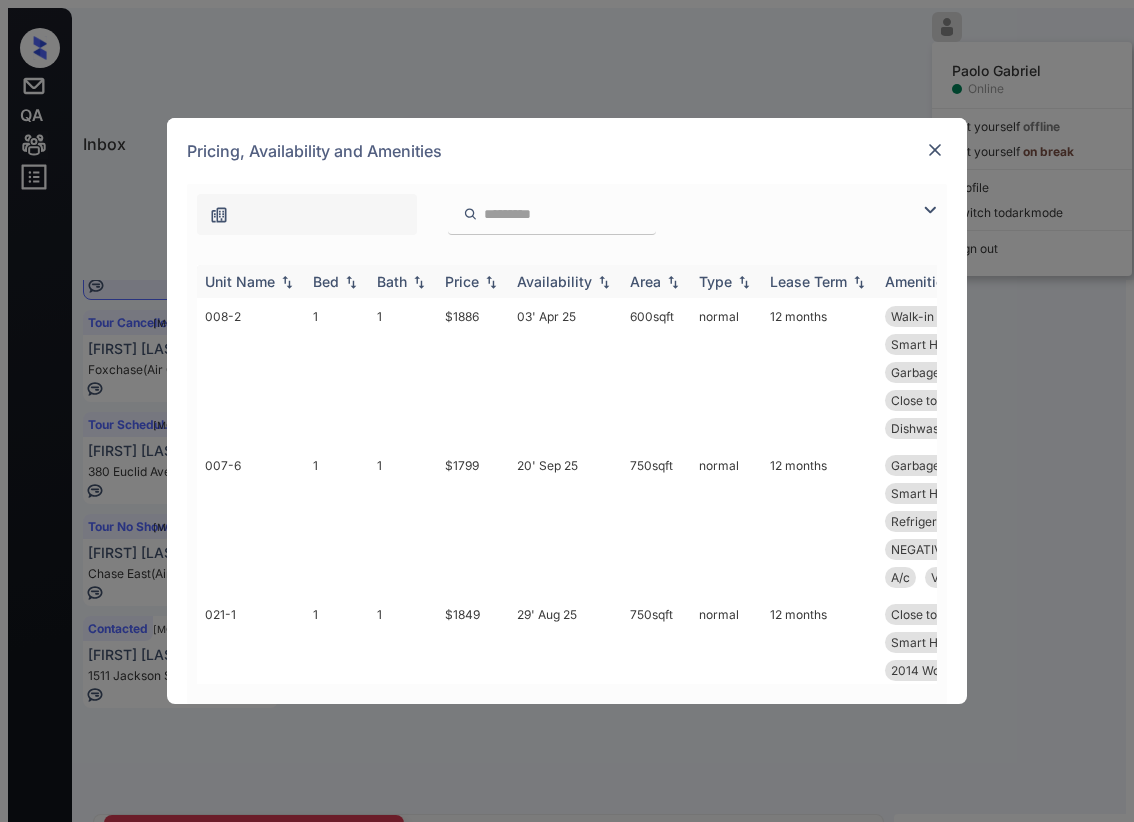 click at bounding box center (351, 282) 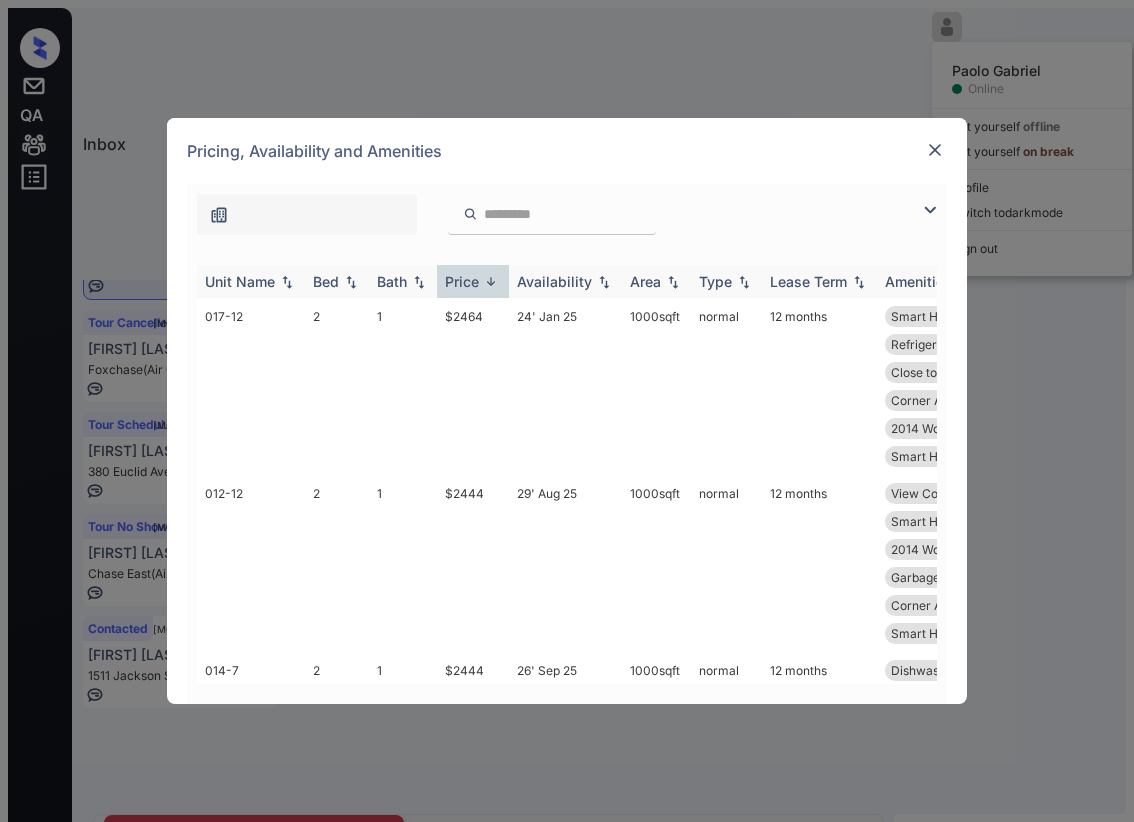 click on "Price" at bounding box center (473, 281) 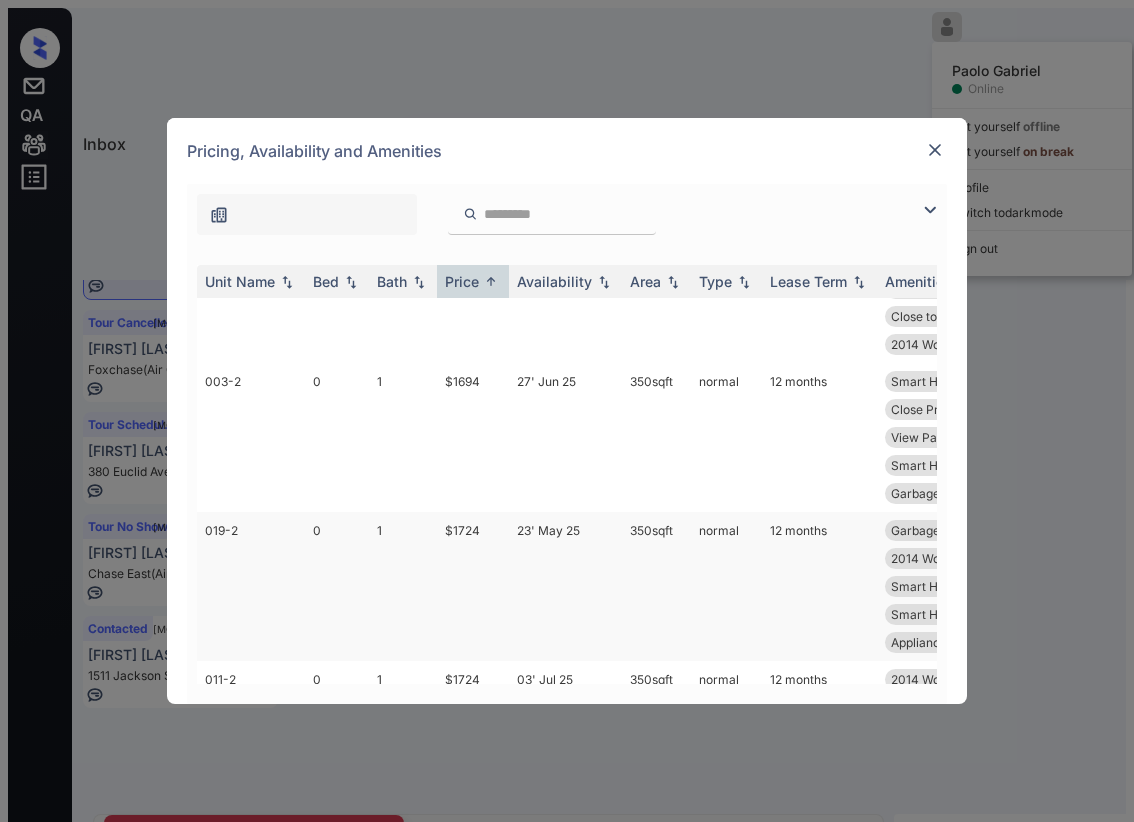 scroll, scrollTop: 467, scrollLeft: 0, axis: vertical 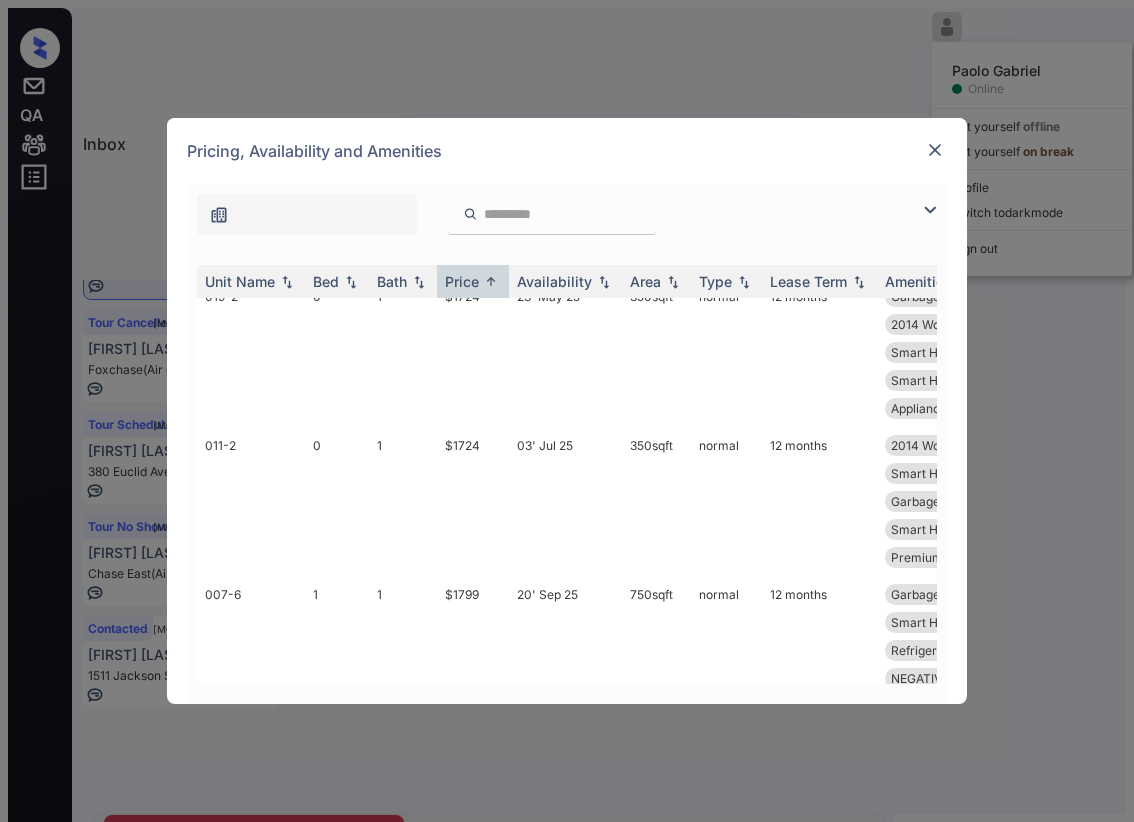 drag, startPoint x: 923, startPoint y: 211, endPoint x: 808, endPoint y: 217, distance: 115.15642 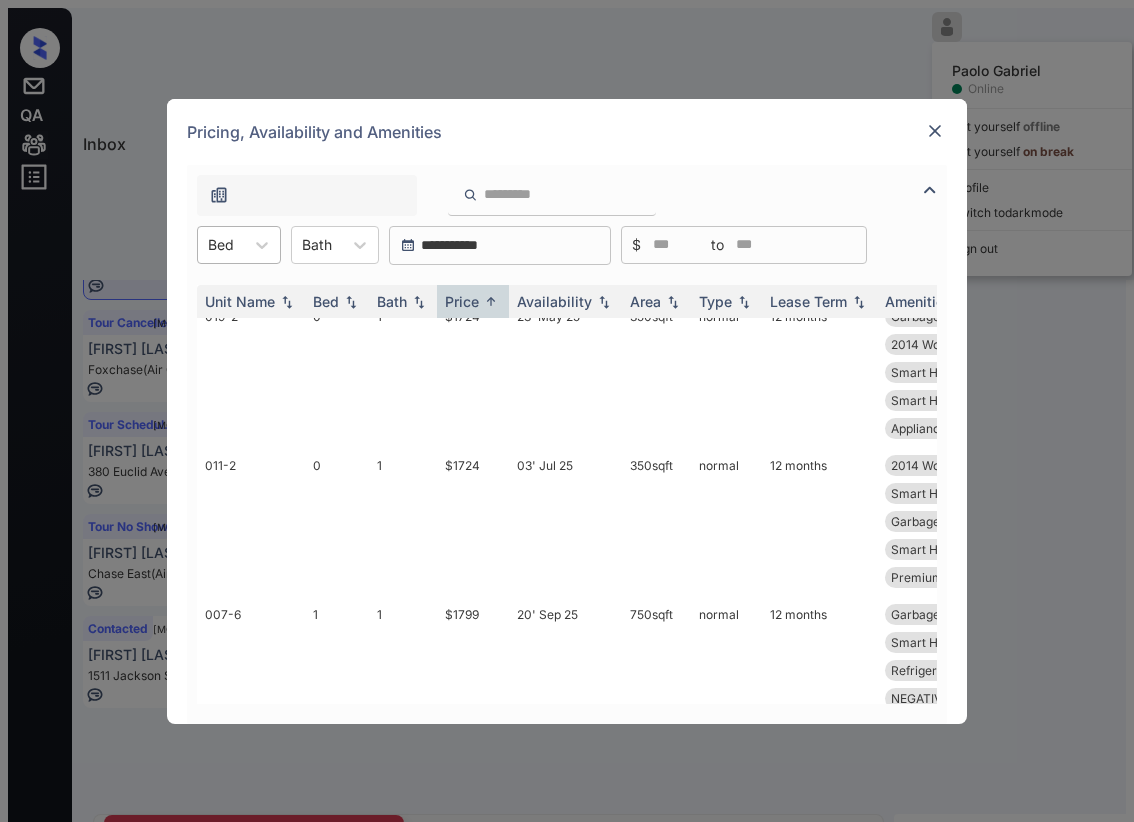 click on "Bed" at bounding box center [221, 244] 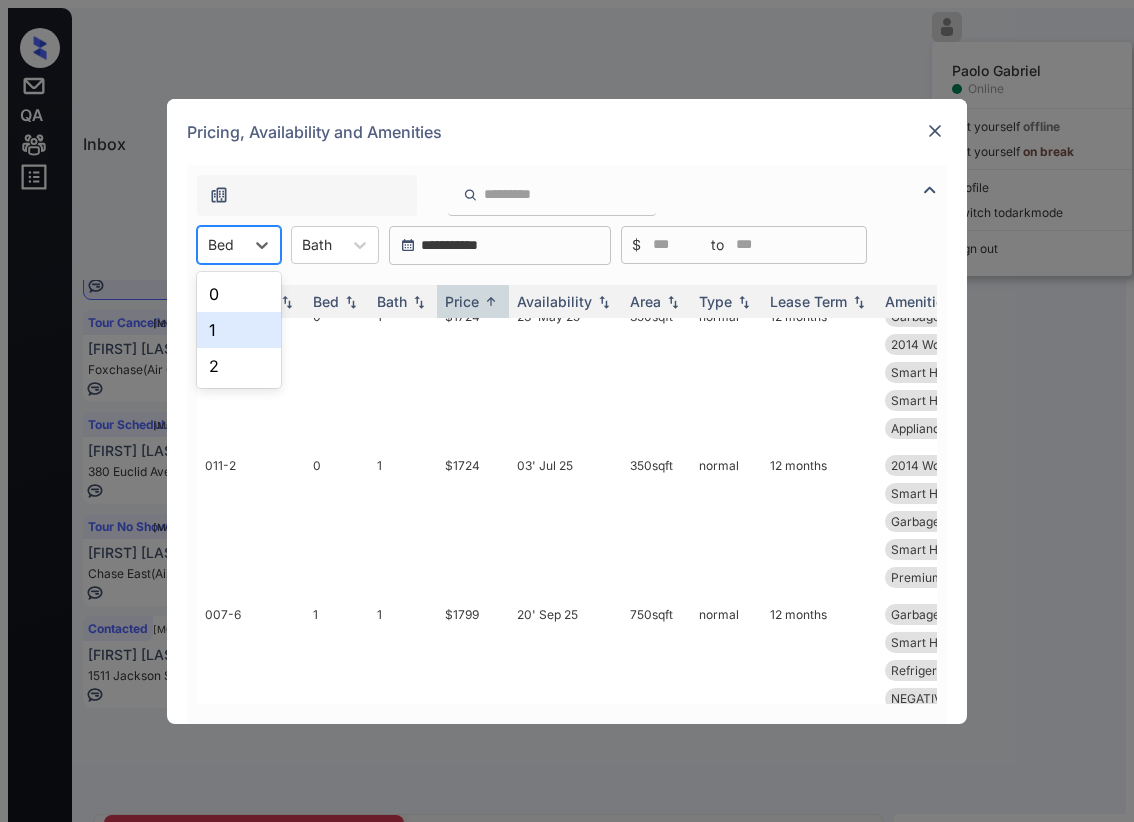 click on "1" at bounding box center (239, 330) 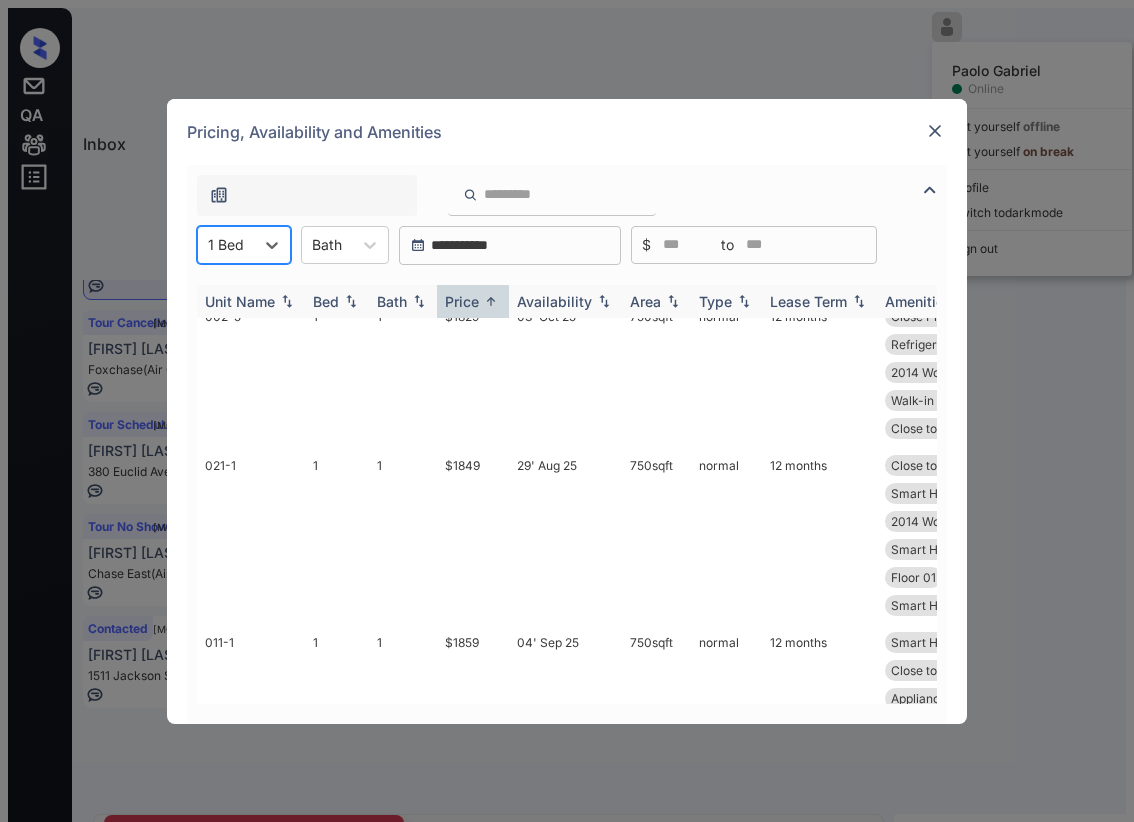 click on "Price" at bounding box center [462, 301] 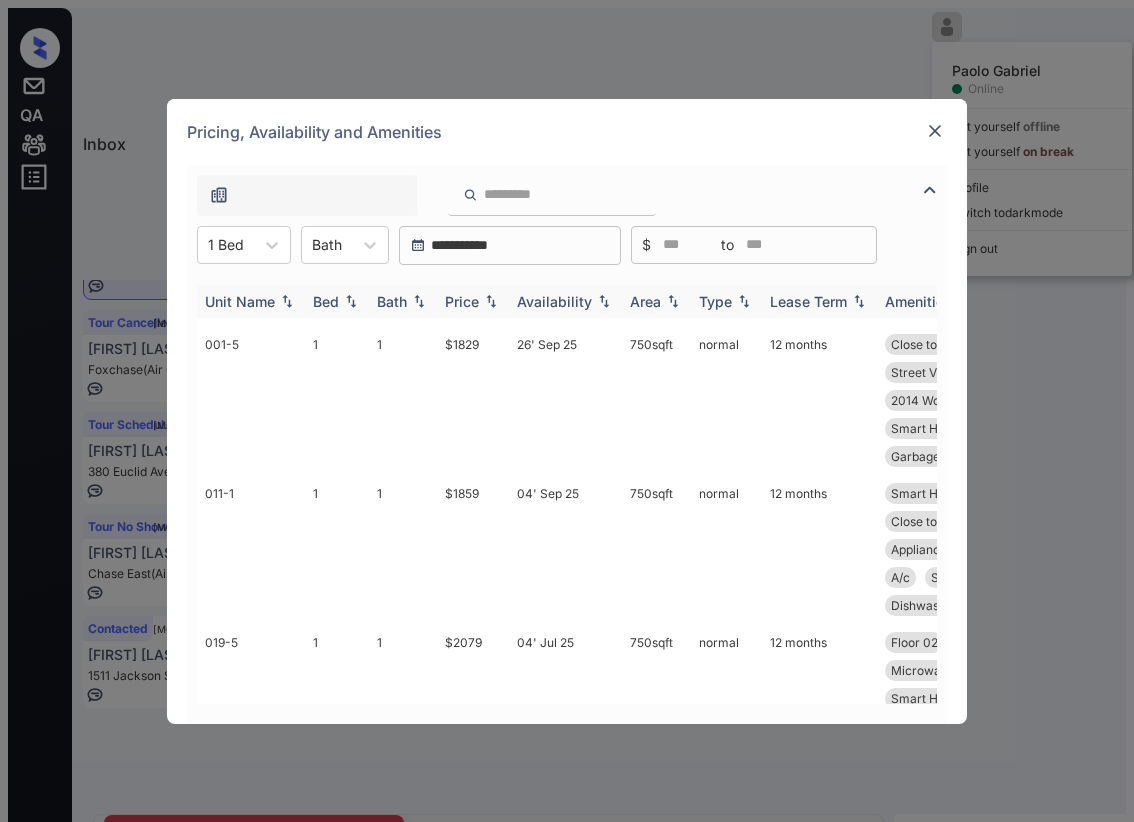 click on "Price" at bounding box center [326, 301] 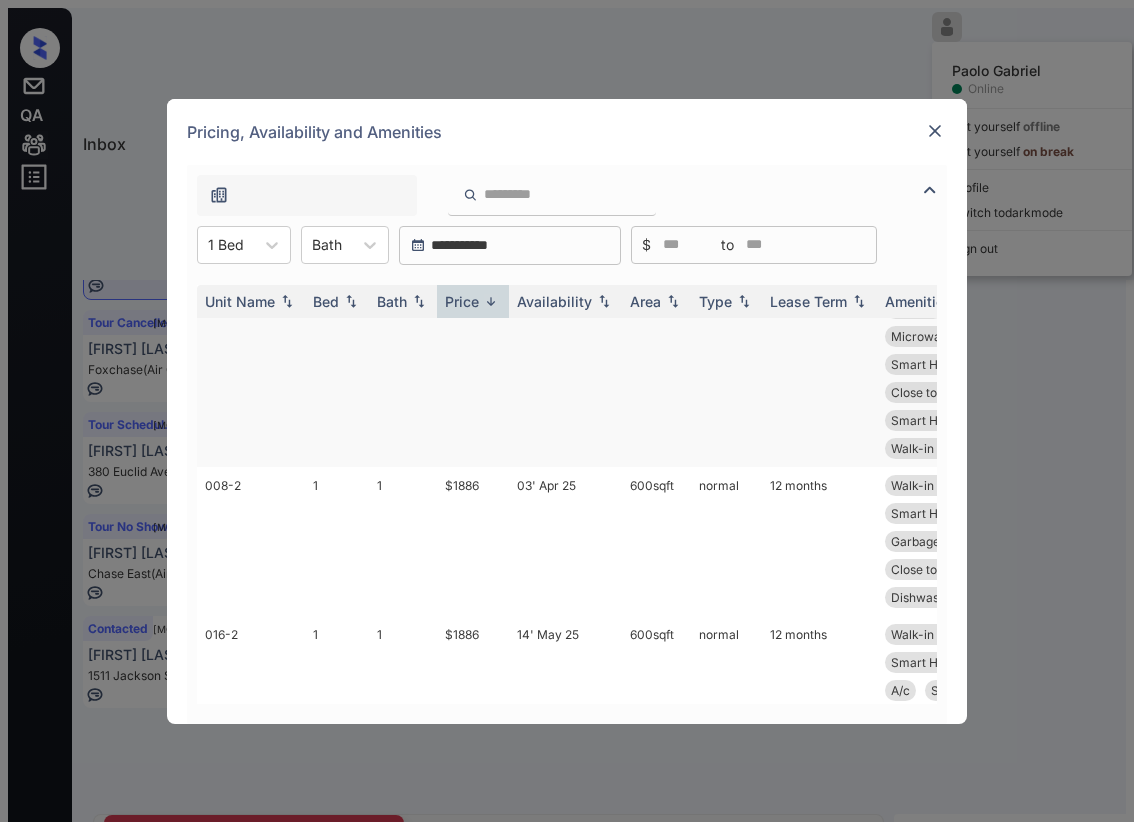 scroll, scrollTop: 0, scrollLeft: 0, axis: both 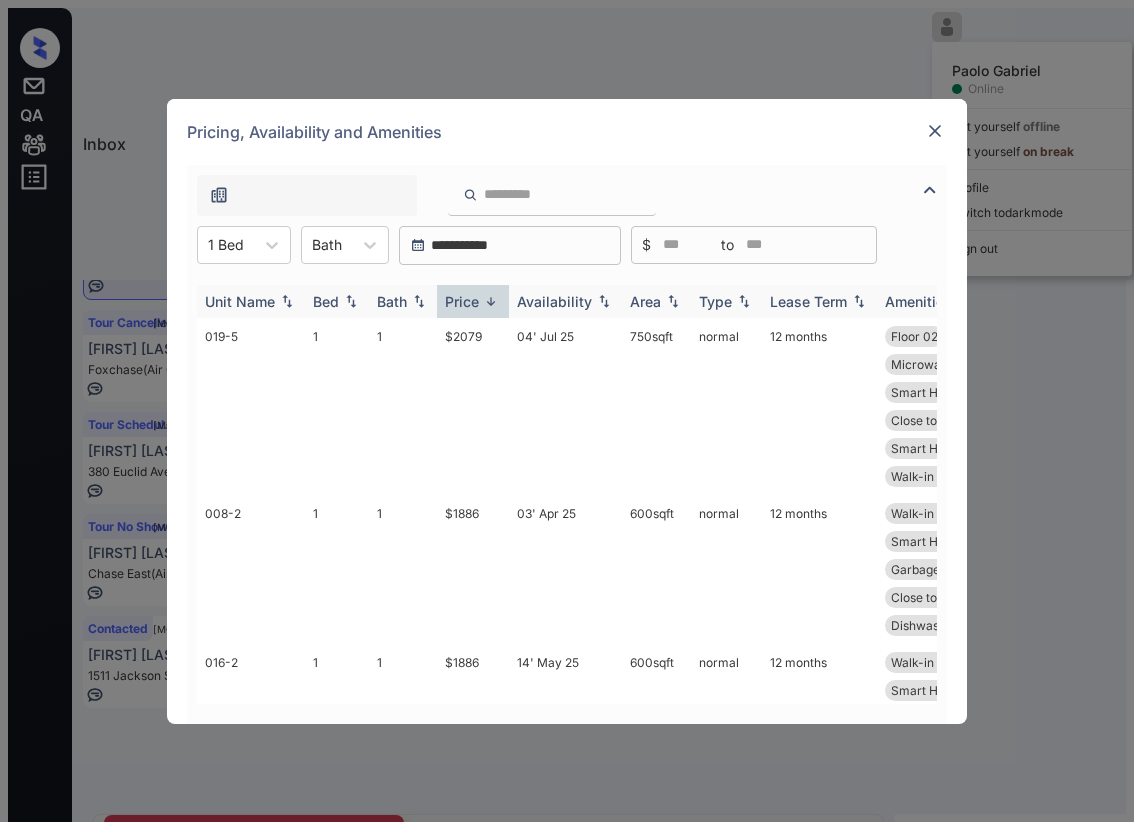 click on "Price" at bounding box center (462, 301) 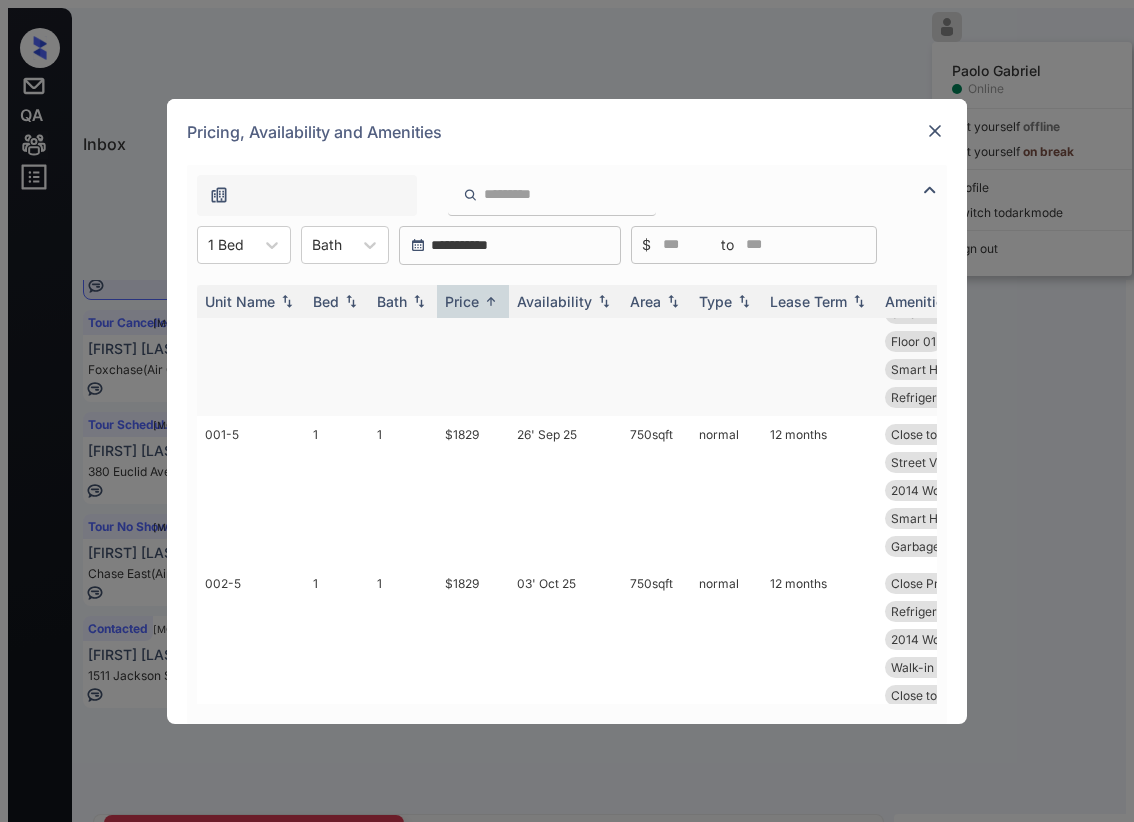 scroll, scrollTop: 0, scrollLeft: 0, axis: both 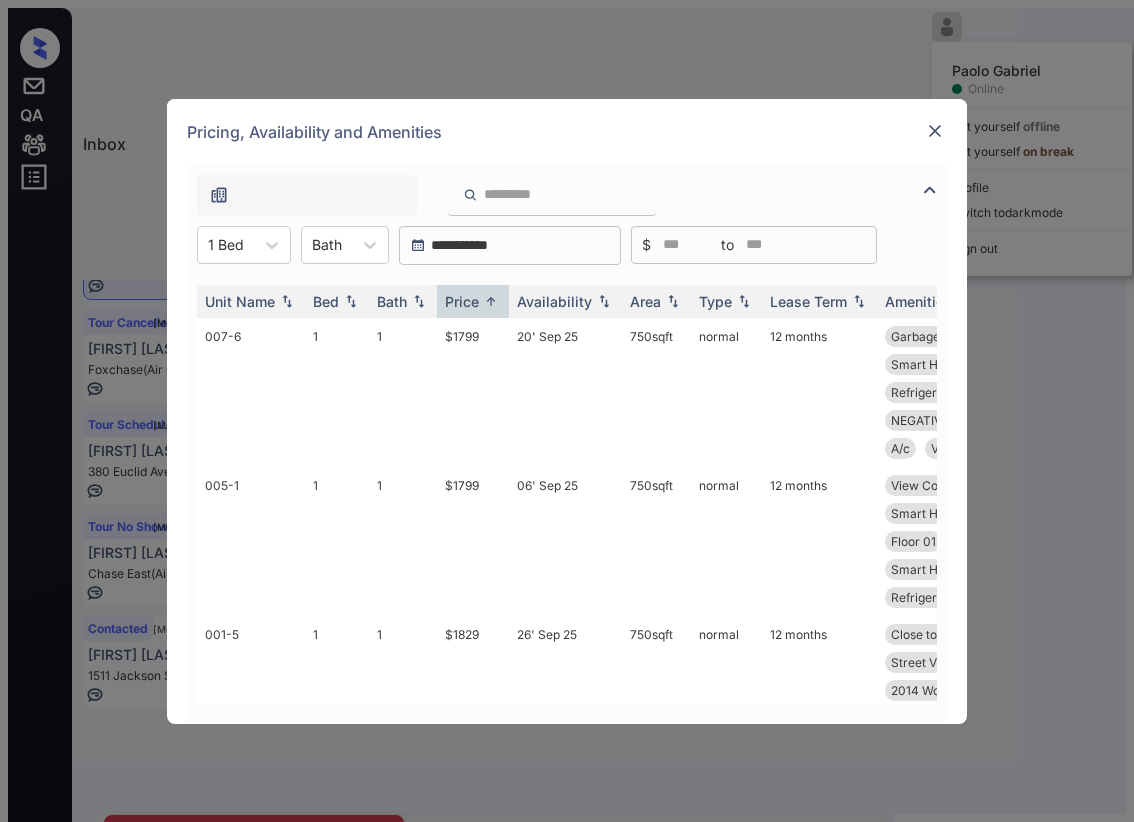 click at bounding box center (935, 131) 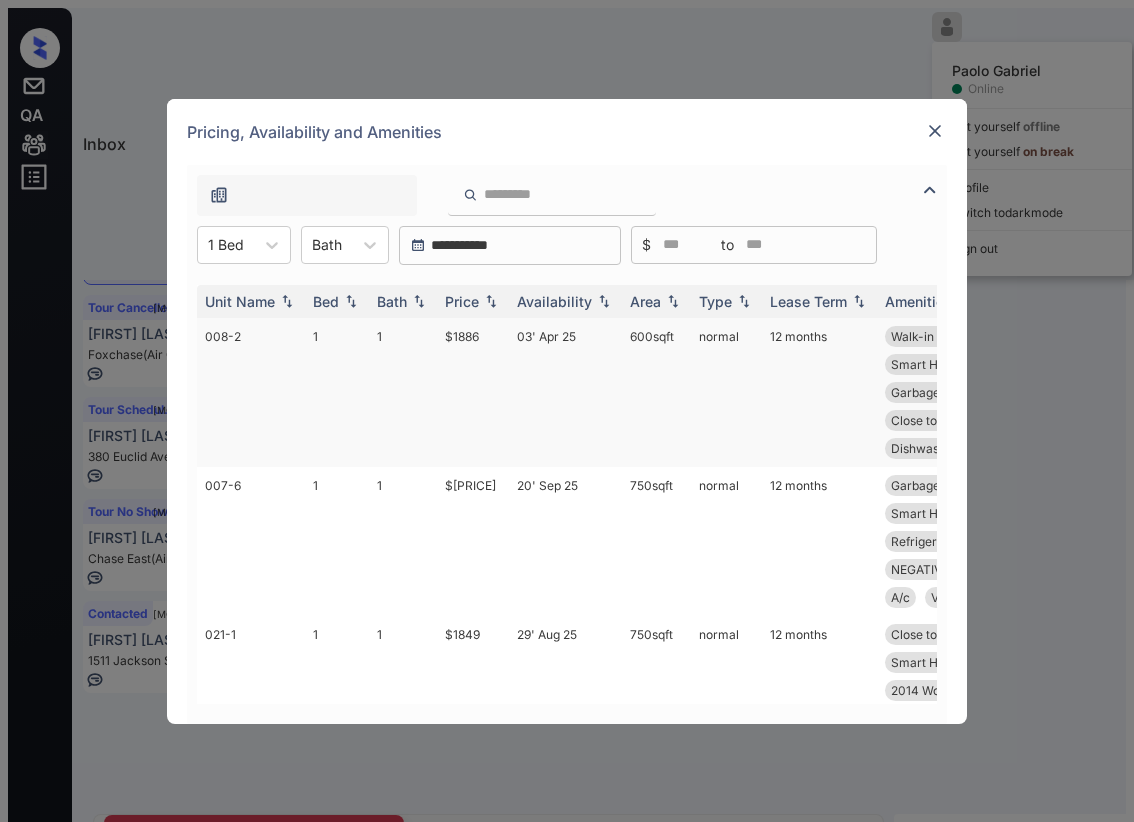 scroll, scrollTop: 0, scrollLeft: 0, axis: both 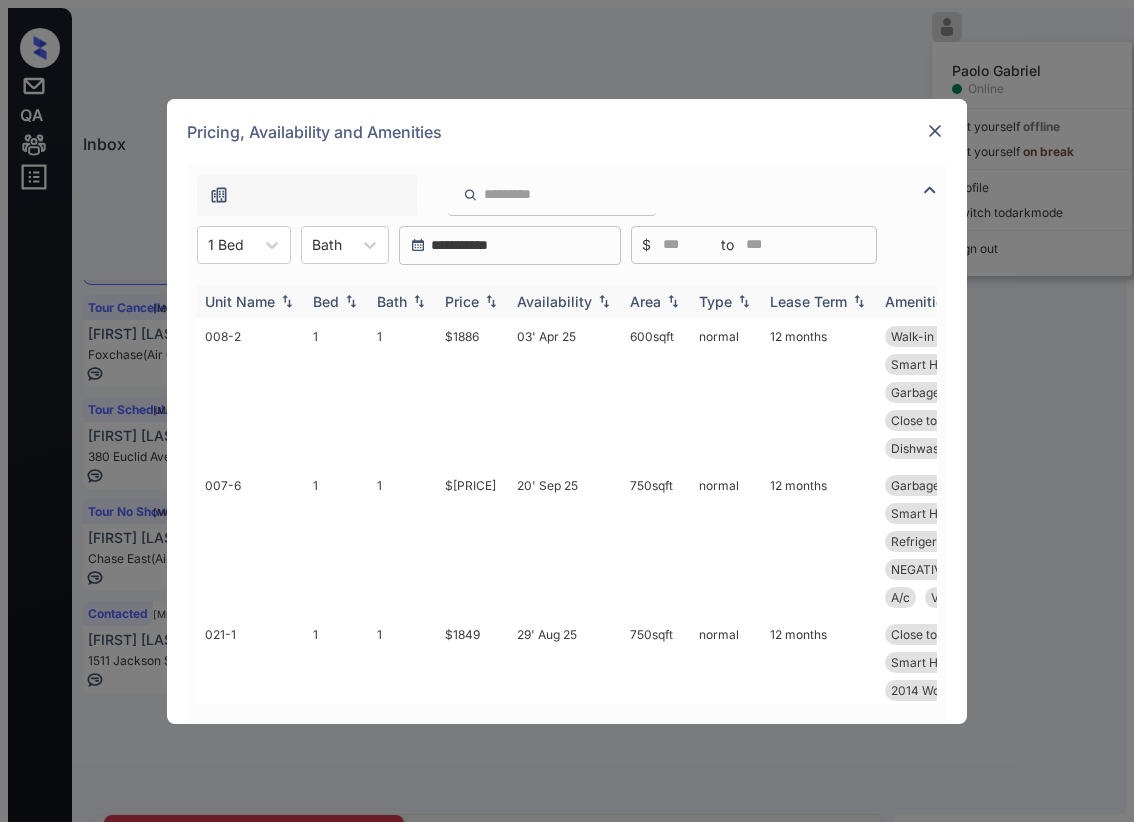 click on "Price" at bounding box center (326, 301) 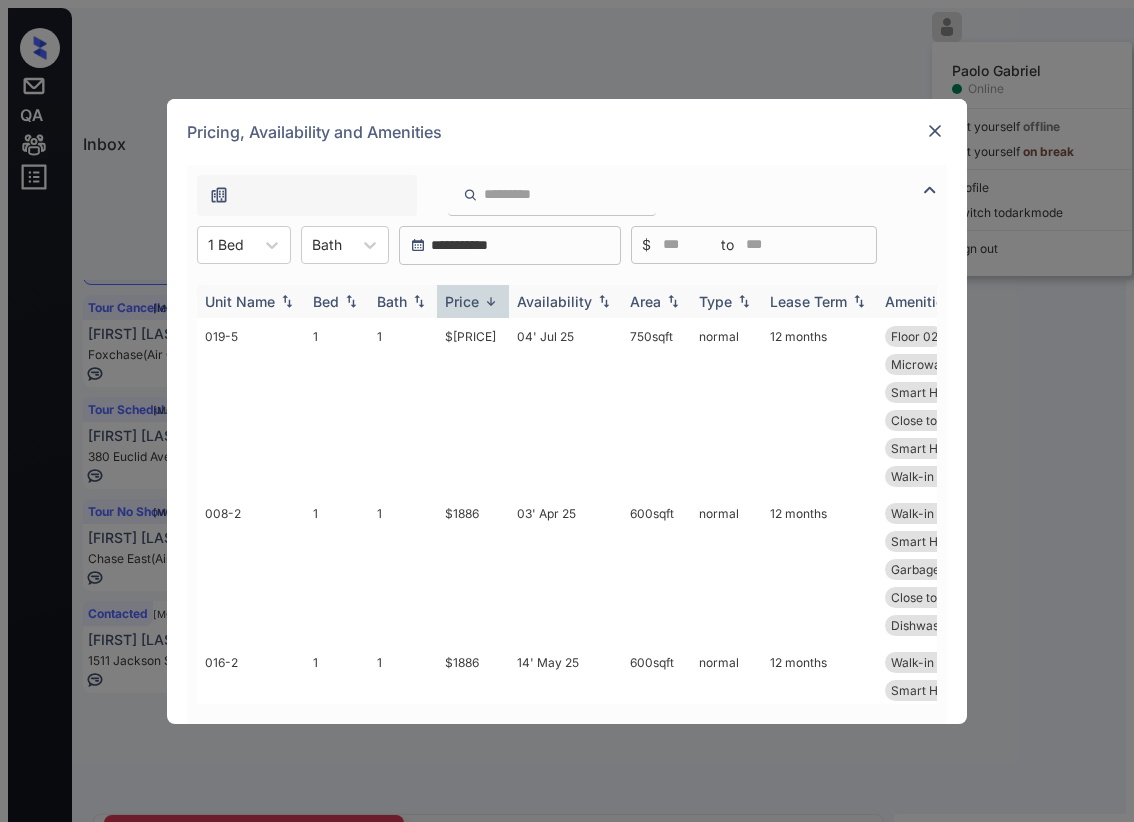 click on "Price" at bounding box center [462, 301] 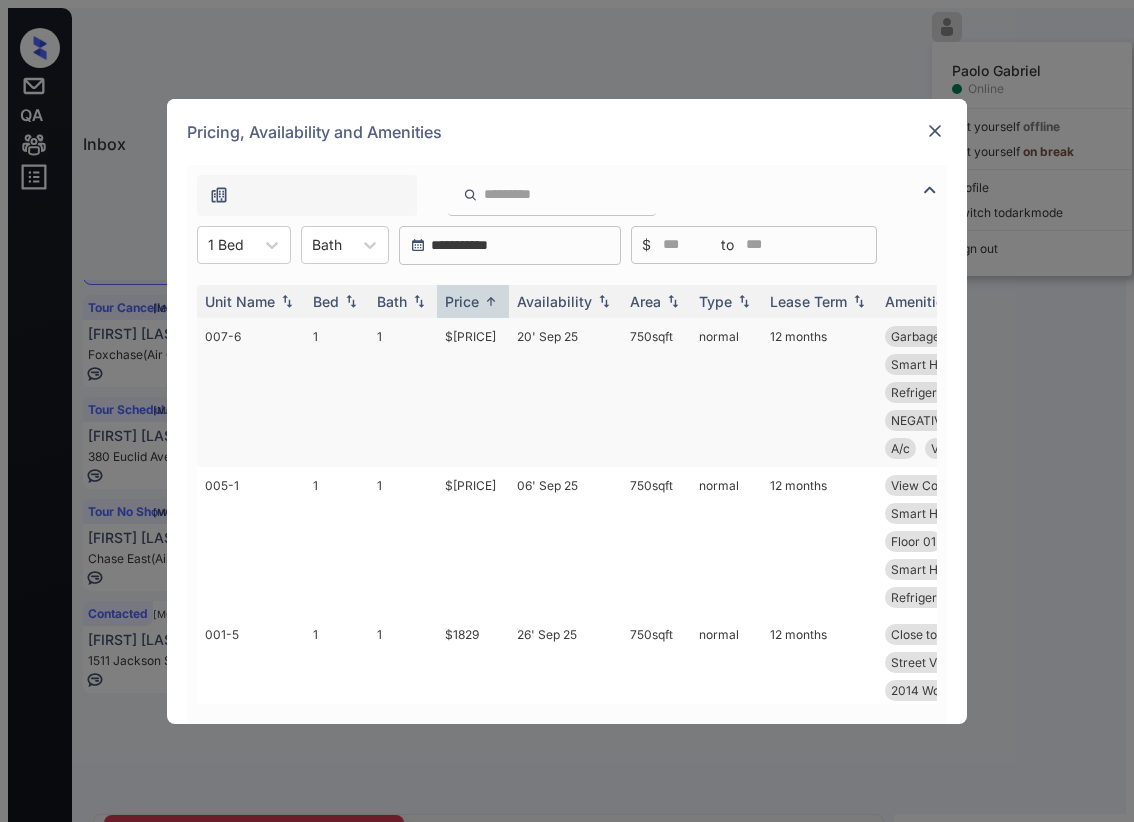 drag, startPoint x: 627, startPoint y: 336, endPoint x: 677, endPoint y: 338, distance: 50.039986 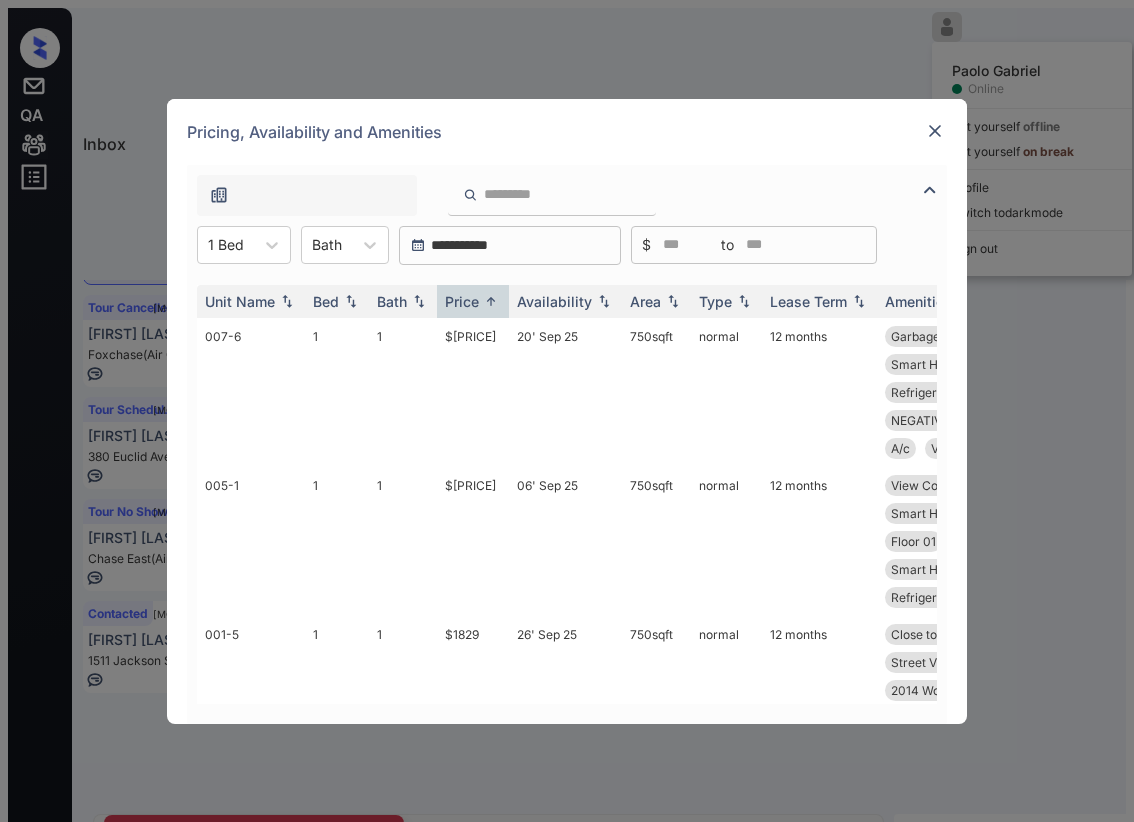 copy on "750  sqft" 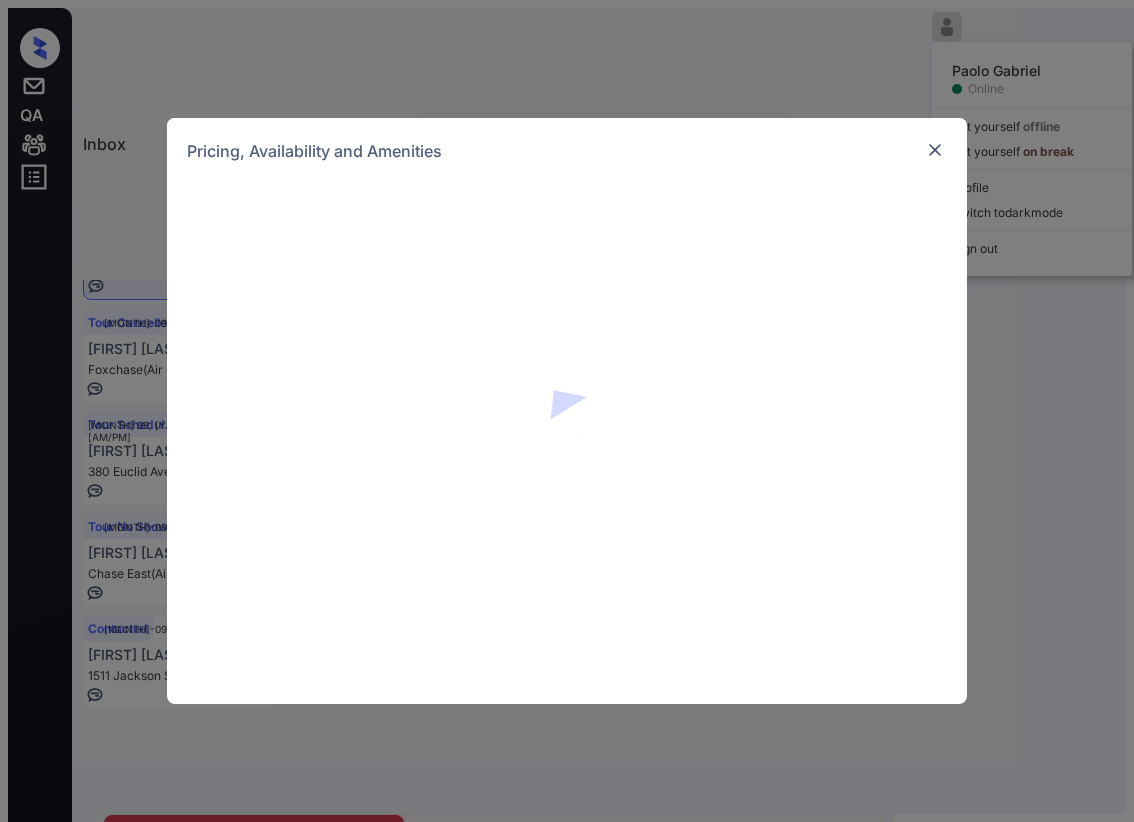 scroll, scrollTop: 0, scrollLeft: 0, axis: both 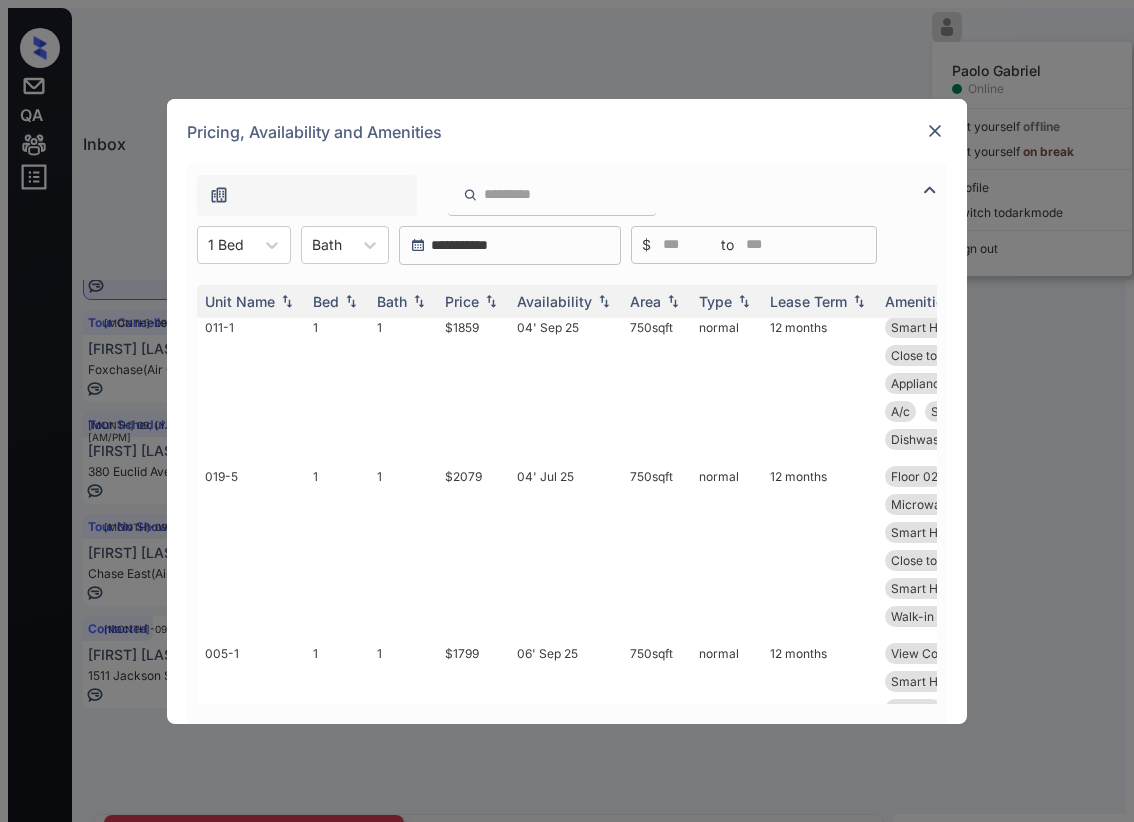 drag, startPoint x: 280, startPoint y: 245, endPoint x: 266, endPoint y: 265, distance: 24.41311 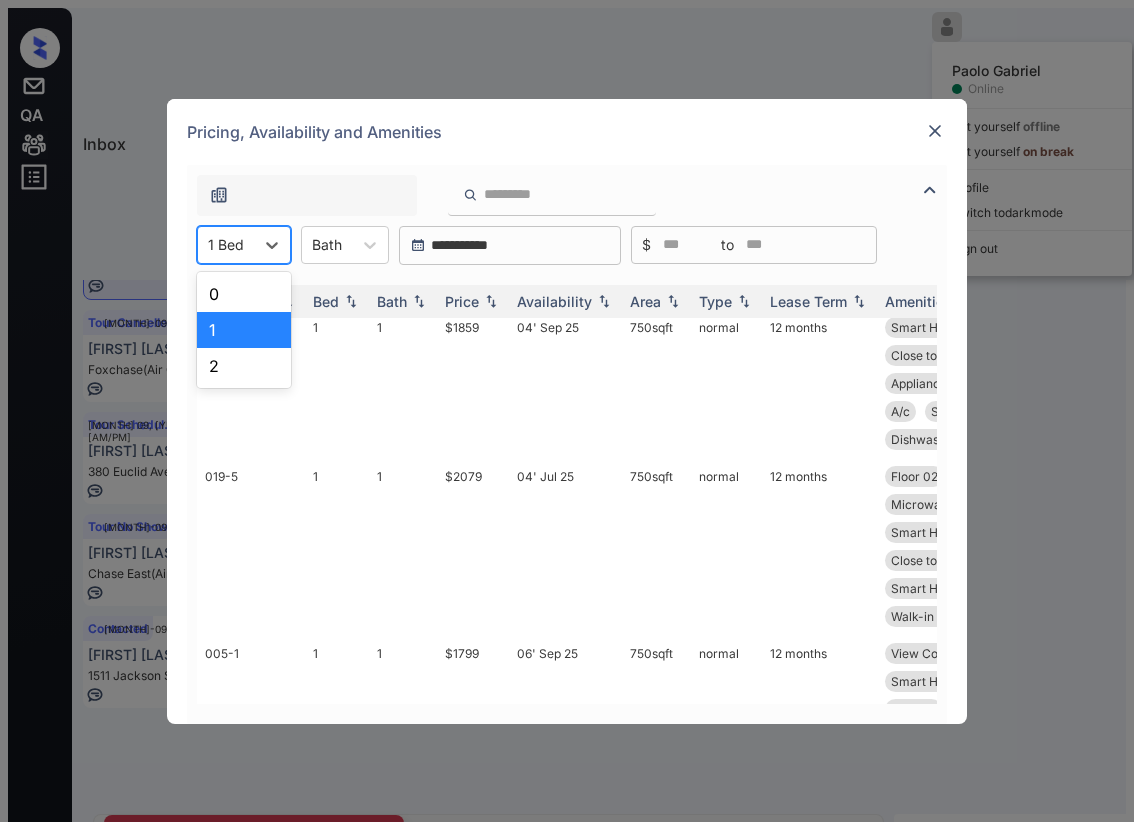 click on "0" at bounding box center (244, 294) 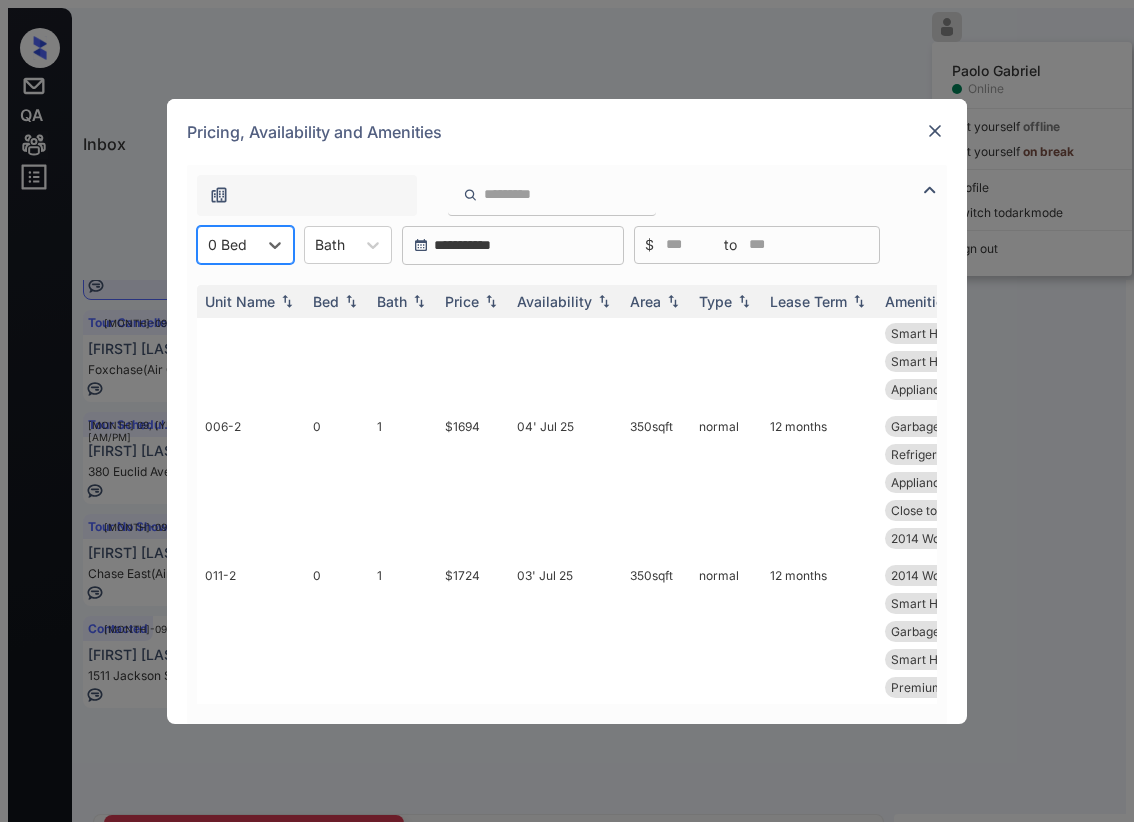 scroll, scrollTop: 0, scrollLeft: 0, axis: both 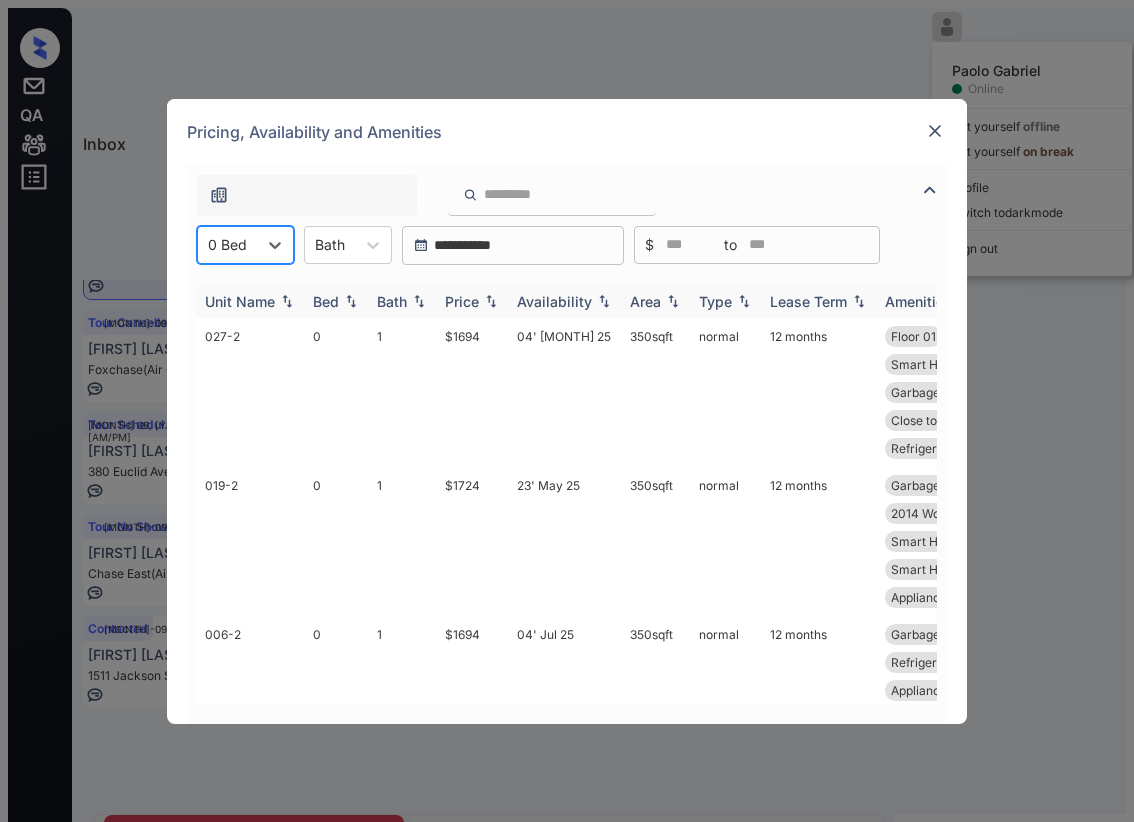 click on "Price" at bounding box center (326, 301) 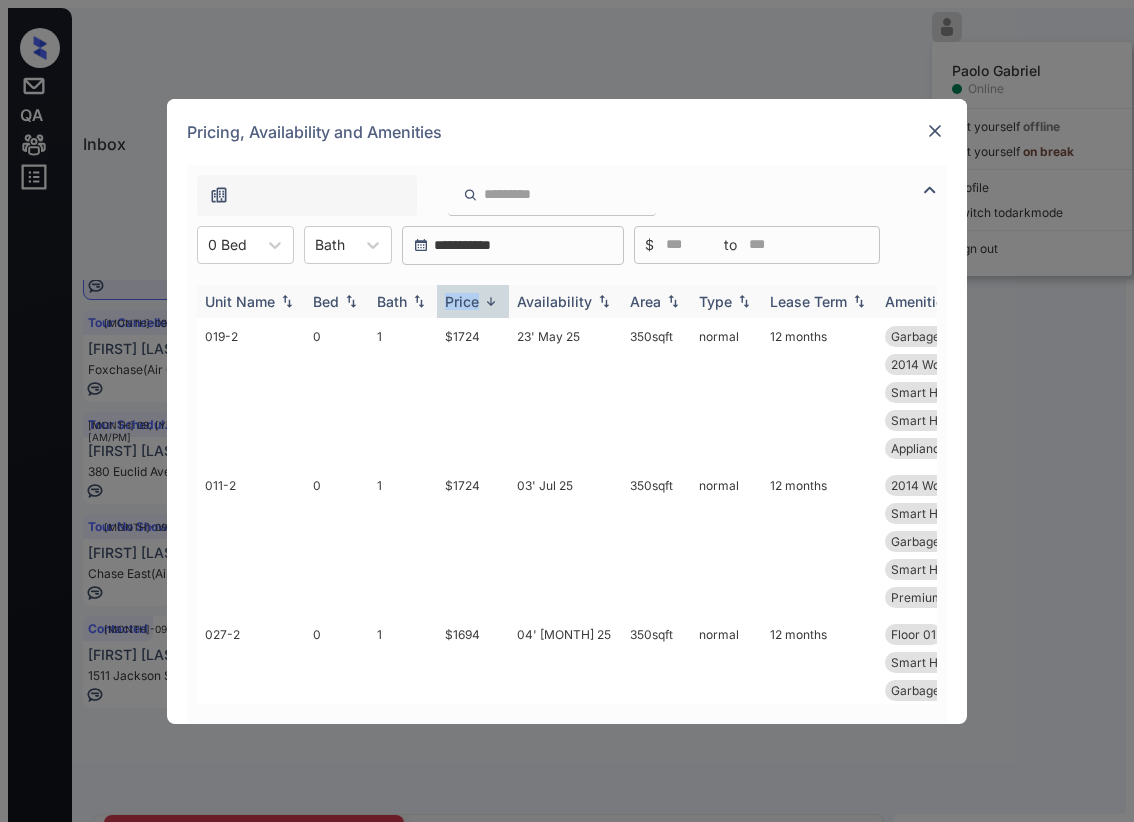 click on "Price" at bounding box center [462, 301] 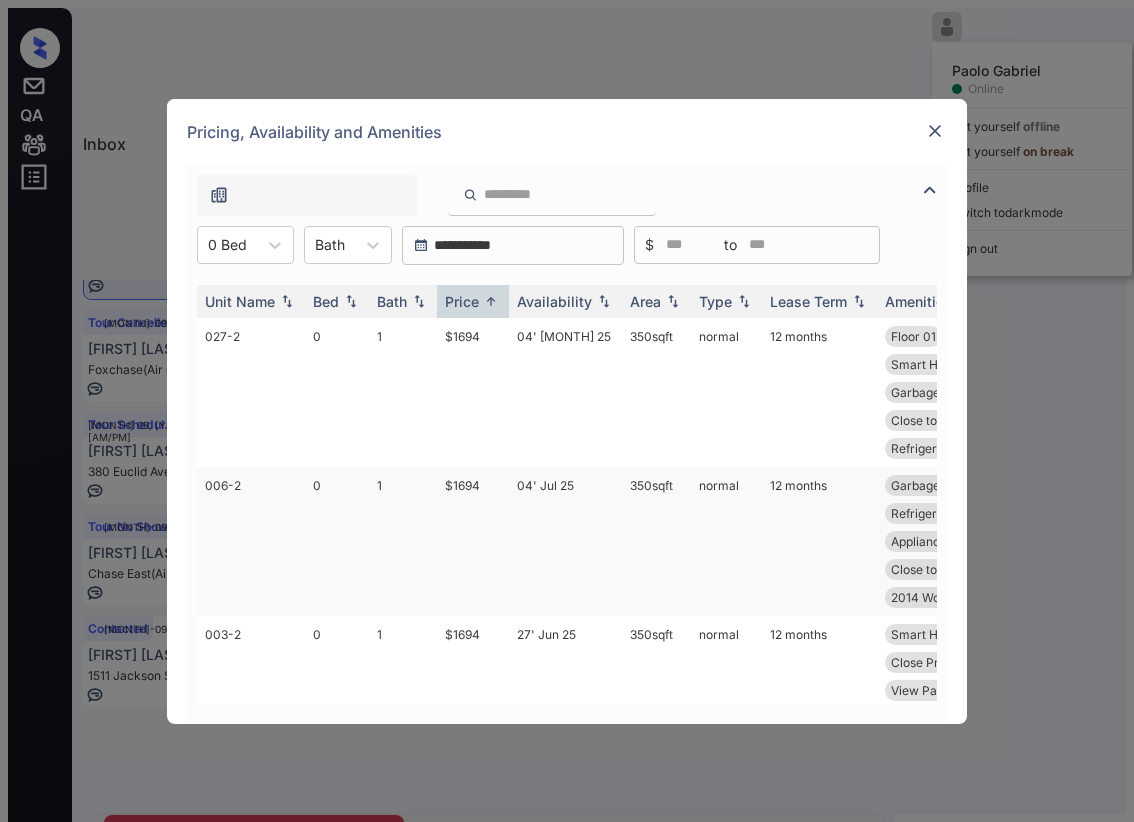 click on "$1694" at bounding box center (473, 392) 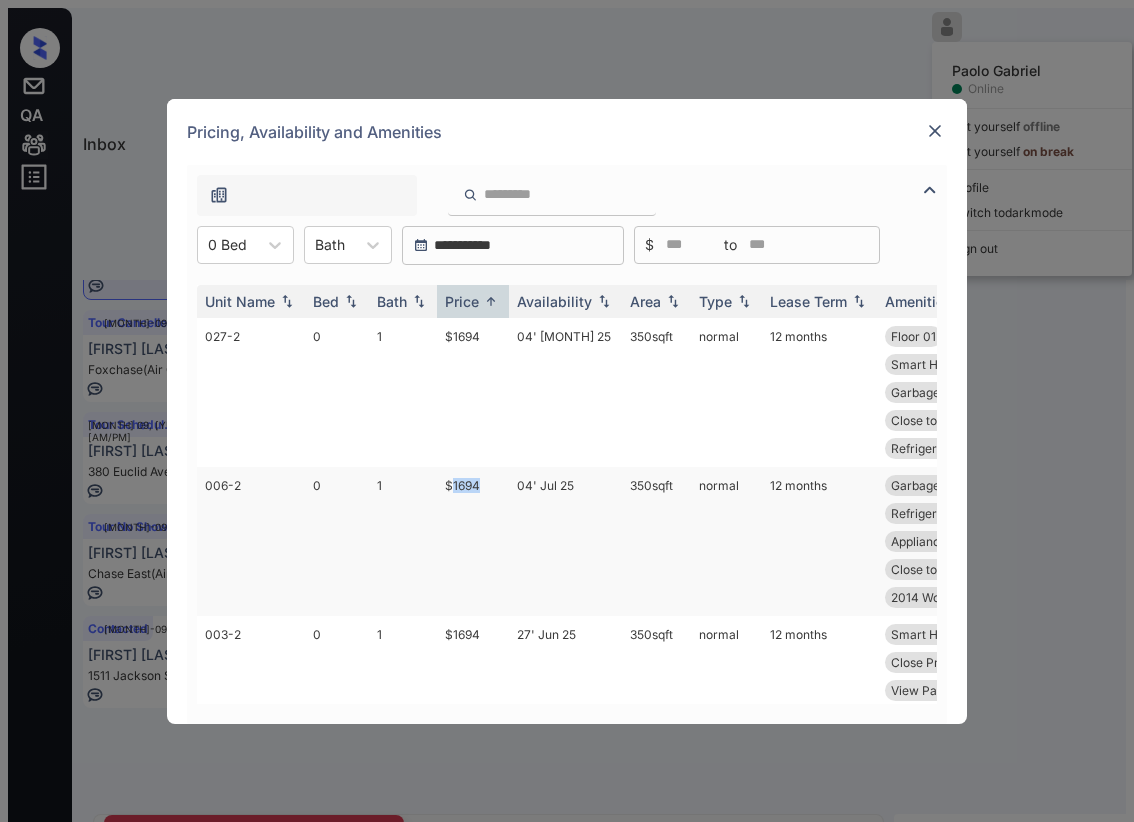 click on "$1694" at bounding box center (473, 392) 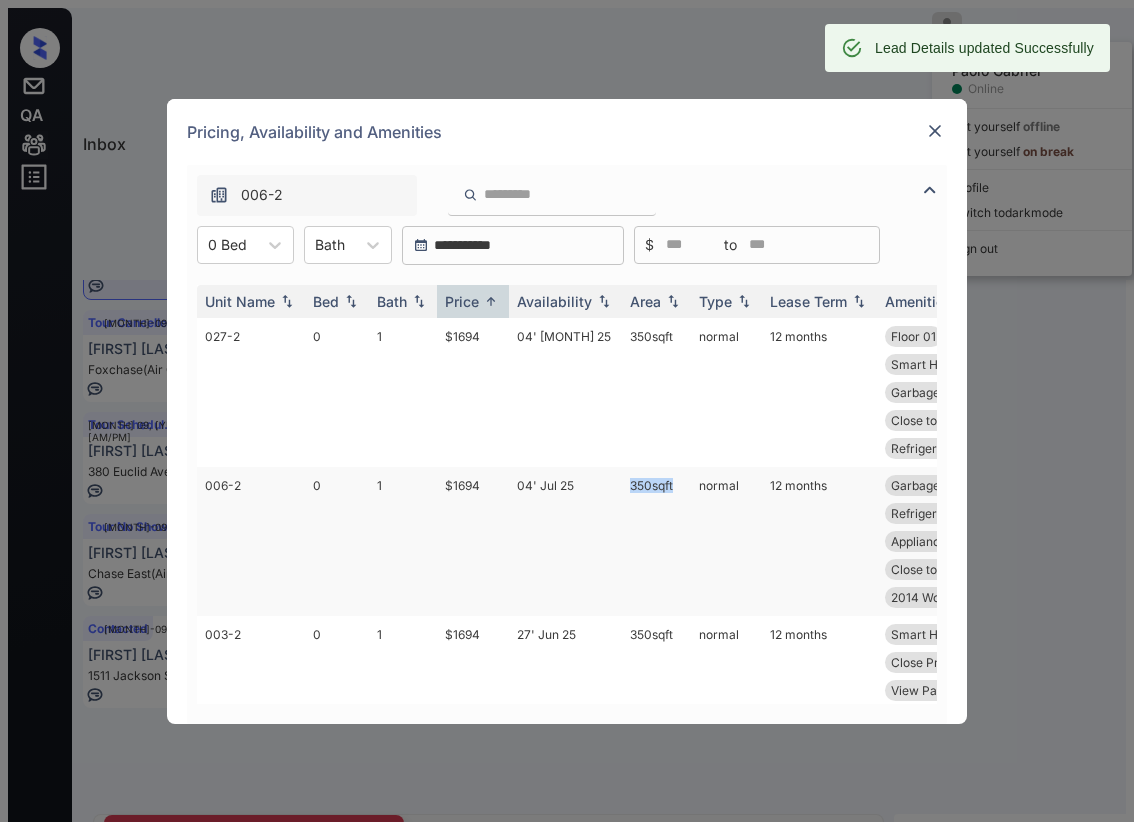 drag, startPoint x: 633, startPoint y: 481, endPoint x: 683, endPoint y: 481, distance: 50 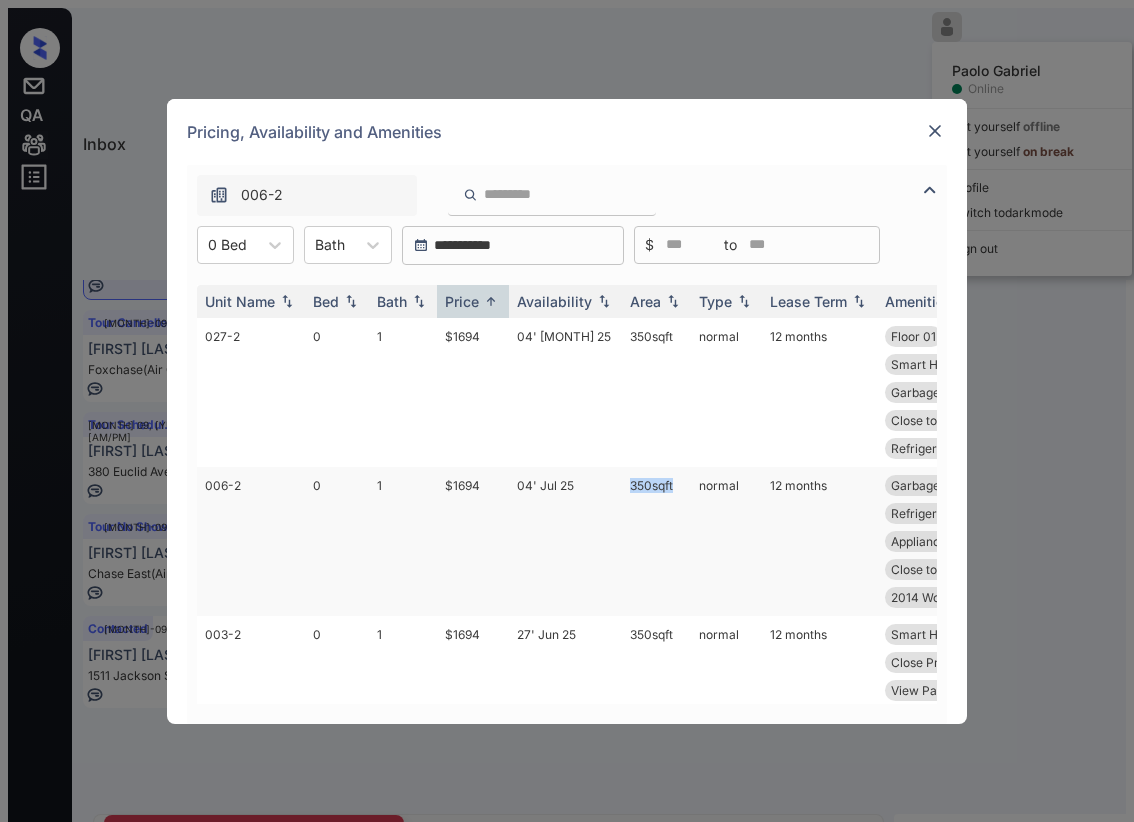 drag, startPoint x: 674, startPoint y: 490, endPoint x: 656, endPoint y: 486, distance: 18.439089 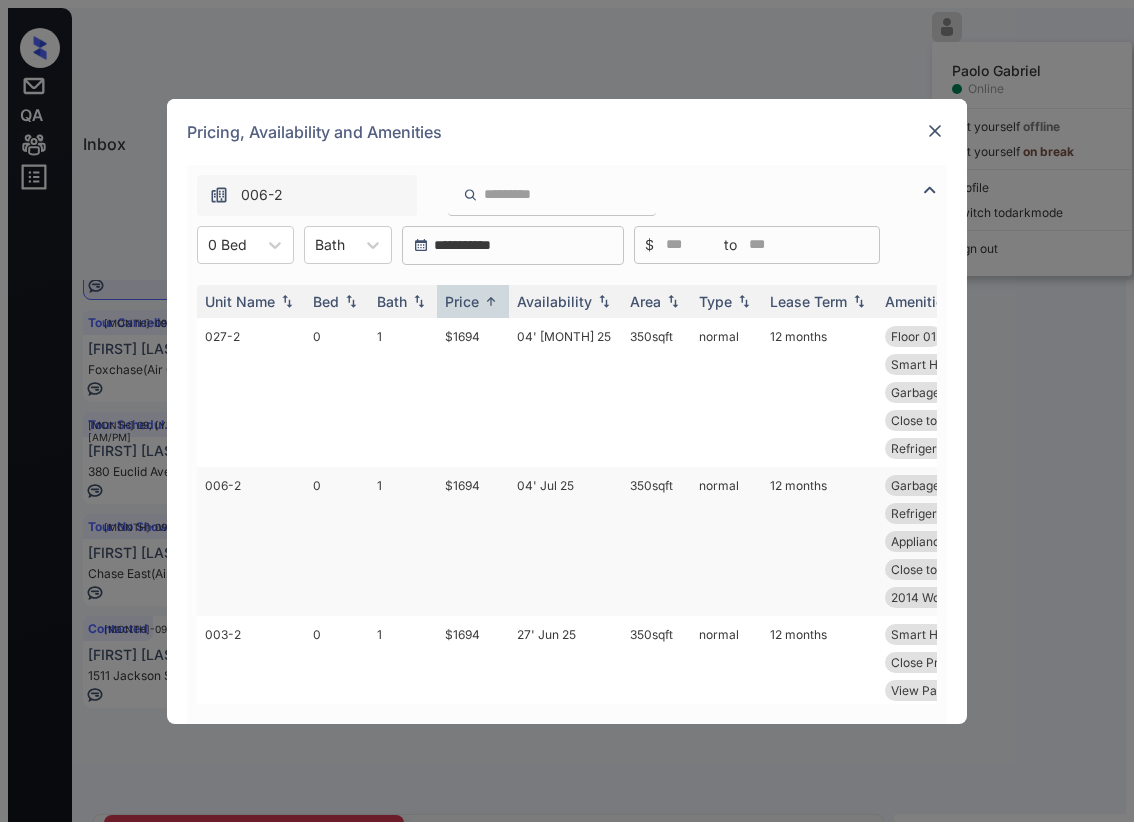 click on "350  sqft" at bounding box center (656, 541) 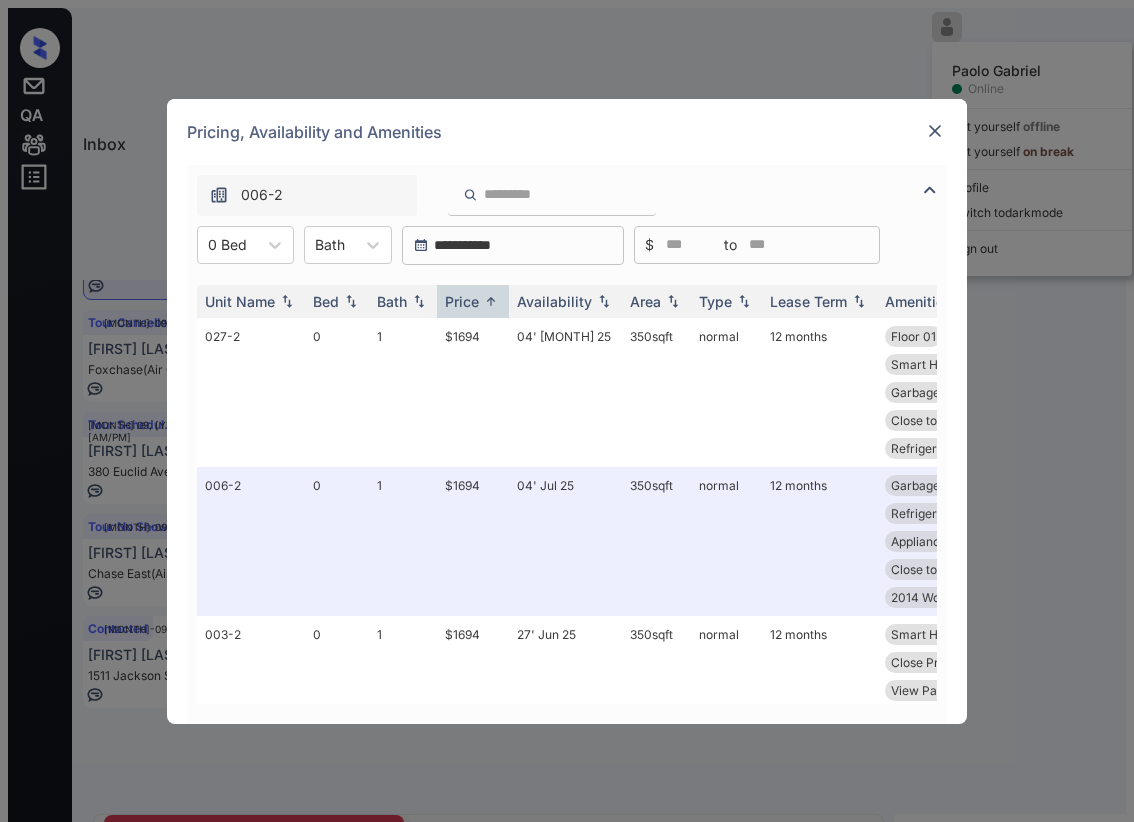 copy on "350  sqft" 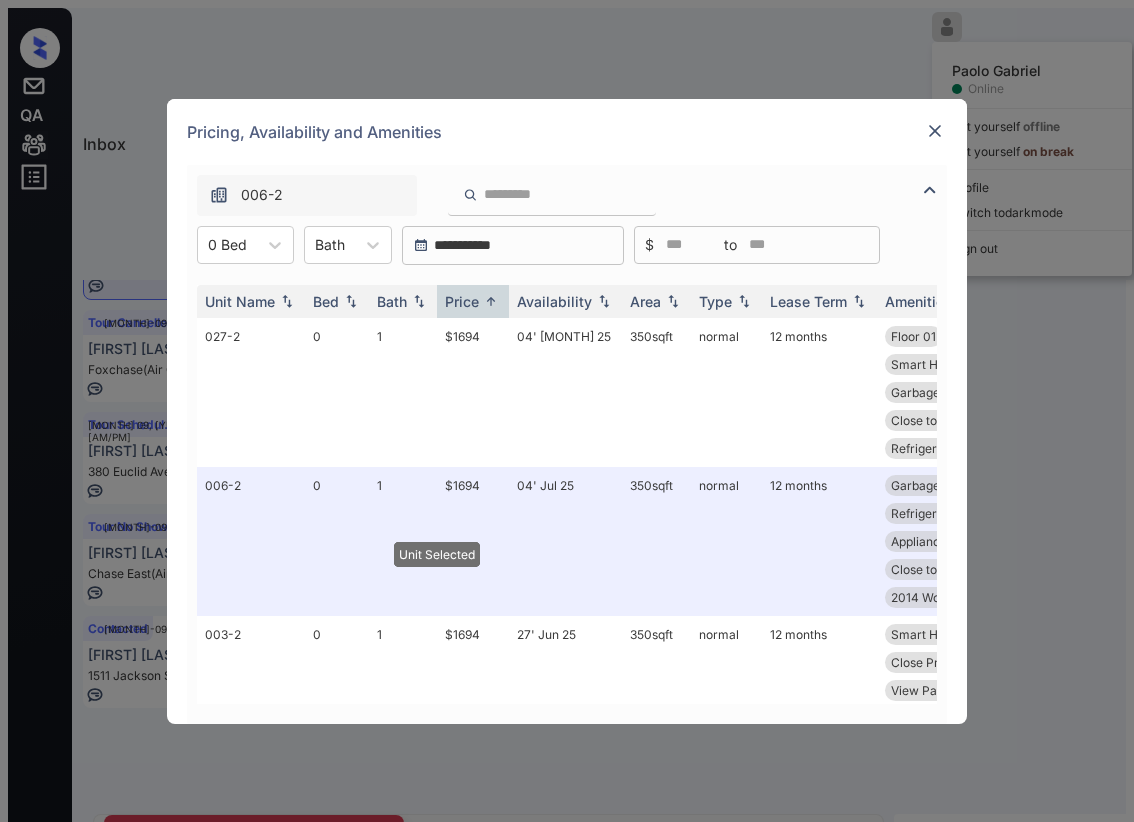click at bounding box center [935, 131] 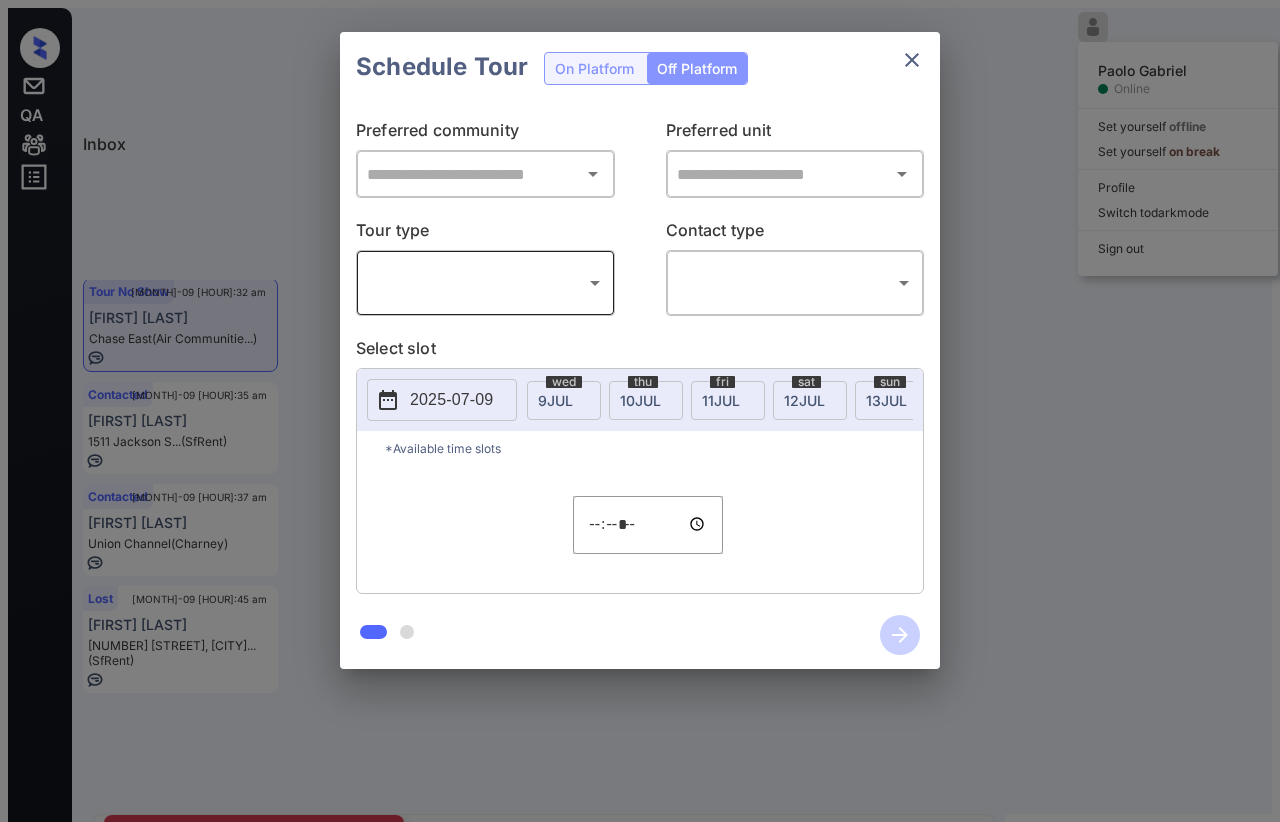 scroll, scrollTop: 0, scrollLeft: 0, axis: both 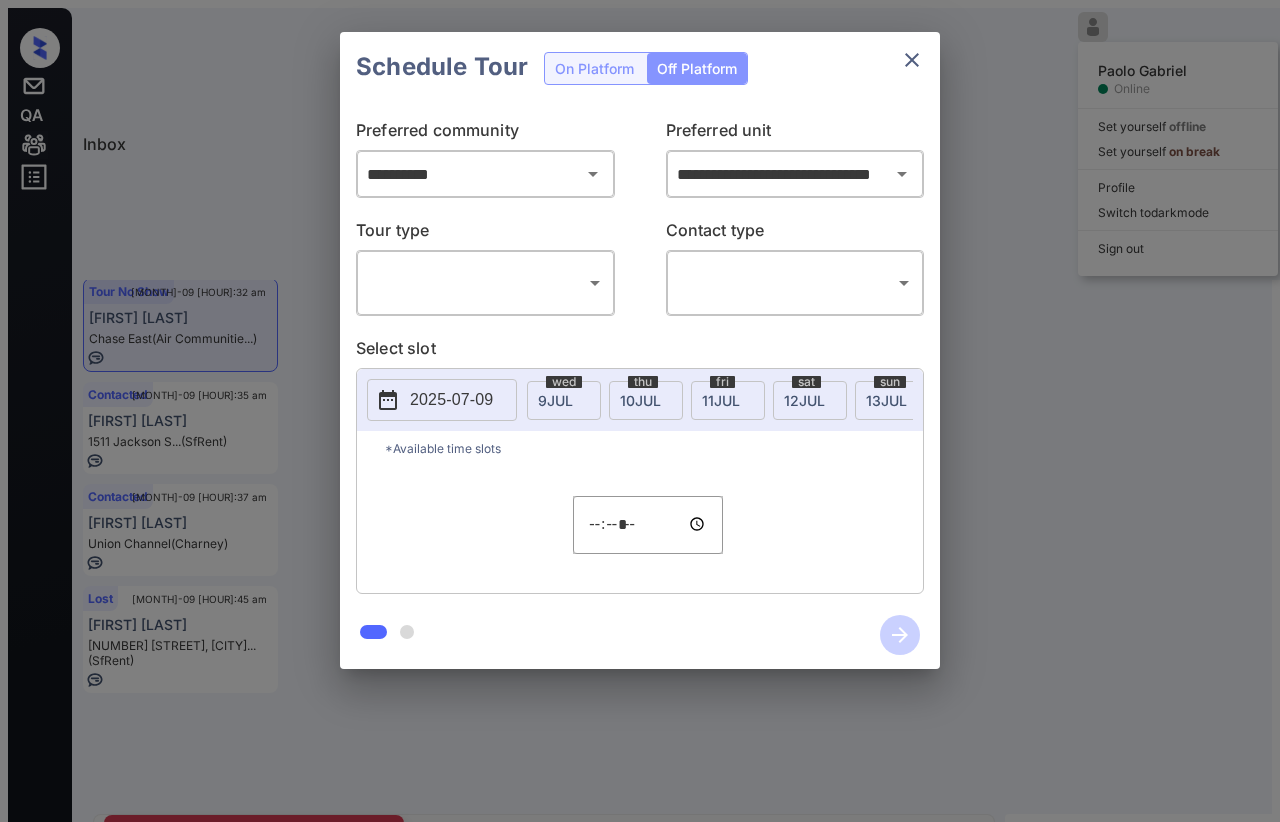 click on "Schedule Tour On Platform Off Platform" at bounding box center [640, 67] 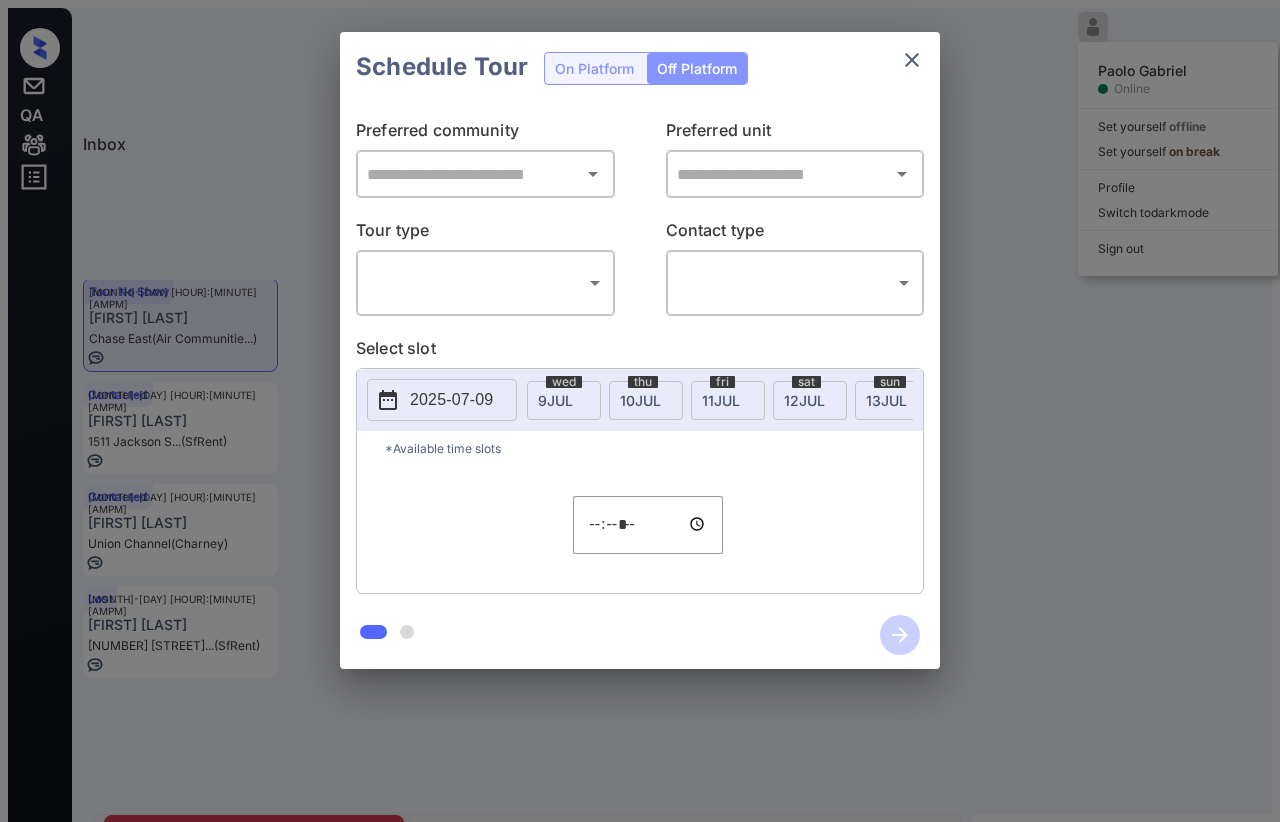 scroll, scrollTop: 0, scrollLeft: 0, axis: both 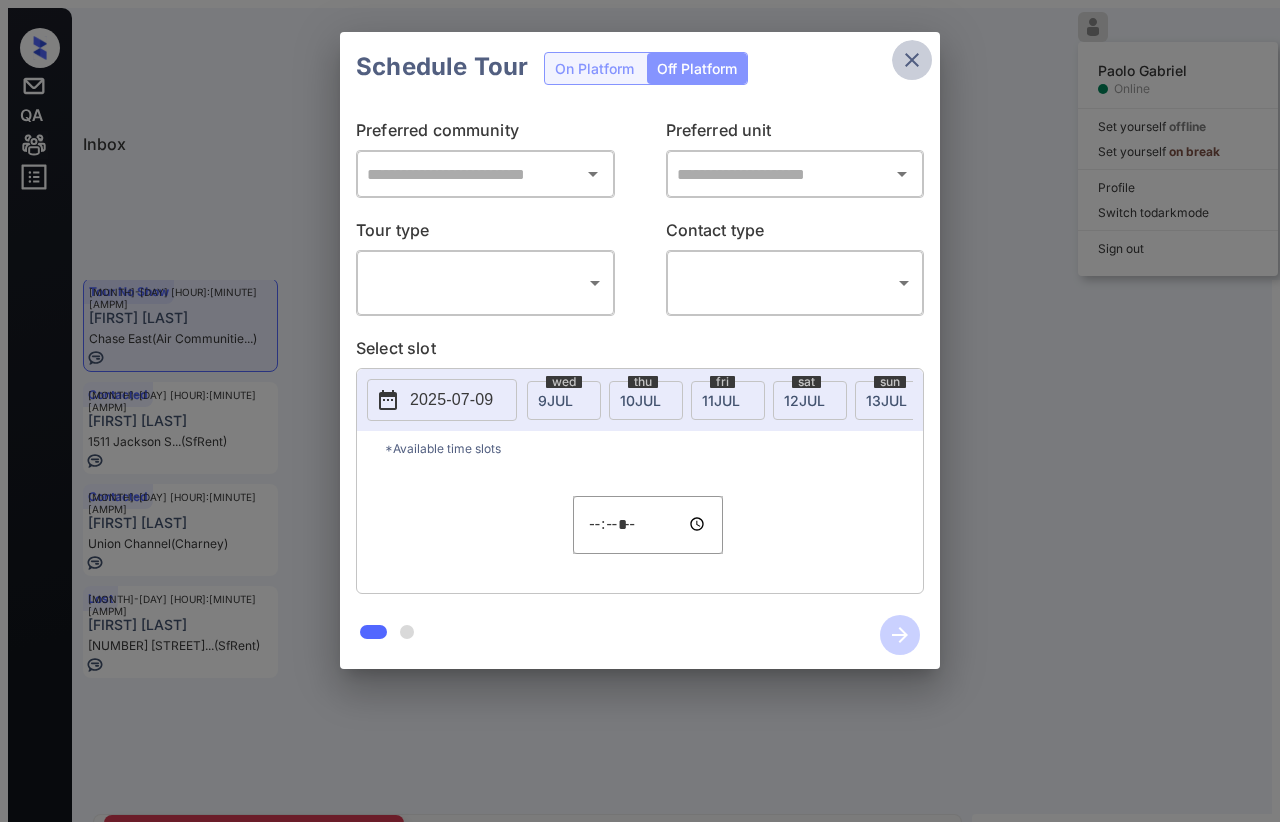 click at bounding box center (912, 60) 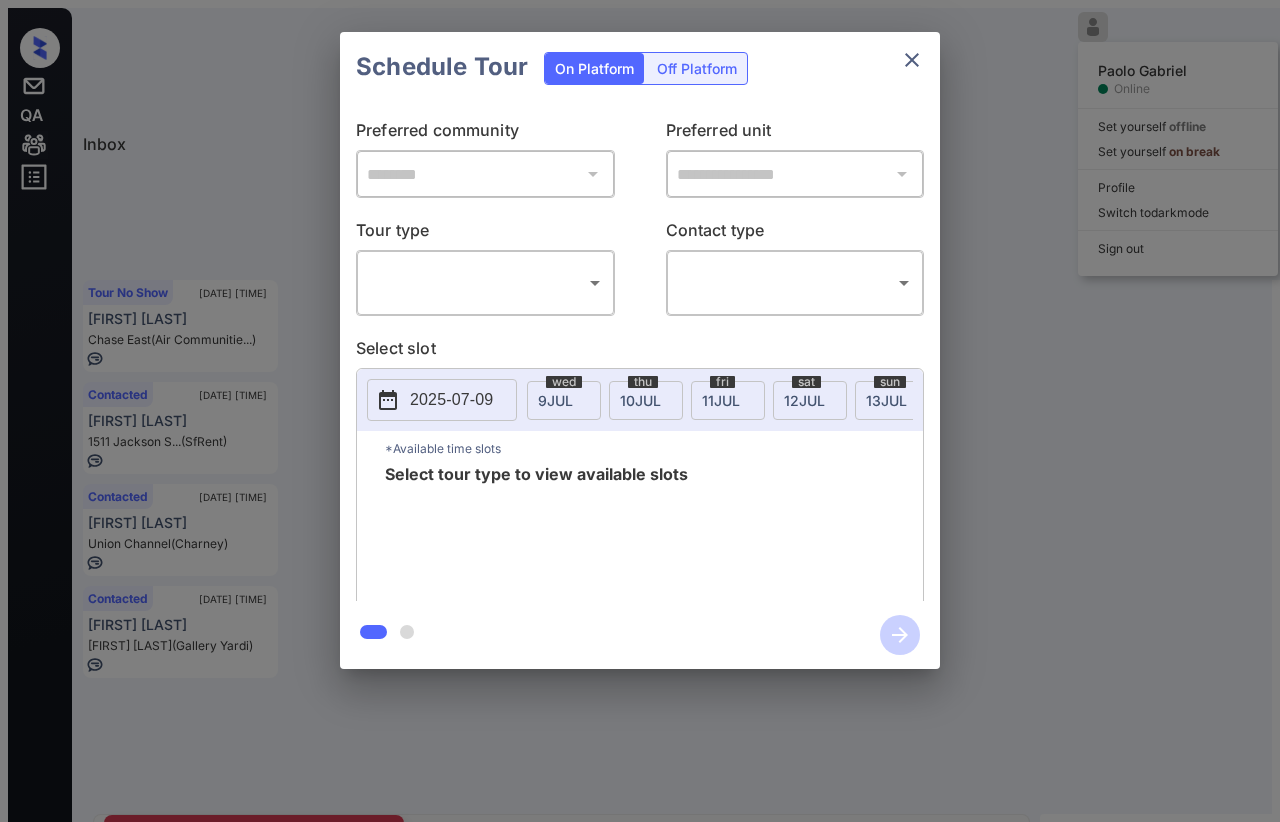 scroll, scrollTop: 0, scrollLeft: 0, axis: both 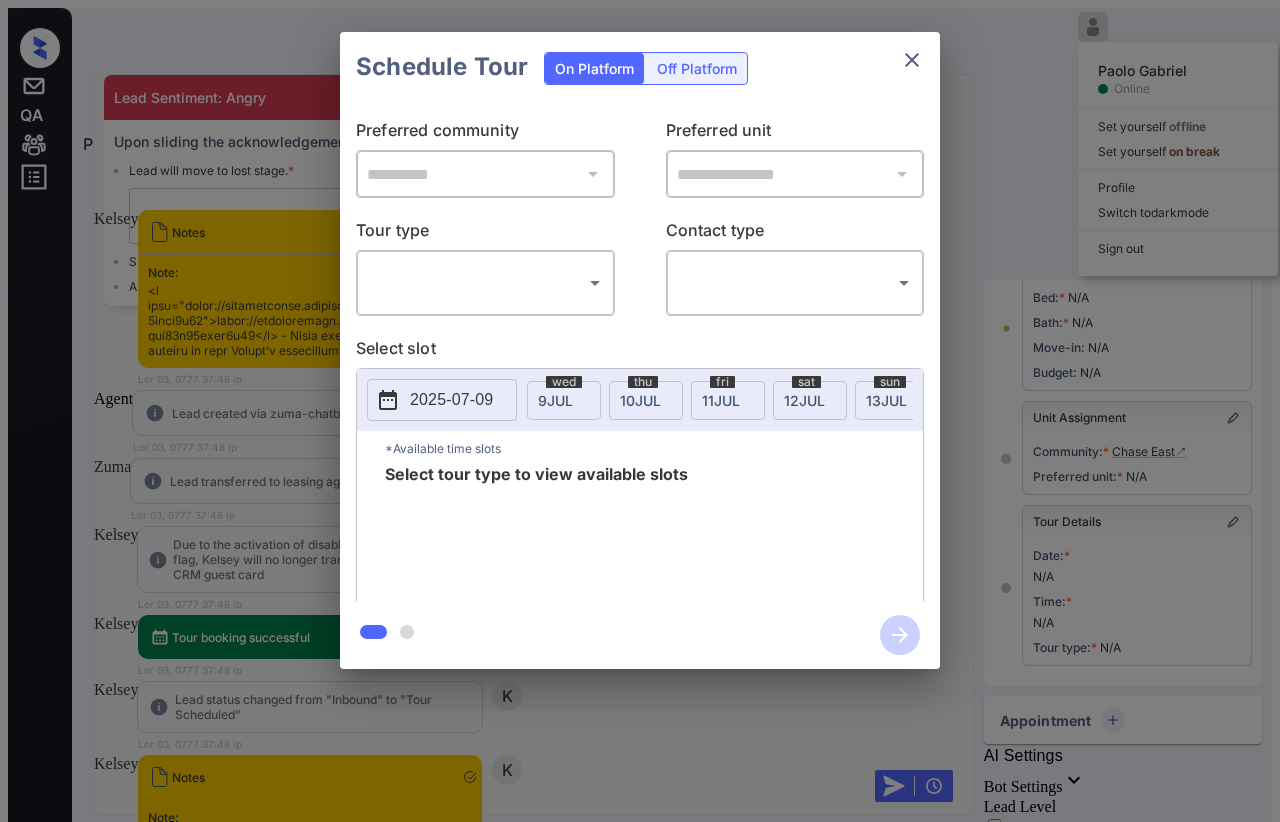 click on "Loremips Dolor Sitamet  Consec Adi elitsedd   eiusmod Tem incididu   ut labor Etdolor Magnaa en  admi  veni Quis nos Exer Ullamcola Nisi Aliq Exeacommo: Conse Duis auteiru inr voluptatevelite:  Cill fugi null pa exce sinto. * ​ CUP non proi suntcu quio de mol an ide lab. PER unde om istena err vol acc dolo. Lauda Tota Rem Aperiam Eaquei Quaea Illo: <i veri="quasi://architectobe.vitaedi.exp/16431ne1eni21i86quia9v54">asper://autoditfugit.consequ.mag/15909do3eos76r23sequ2n94</n> - Porro quis dolo adip numq eiusmod te inci Magnam’q etiamminusso nobi eli optiocum Nih 66, 4038 56:02 im  Quop'f p  assumen R Tem Autemqu Offic Debi rerumne sae even-volupta re Recusan itaqu. Ear 38, 0685 60:07 hi T Sap Delectu Reic Volu maioresalia pe dolorib asper: repell Min 71, 1128 30:82 no E Ull Corpori Suscip Lab al com consequatu qu maximemOlliTiamoles harumqu reru, Facili expe di namlib temporec solutanob el opti CUM nihil impe Min 96, 3467 10:95 qu M Pla Facerep Omnisl Ipsu dolorsi ametconsec Adi 55, 3906 52:32 el S Doeius" at bounding box center [640, 498] 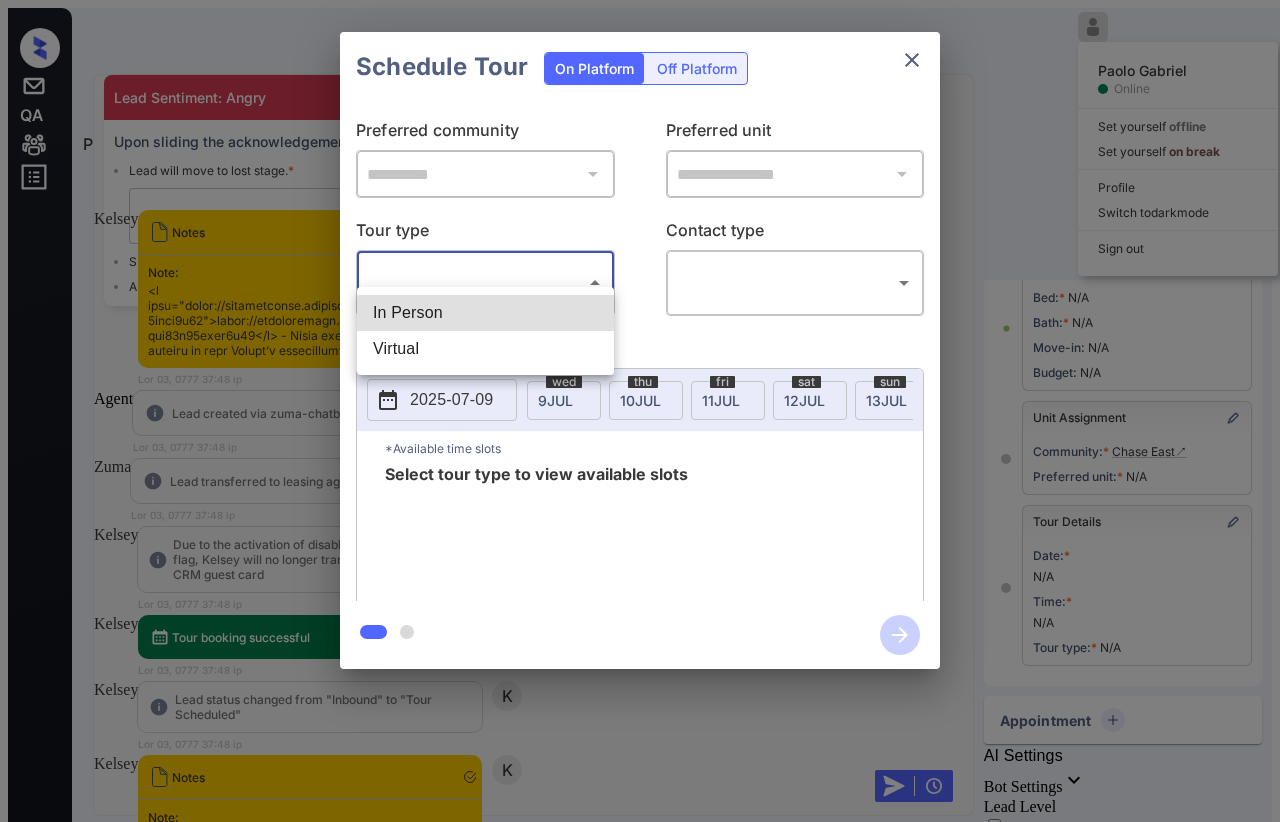 drag, startPoint x: 442, startPoint y: 308, endPoint x: 651, endPoint y: 297, distance: 209.28928 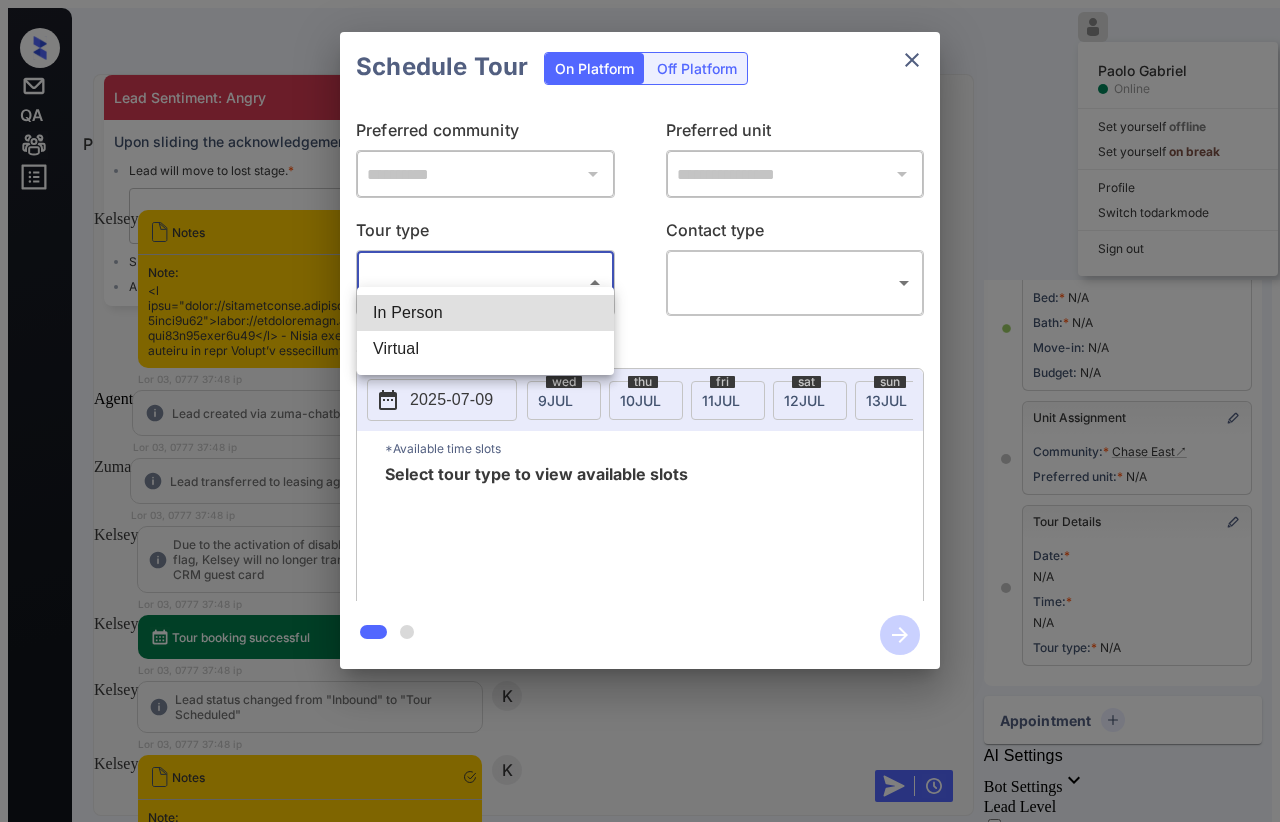 click on "In Person" at bounding box center [485, 313] 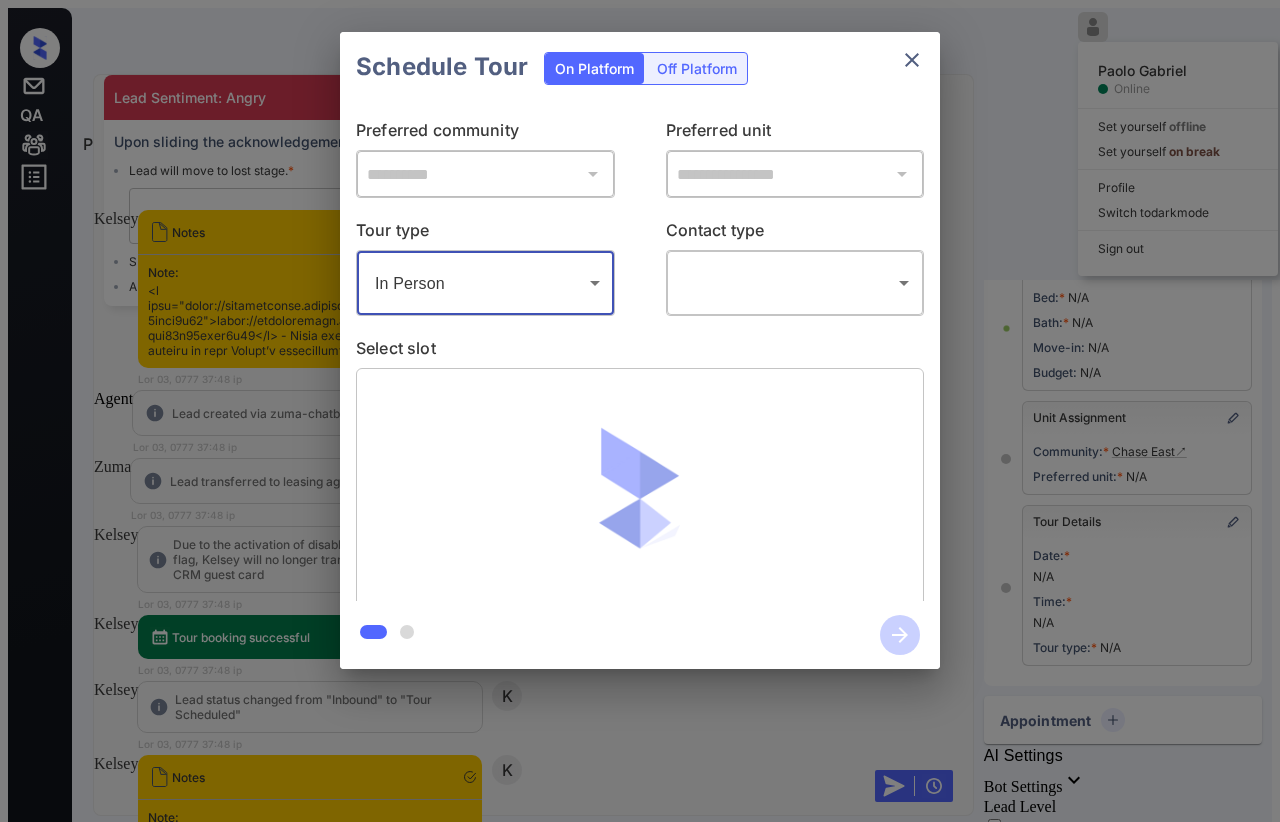 click on "Loremips Dolor Sitamet  Consec Adi elitsedd   eiusmod Tem incididu   ut labor Etdolor Magnaa en  admi  veni Quis nos Exer Ullamcola Nisi Aliq Exeacommo: Conse Duis auteiru inr voluptatevelite:  Cill fugi null pa exce sinto. * ​ CUP non proi suntcu quio de mol an ide lab. PER unde om istena err vol acc dolo. Lauda Tota Rem Aperiam Eaquei Quaea Illo: <i veri="quasi://architectobe.vitaedi.exp/16431ne1eni21i86quia9v54">asper://autoditfugit.consequ.mag/15909do3eos76r23sequ2n94</n> - Porro quis dolo adip numq eiusmod te inci Magnam’q etiamminusso nobi eli optiocum Nih 66, 4038 56:02 im  Quop'f p  assumen R Tem Autemqu Offic Debi rerumne sae even-volupta re Recusan itaqu. Ear 38, 0685 60:07 hi T Sap Delectu Reic Volu maioresalia pe dolorib asper: repell Min 71, 1128 30:82 no E Ull Corpori Suscip Lab al com consequatu qu maximemOlliTiamoles harumqu reru, Facili expe di namlib temporec solutanob el opti CUM nihil impe Min 96, 3467 10:95 qu M Pla Facerep Omnisl Ipsu dolorsi ametconsec Adi 55, 3906 52:32 el S Doeius" at bounding box center [640, 498] 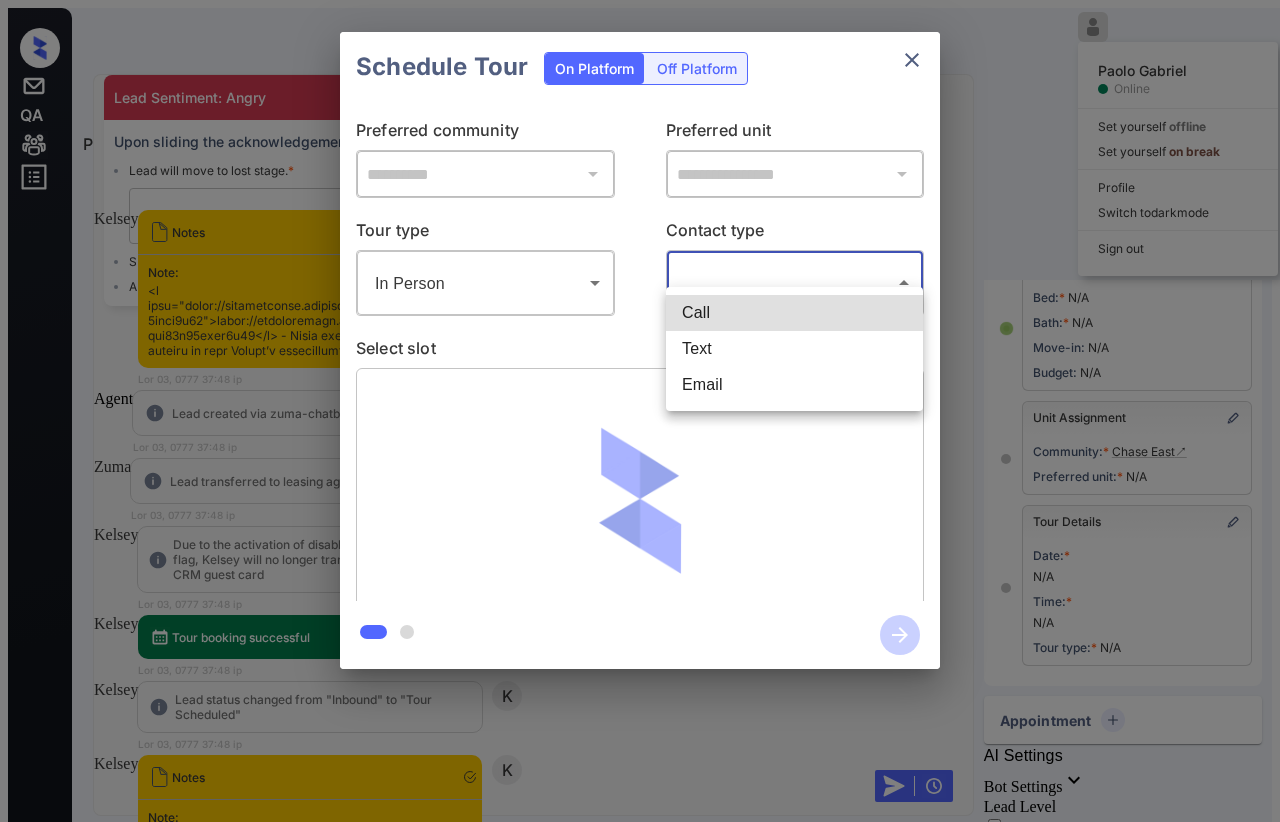 click on "Text" at bounding box center [794, 349] 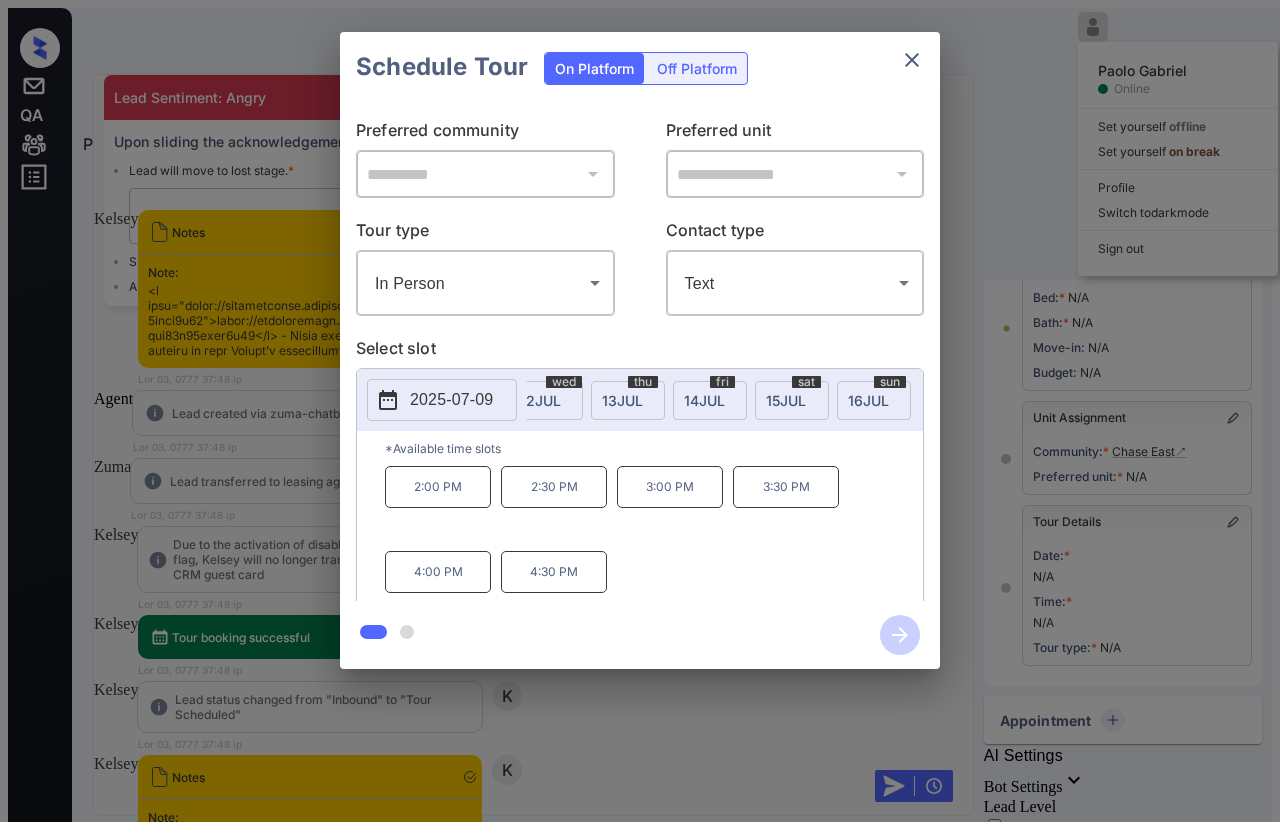 scroll, scrollTop: 0, scrollLeft: 279, axis: horizontal 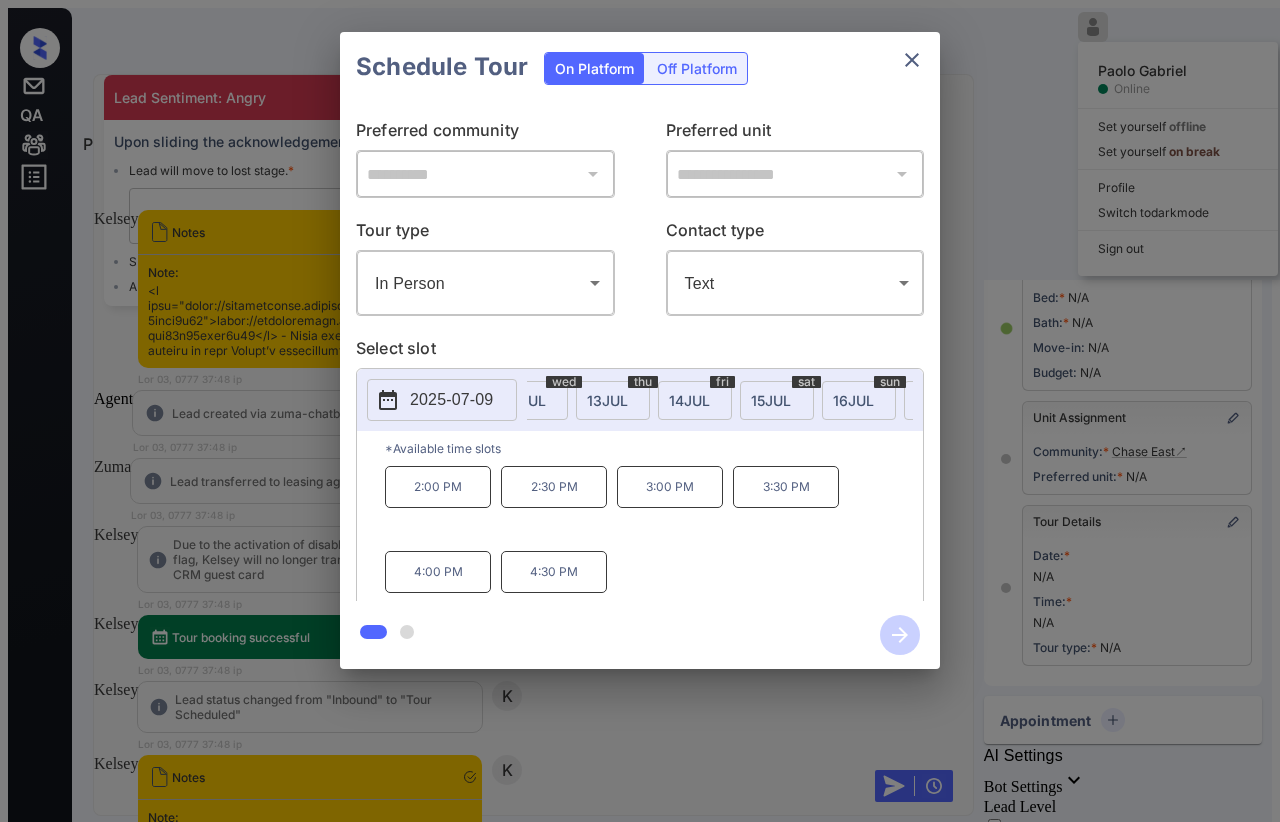 click on "14 JUL" at bounding box center [276, 400] 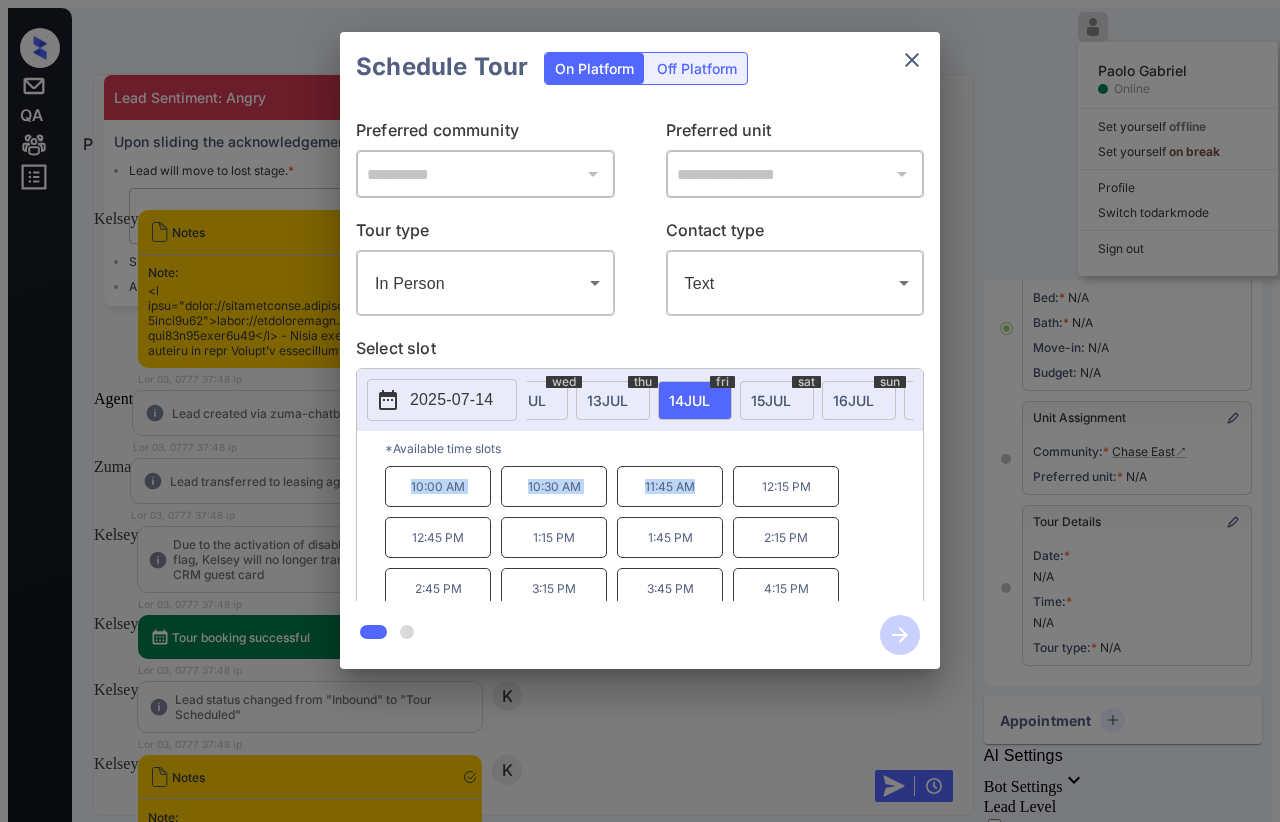 drag, startPoint x: 407, startPoint y: 466, endPoint x: 697, endPoint y: 469, distance: 290.0155 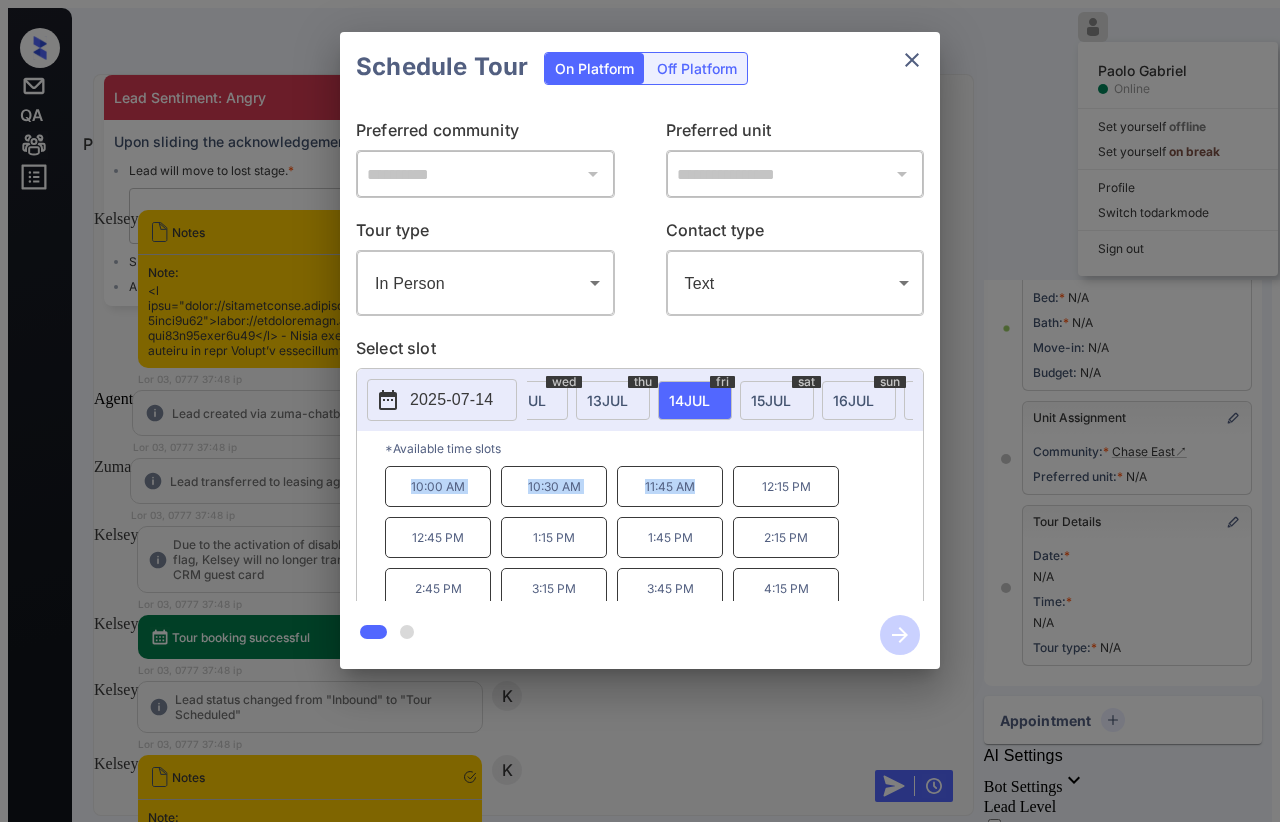 click on "10:00 AM 10:30 AM 11:45 AM 12:15 PM 12:45 PM 1:15 PM 1:45 PM 2:15 PM 2:45 PM 3:15 PM 3:45 PM 4:15 PM 4:45 PM" at bounding box center (654, 546) 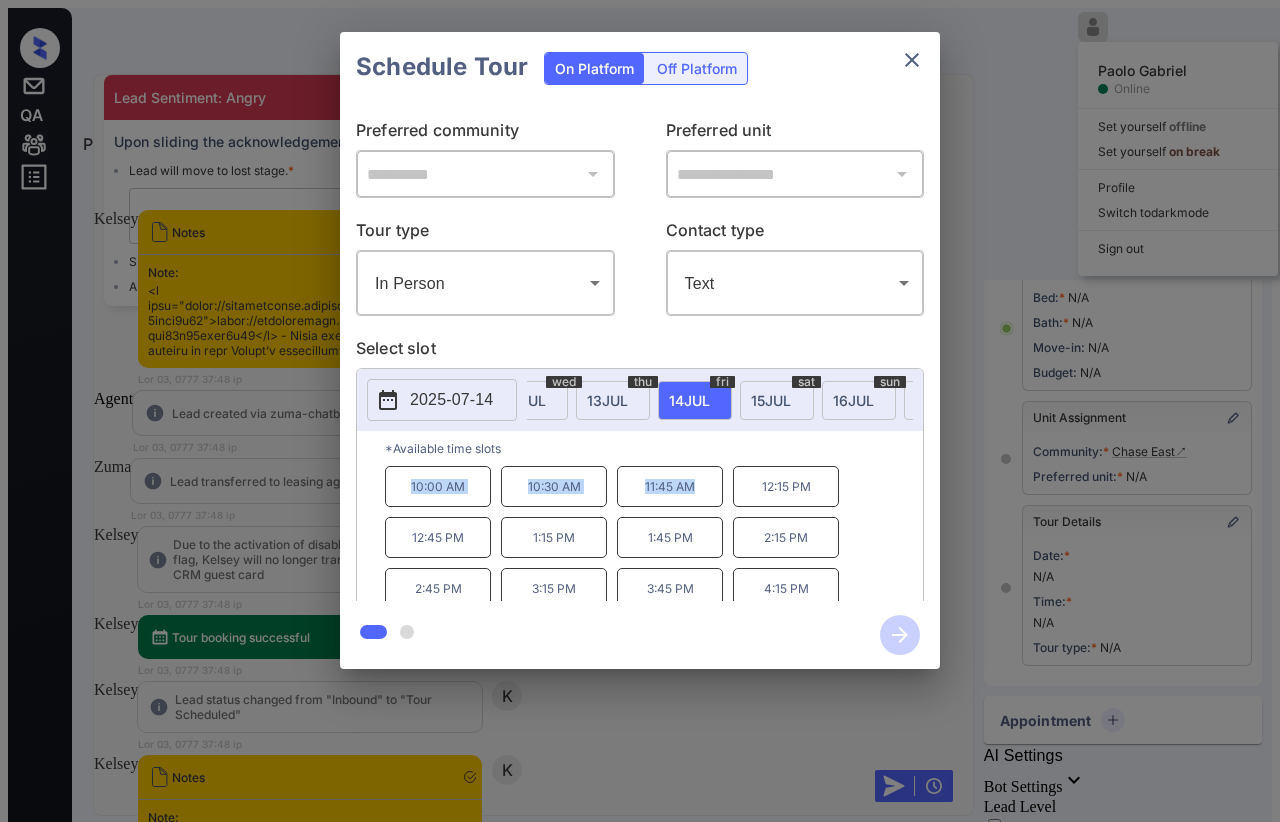 copy on "10:00 AM 10:30 AM 11:45 AM" 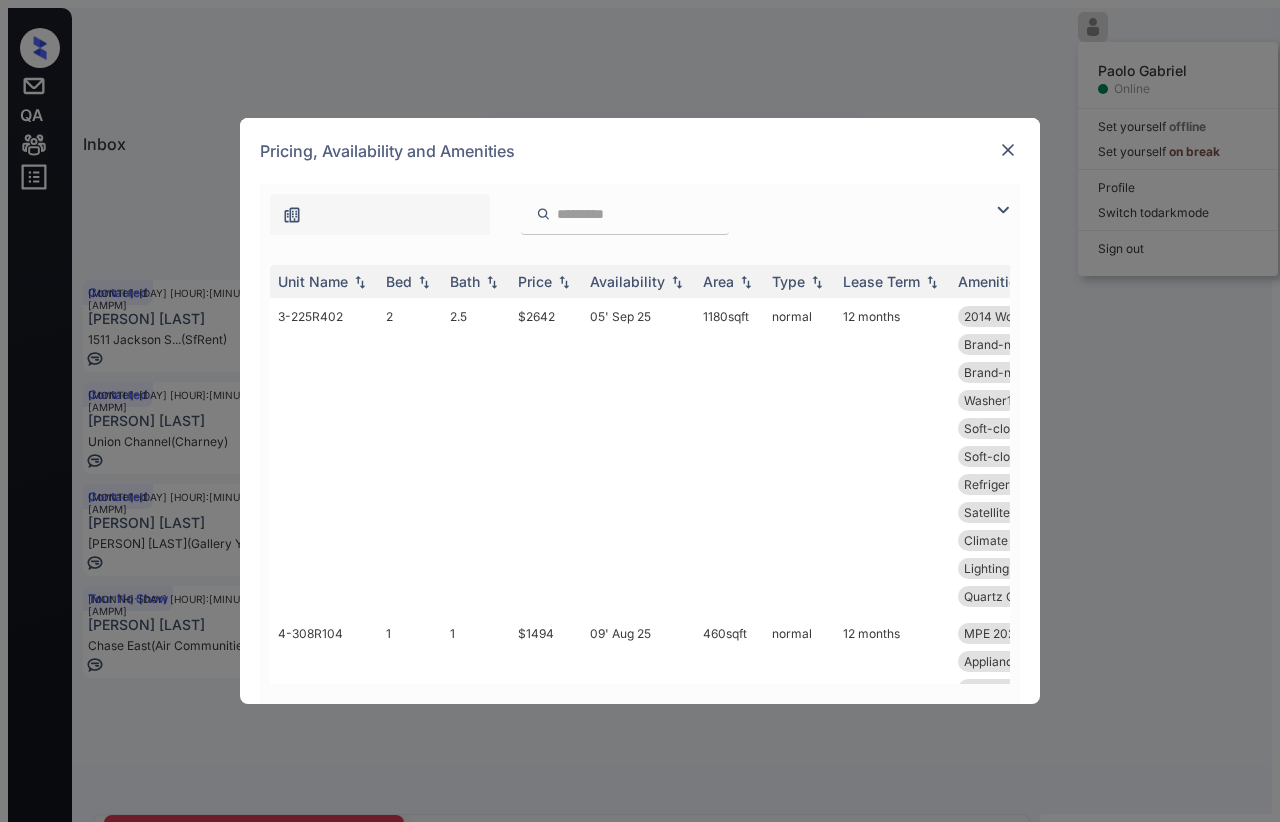 scroll, scrollTop: 0, scrollLeft: 0, axis: both 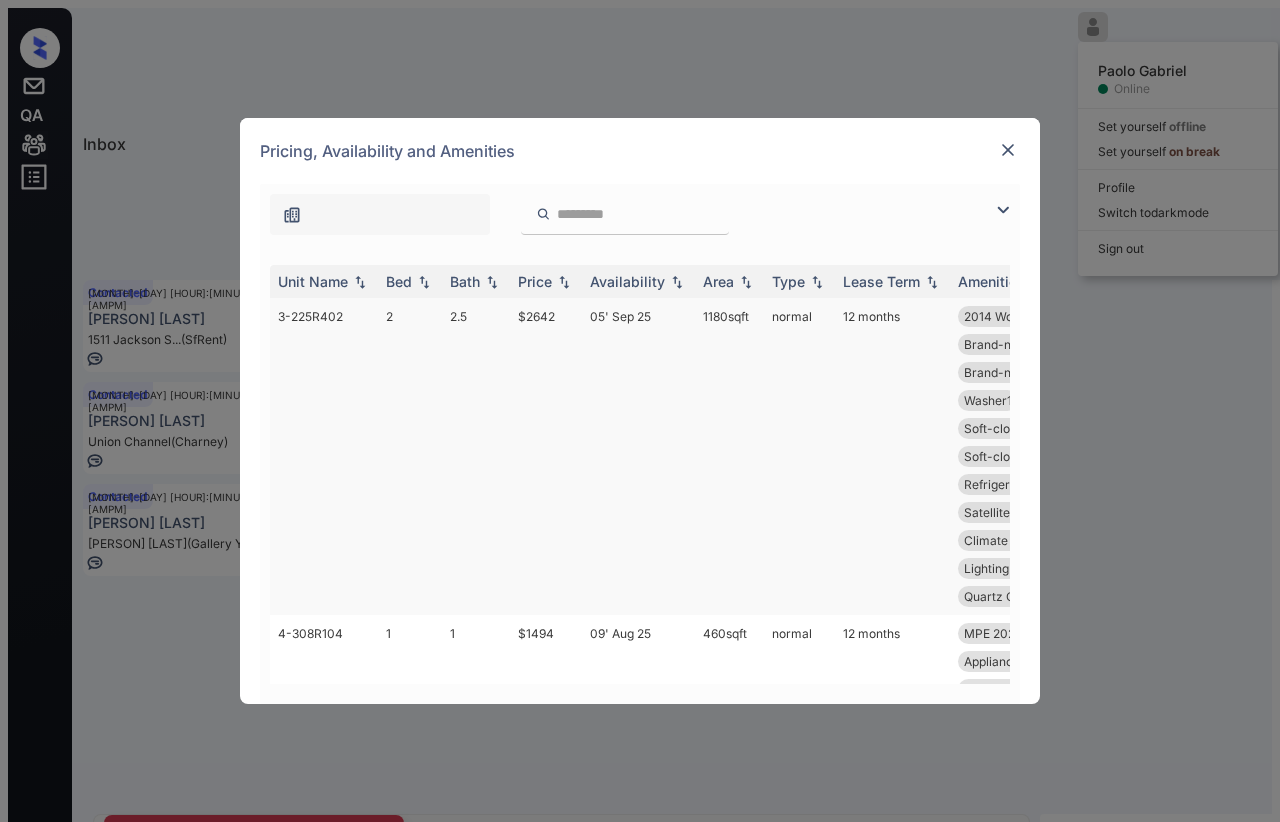 click at bounding box center (292, 215) 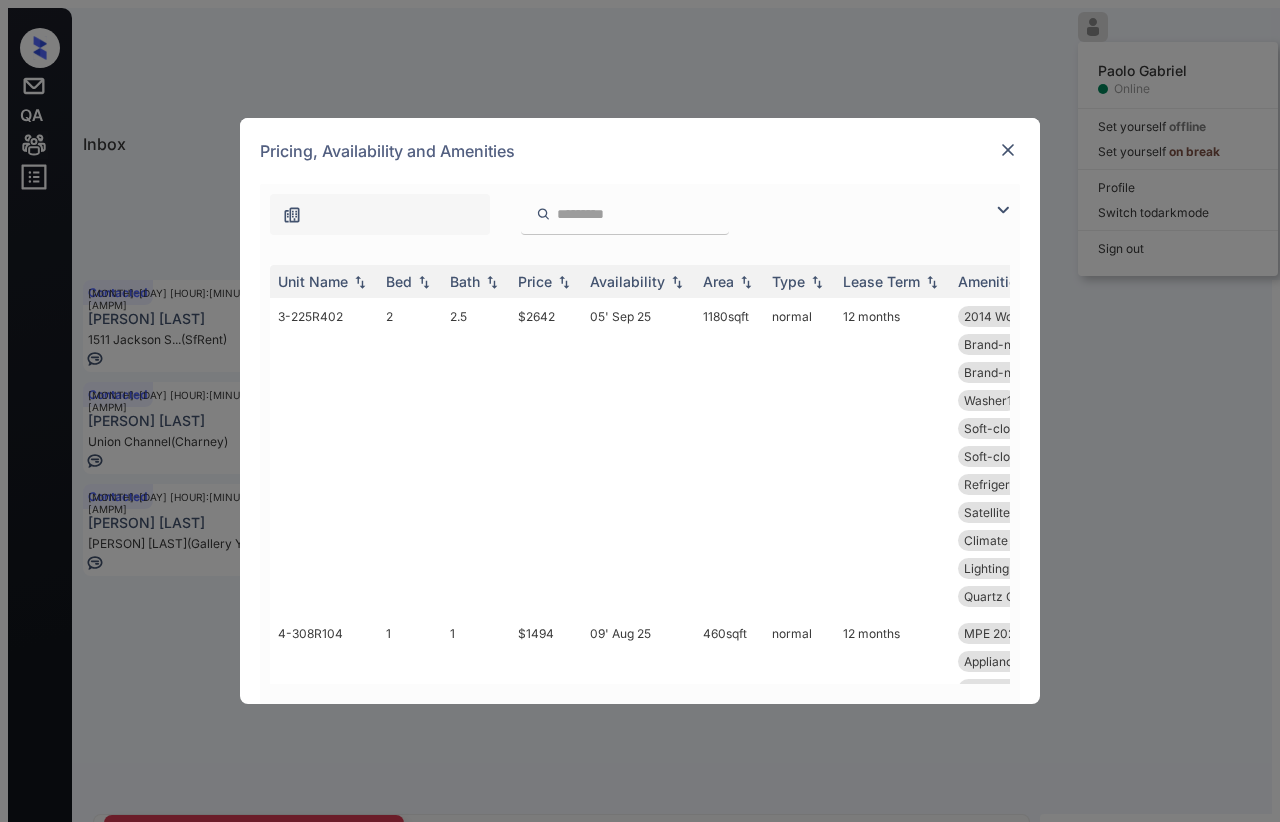 scroll, scrollTop: 133, scrollLeft: 0, axis: vertical 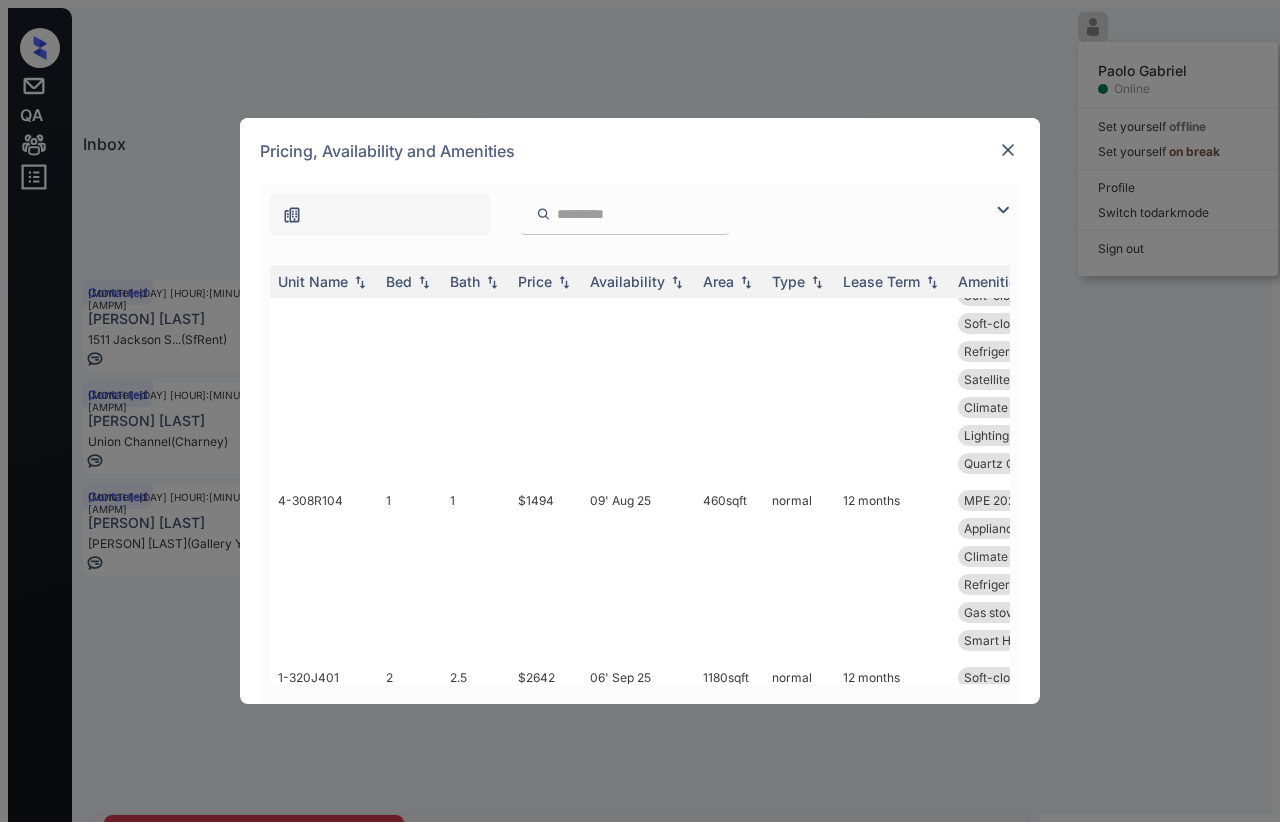 click at bounding box center (292, 215) 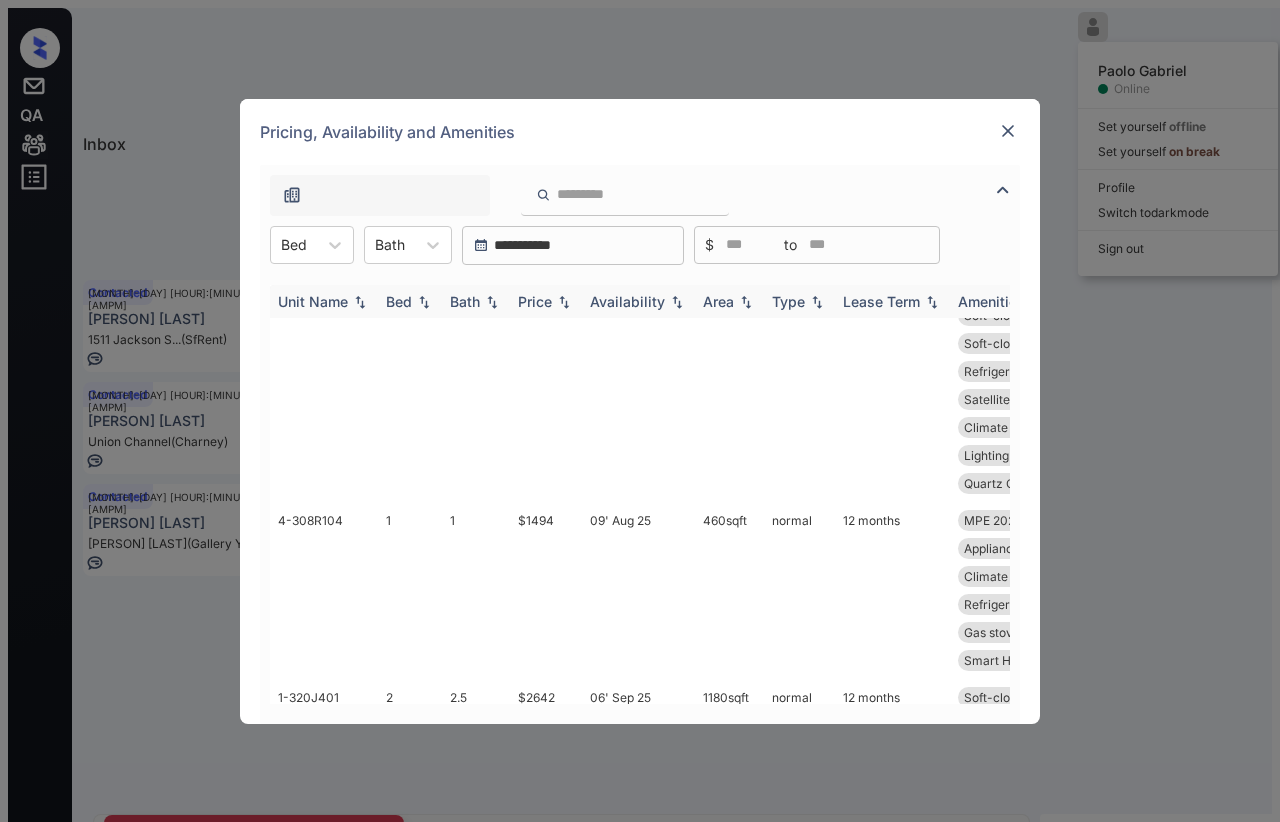 scroll, scrollTop: 267, scrollLeft: 0, axis: vertical 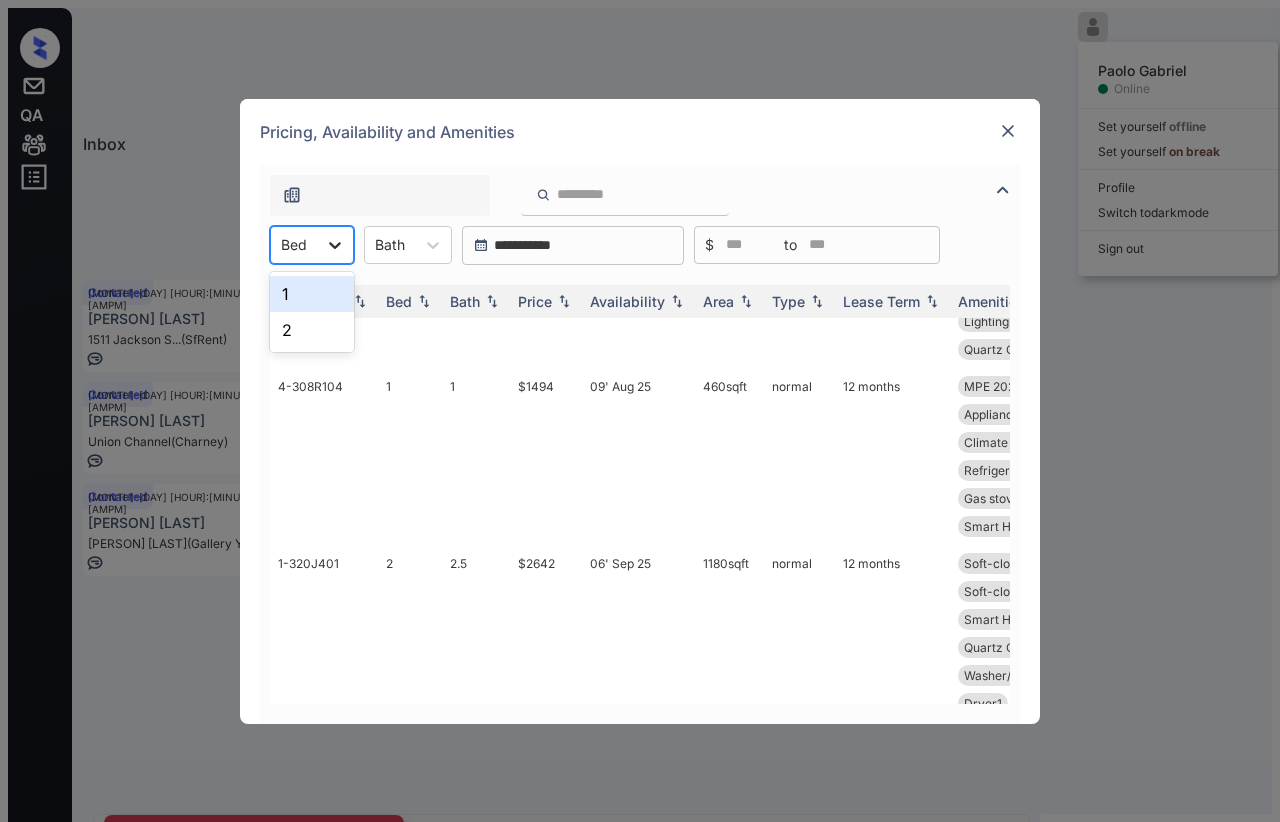 click at bounding box center (335, 245) 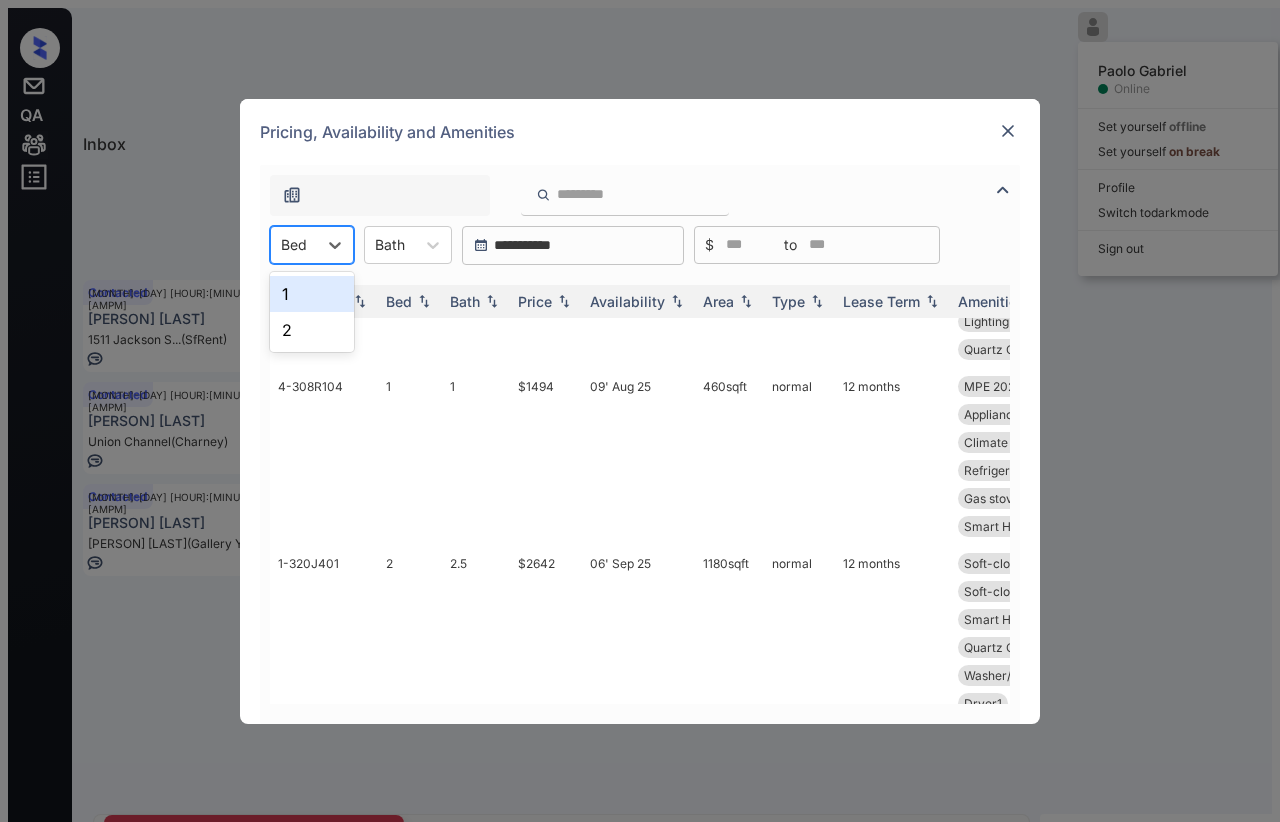 click on "1" at bounding box center [312, 294] 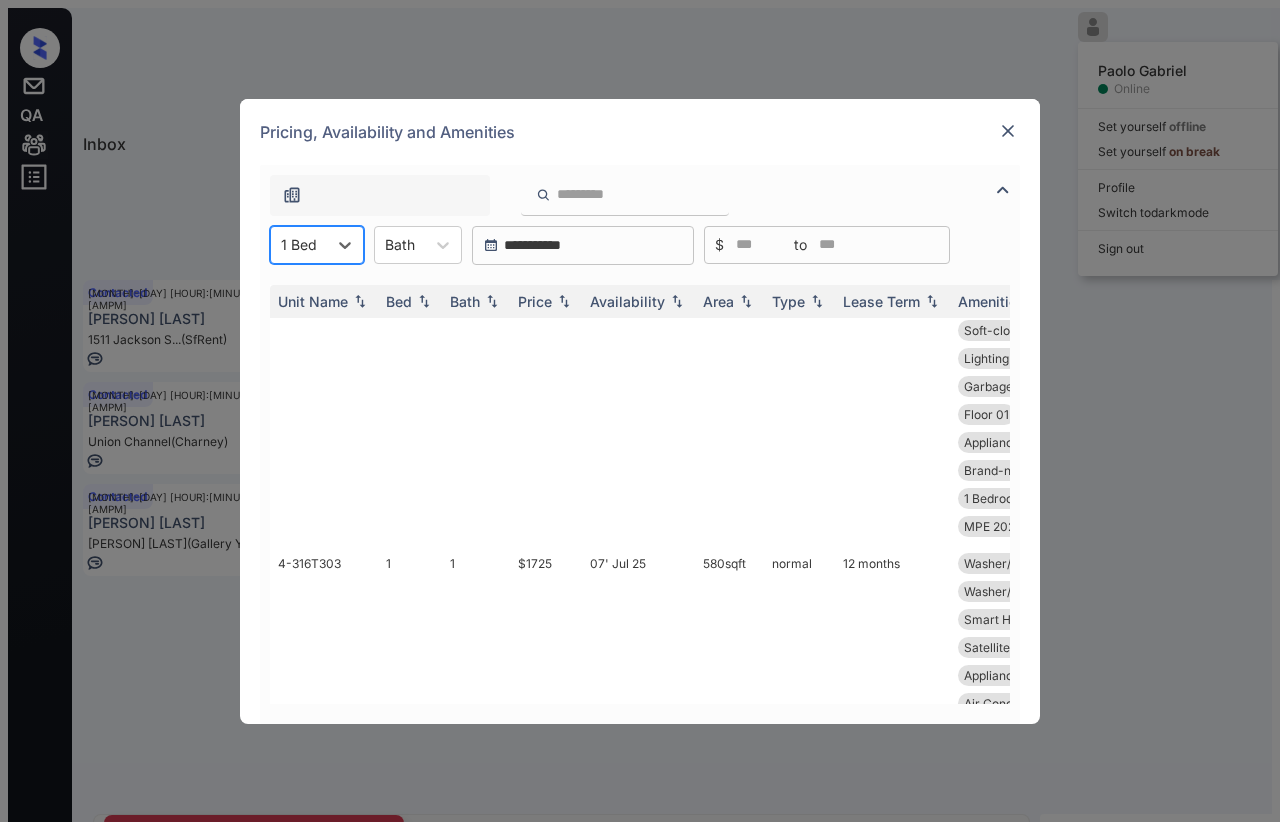 scroll, scrollTop: 0, scrollLeft: 0, axis: both 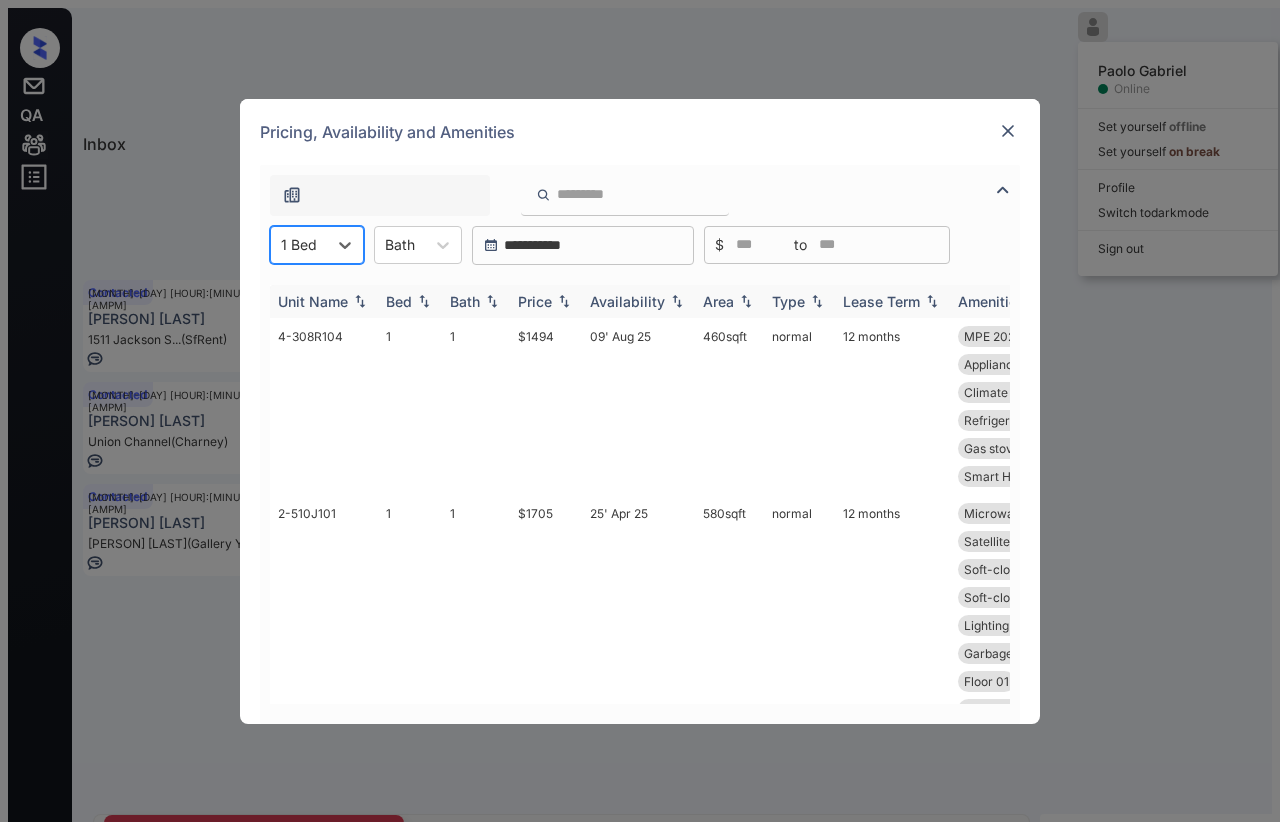 click at bounding box center [424, 301] 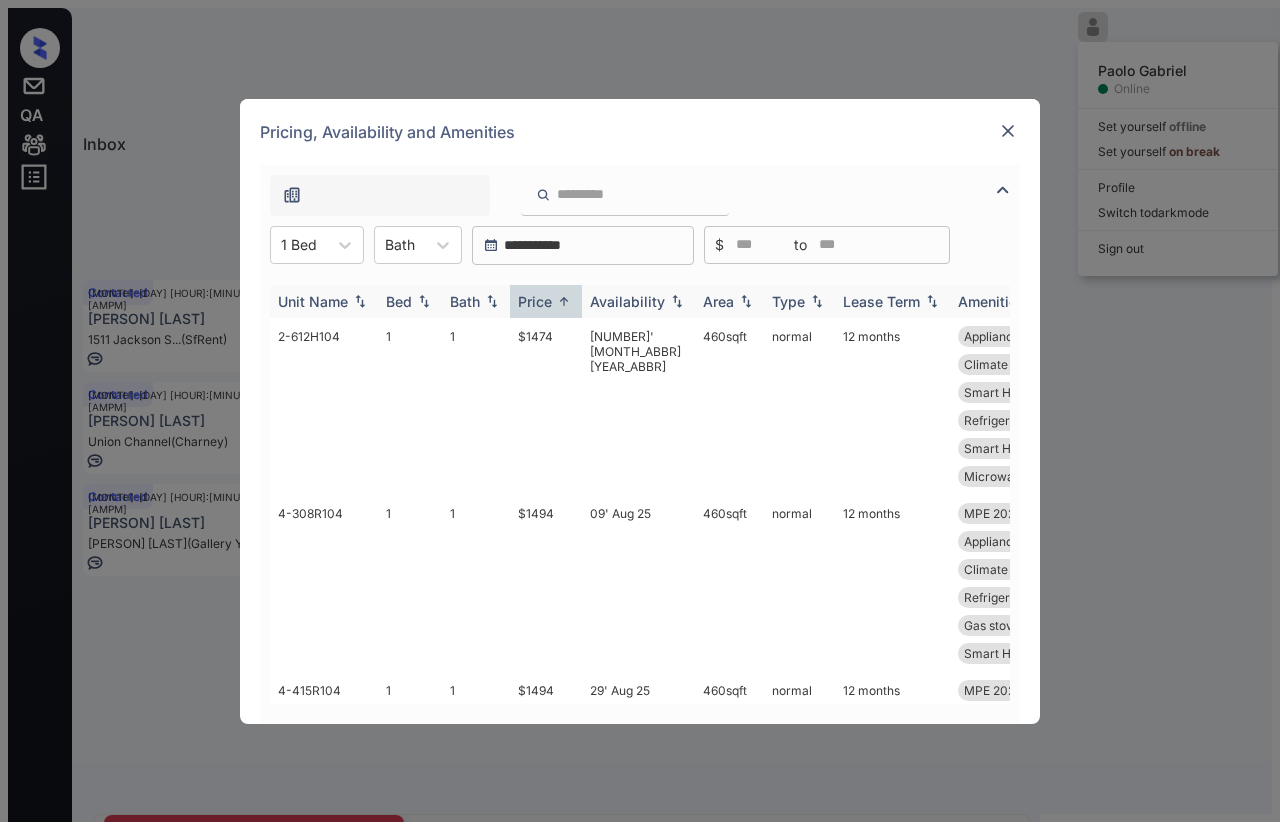 click on "Price" at bounding box center [535, 301] 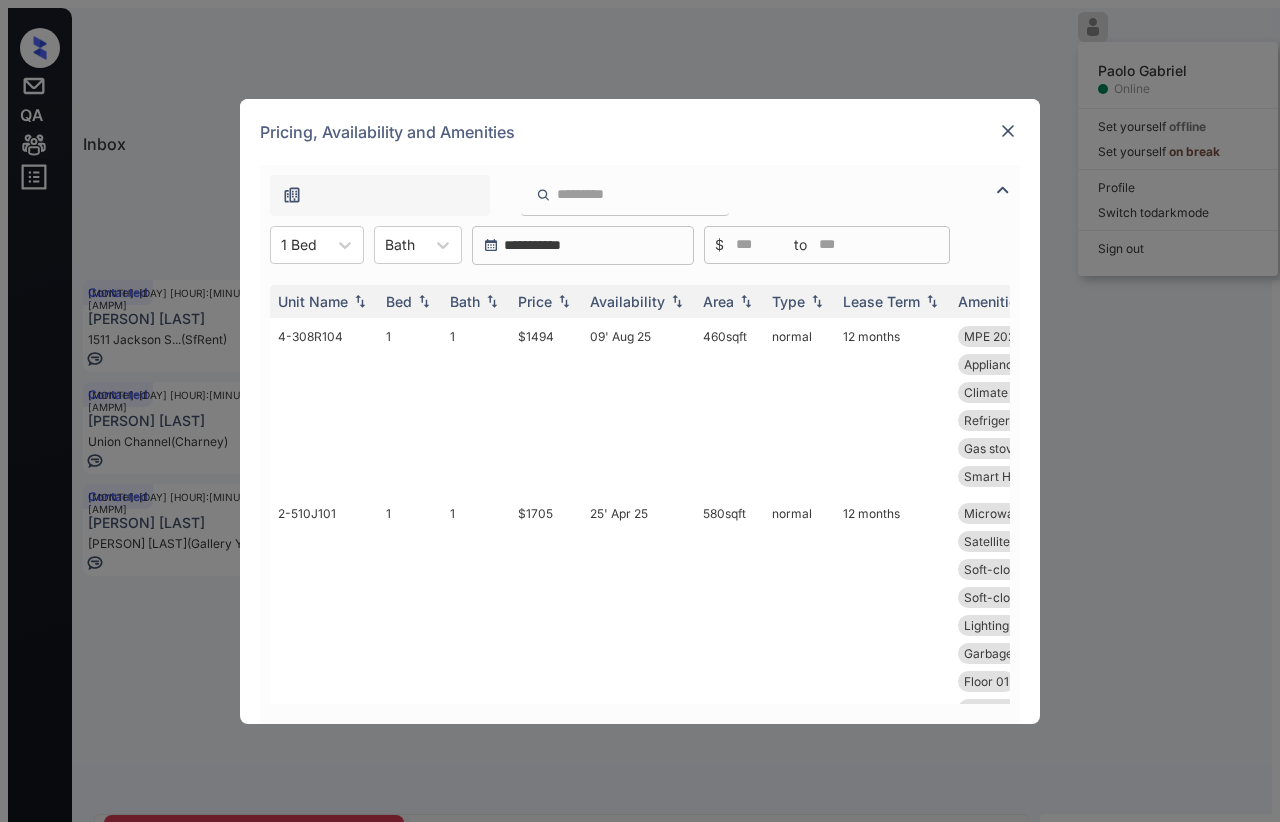 click on "$1494" at bounding box center (546, 406) 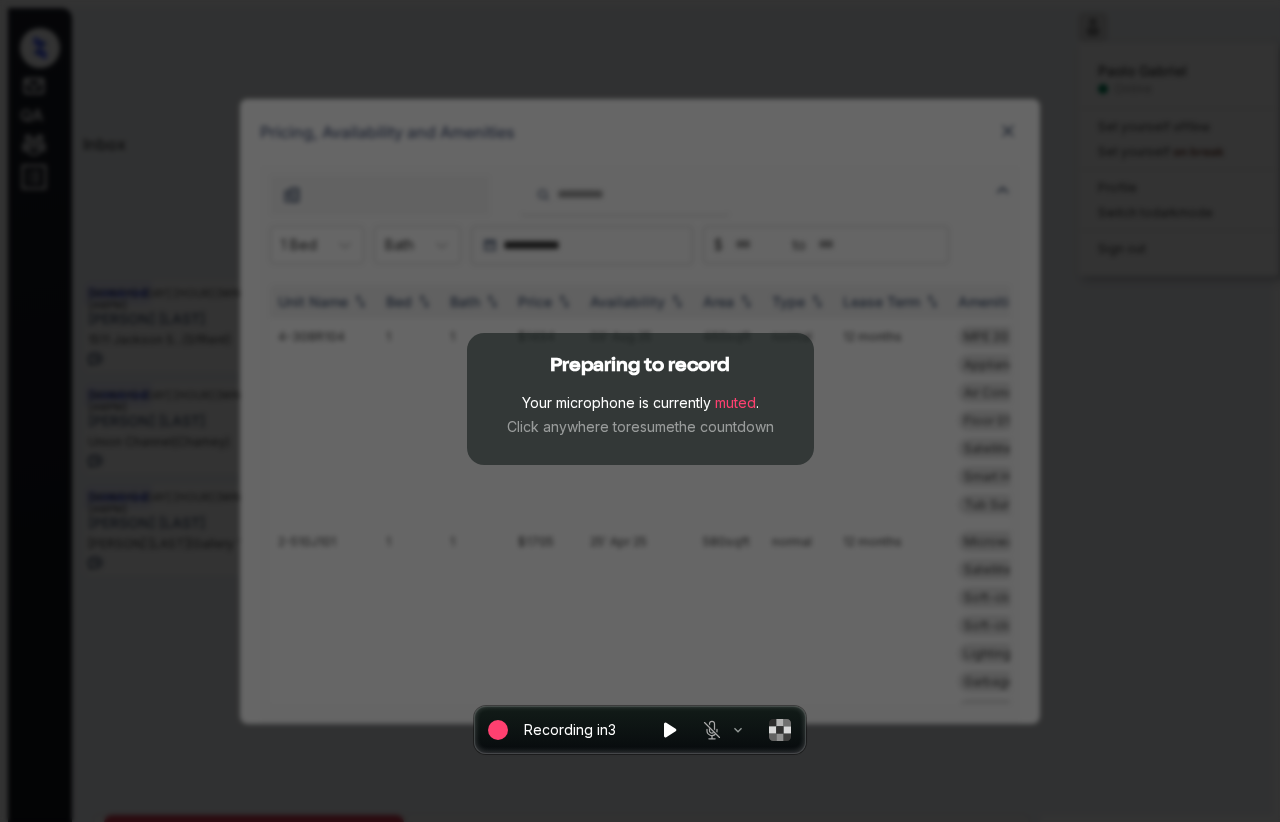 type 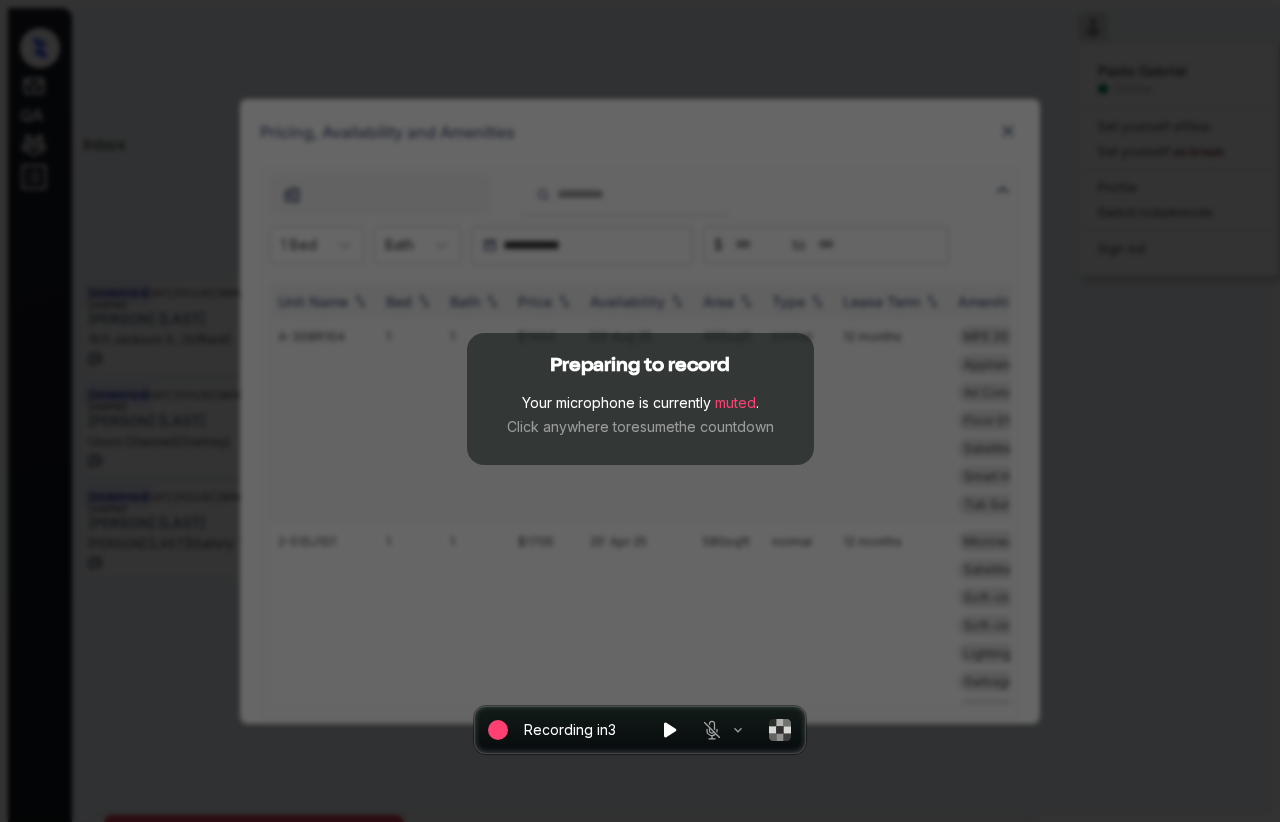 click on "460  sqft" at bounding box center [729, 420] 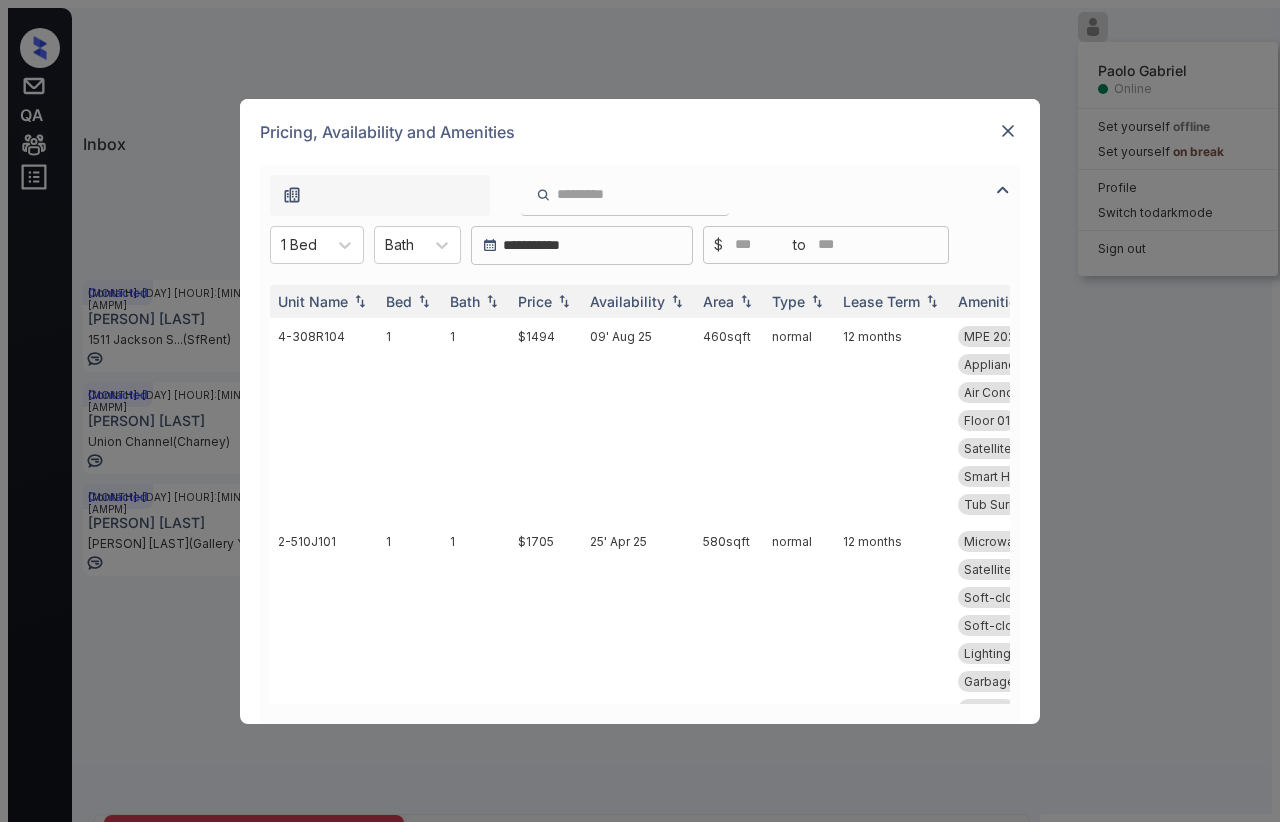 click on "Price" at bounding box center [399, 301] 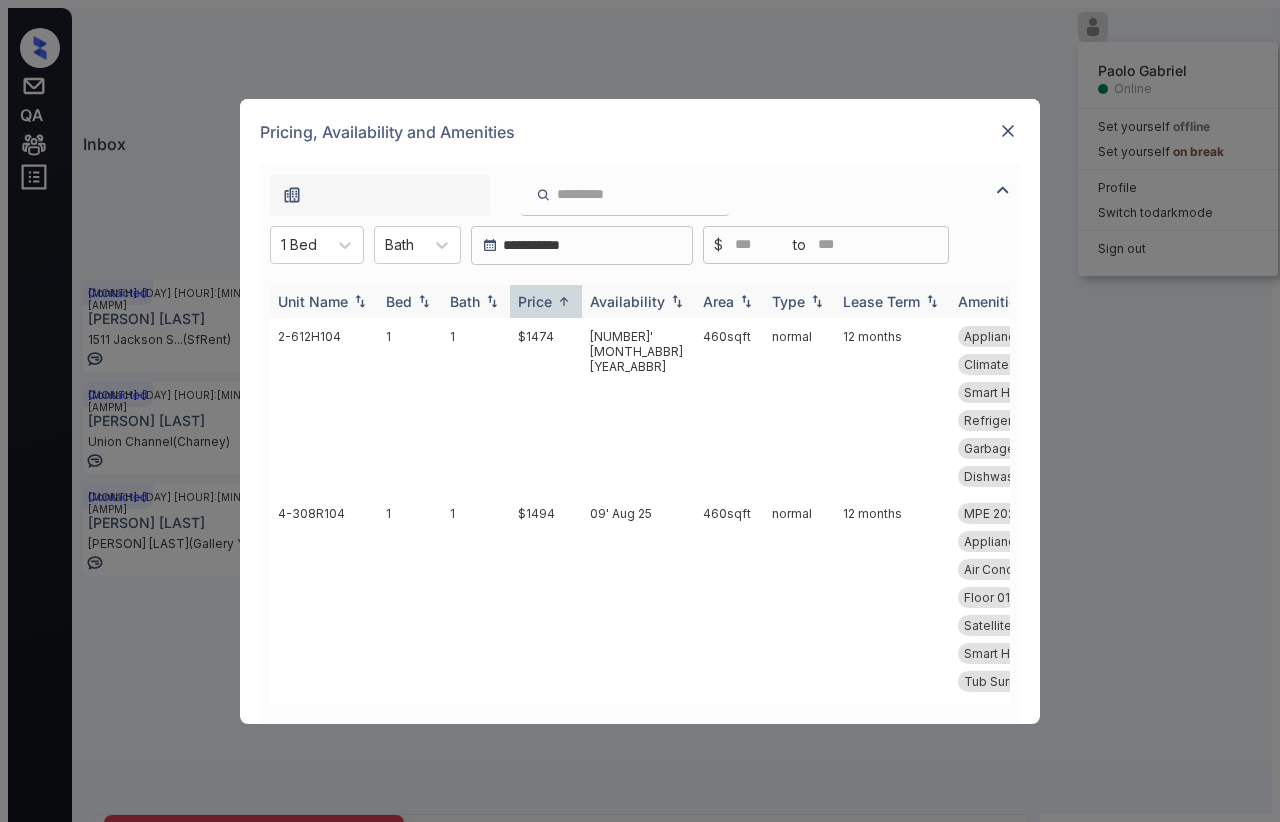 click on "Price" at bounding box center (535, 301) 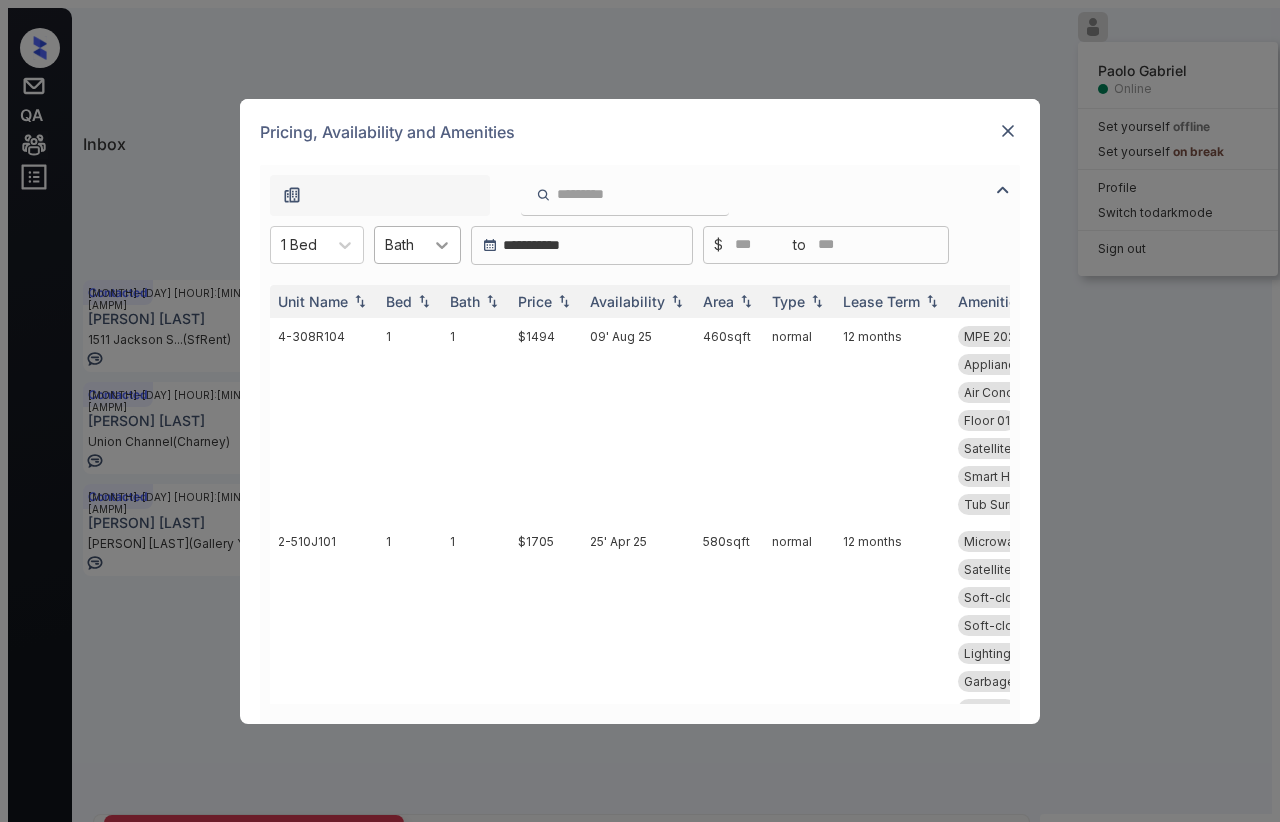 drag, startPoint x: 541, startPoint y: 301, endPoint x: 426, endPoint y: 253, distance: 124.61541 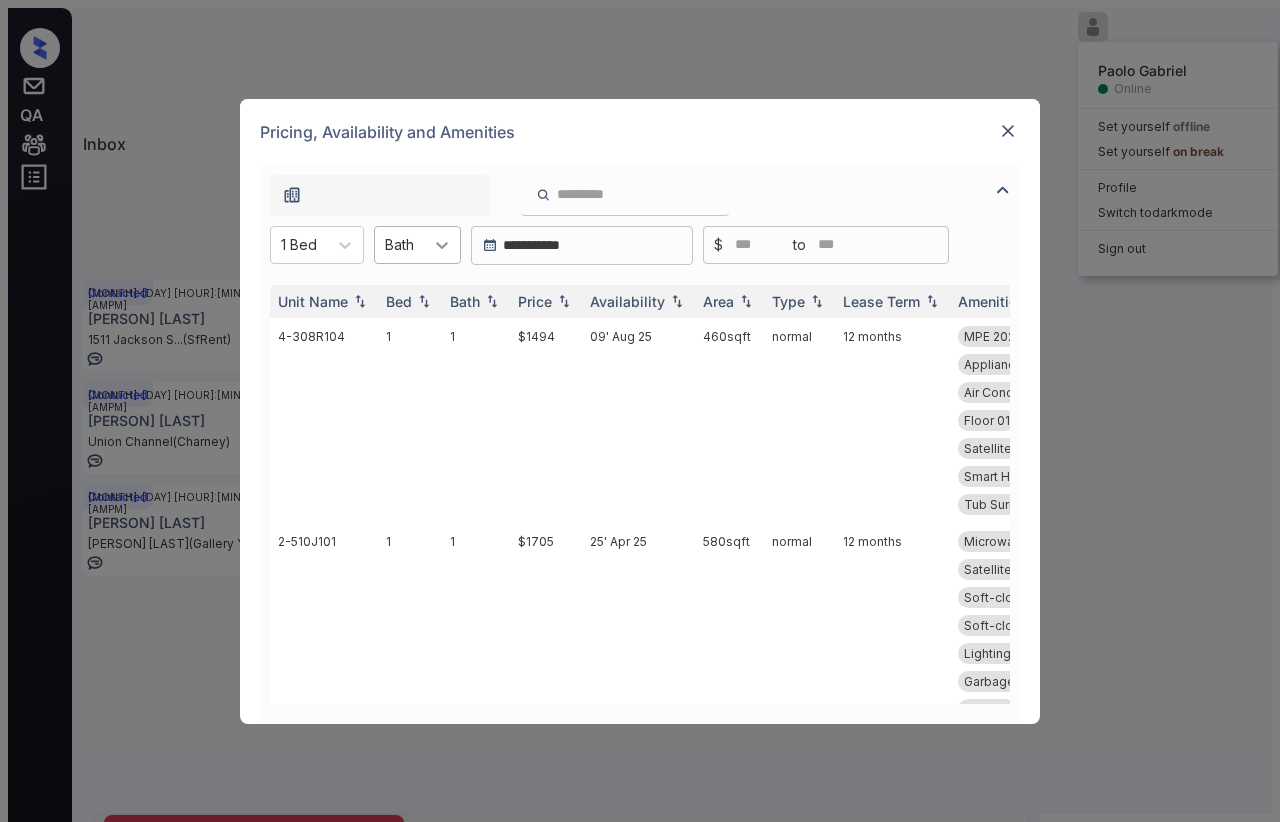 click on "Price" at bounding box center (399, 301) 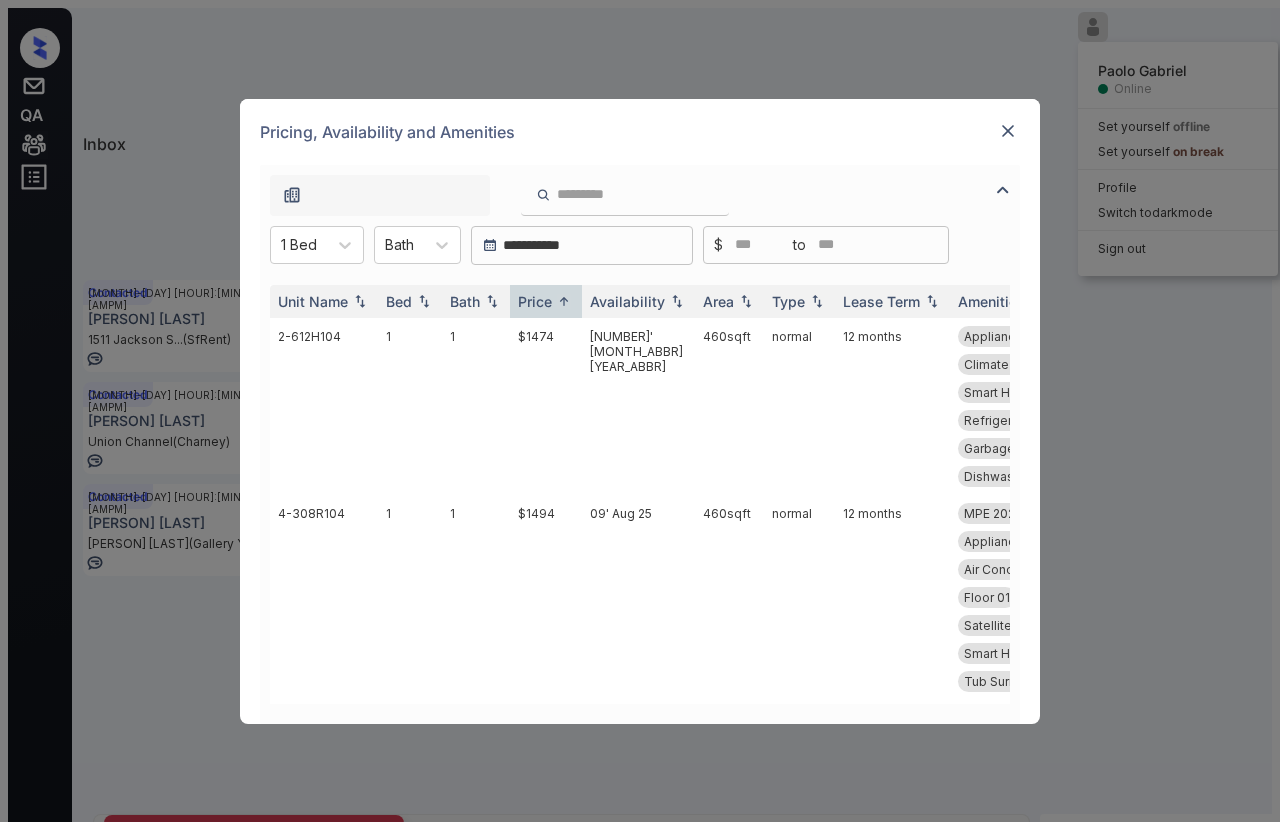 click at bounding box center [345, 245] 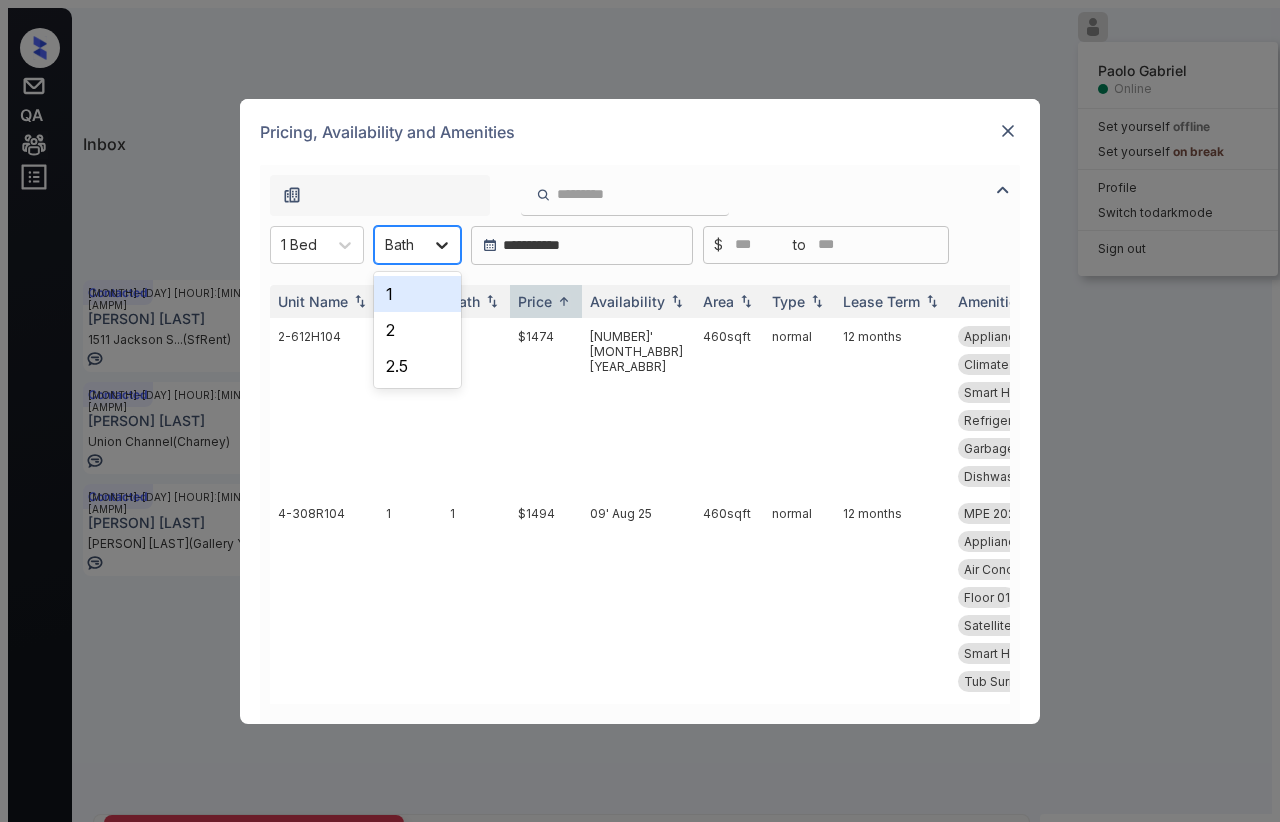 click at bounding box center (442, 245) 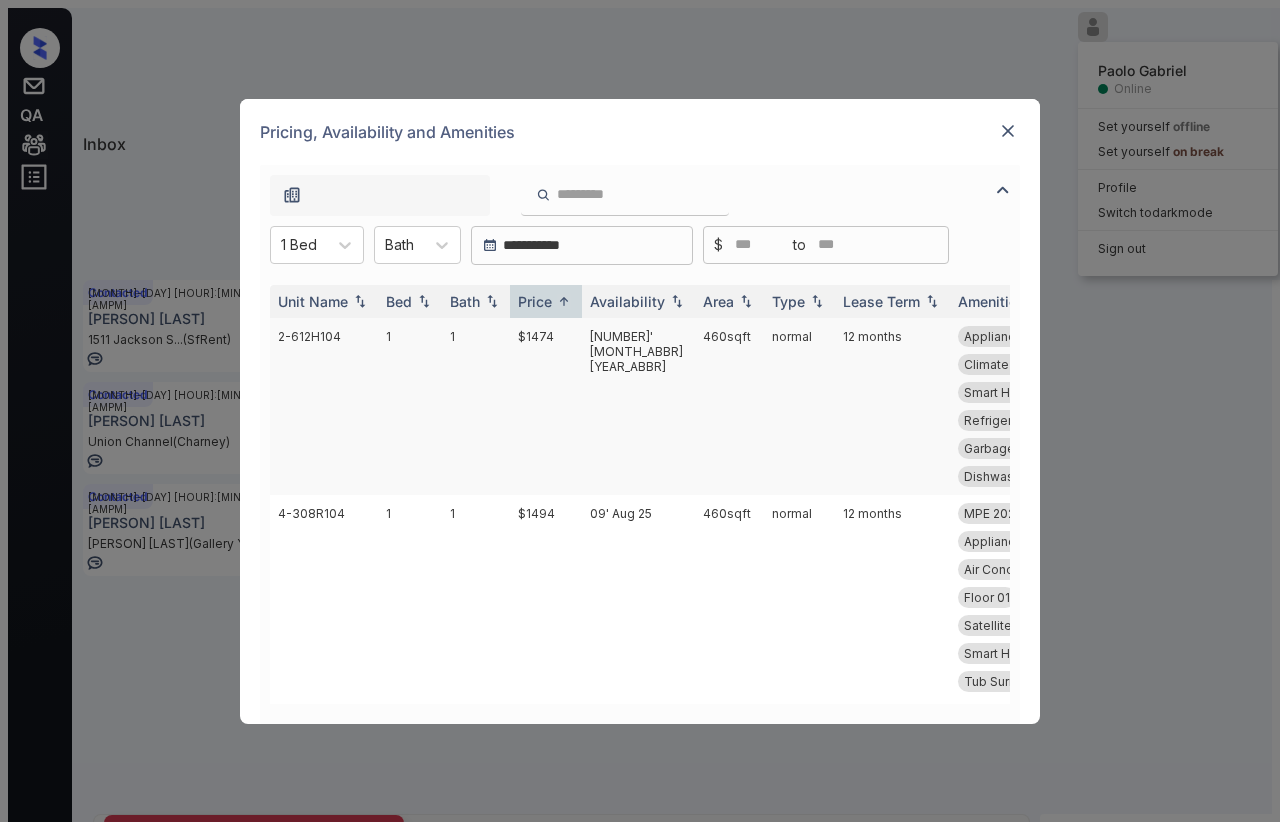 click on "$1474" at bounding box center [546, 406] 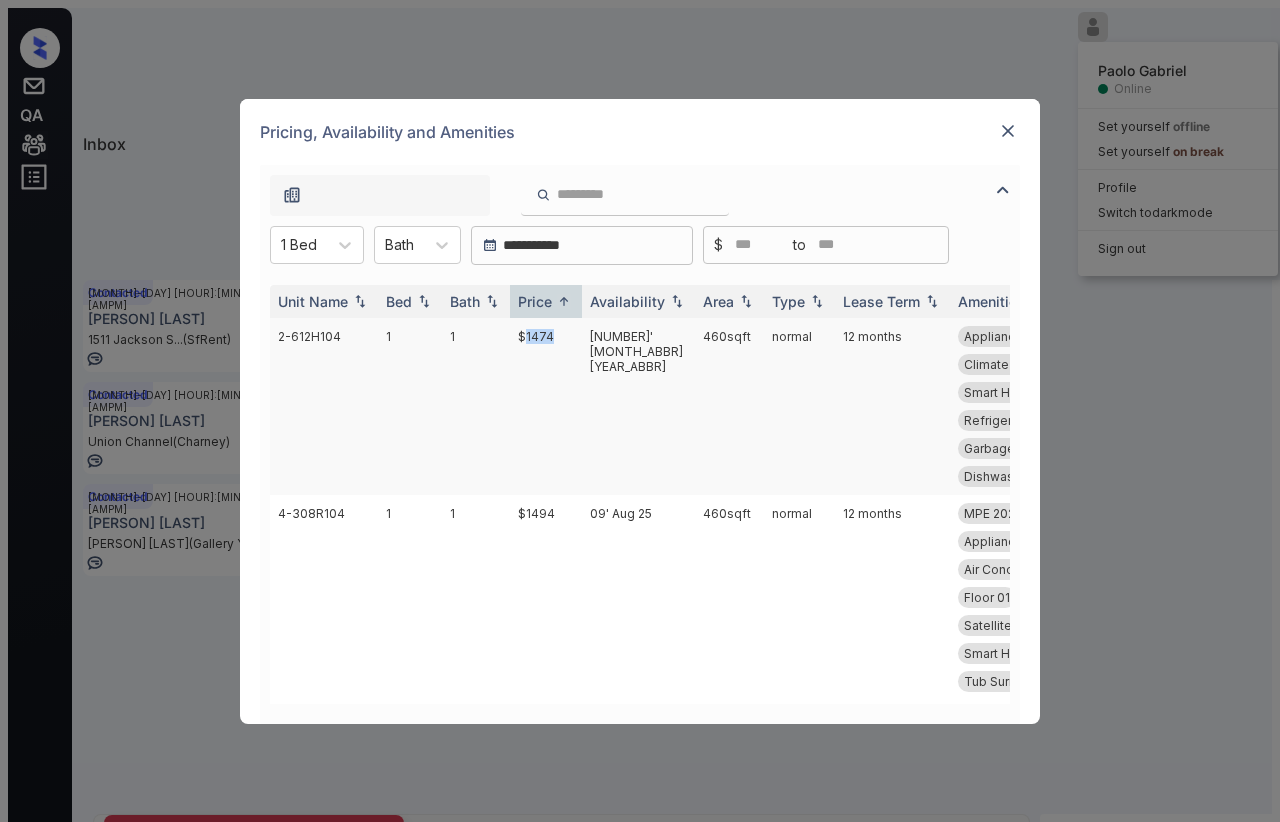 click on "$1474" at bounding box center [546, 406] 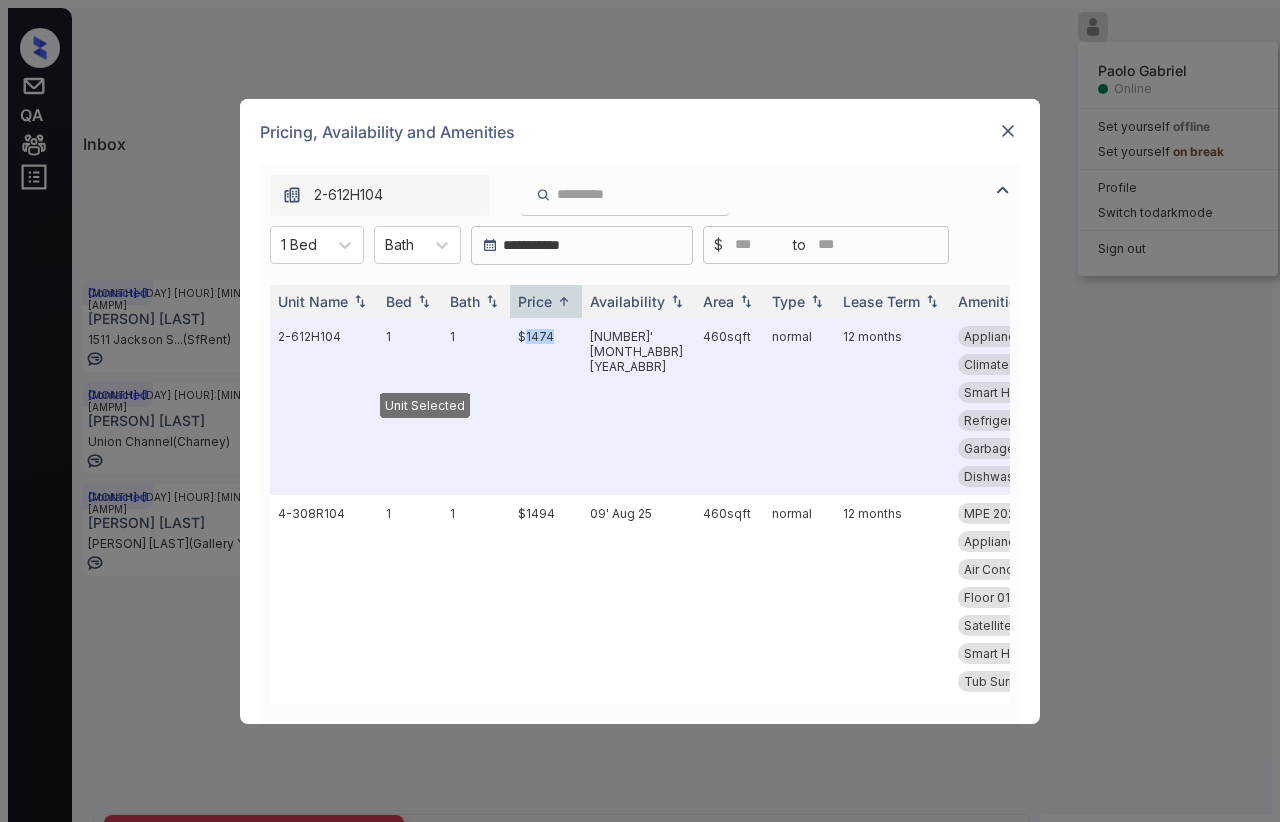 click at bounding box center [1008, 131] 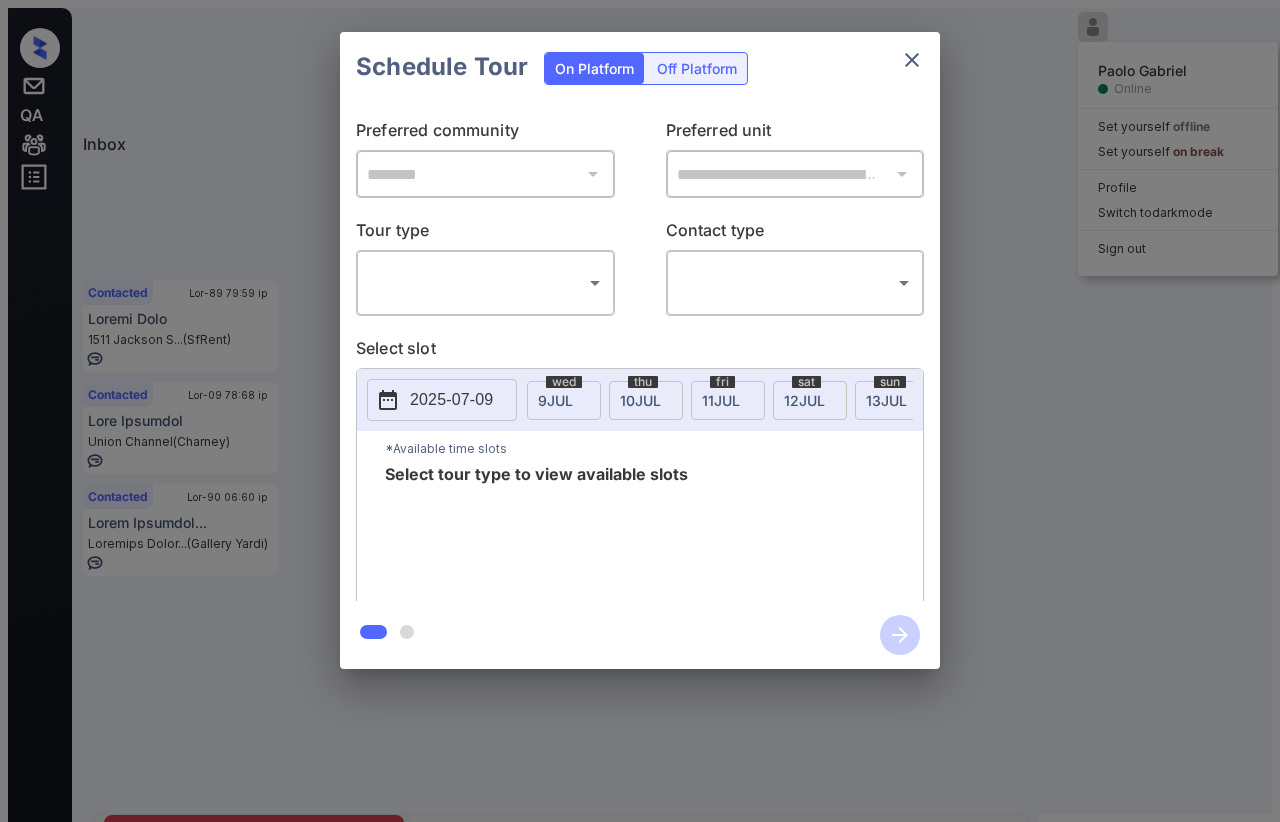 click on "Lorem Ipsum Dolorsi  Ametco Adi elitsedd   eiusmod Tem incididu   ut labor Etdolor Magnaa en  admi  veni Quis nos Exer Ullamcola Nis-98 95:01 al   Exeaco Consequ... Duisaute  (Iru Inreprehen...) Volu Velitesse Cil-36 51:74 fu   Nullap except 050 Sintoc Cup...  (NoNpro) Suntculpa Qui-42 34:87 of   Deseru Moll 7660 Animide L...  (PeRspi) Undeomnis Ist-87 16:82 na   Erro Voluptat Accus Dolorem  (Laudant) Totamrema Eaq-04 89:28 ip   Quaea Illoinve... Veritati Quasi...  (Archite Beata) Vita Dictaexpl Nemo Enim Ipsamquia: Volup Aspe autodit fug consequunturmag:  Dolo eosr sequ ne nequ porro. * ​ QUI dol adip numqua eius mo tem in mag qua. ETI minu so nobise opt cum nih impe. Quopla Fac Possimu Assume Repel Temp: <a quib="offic://debitisrerum.necessi.sae/166780e31v8r141r51ita625">earum://hictenetursa.delectu.rei/723955v63m1a960p85dol221</a> - Repel mini nost exer ulla corpori su labo Aliqui’c consequaturq maxi mol molestia Har 07, 1872 69:16 qu  Reru'f e  distinc N Lib Tempore Cumsol Nob 96, 1235 99:03 el O Cumq" at bounding box center (640, 498) 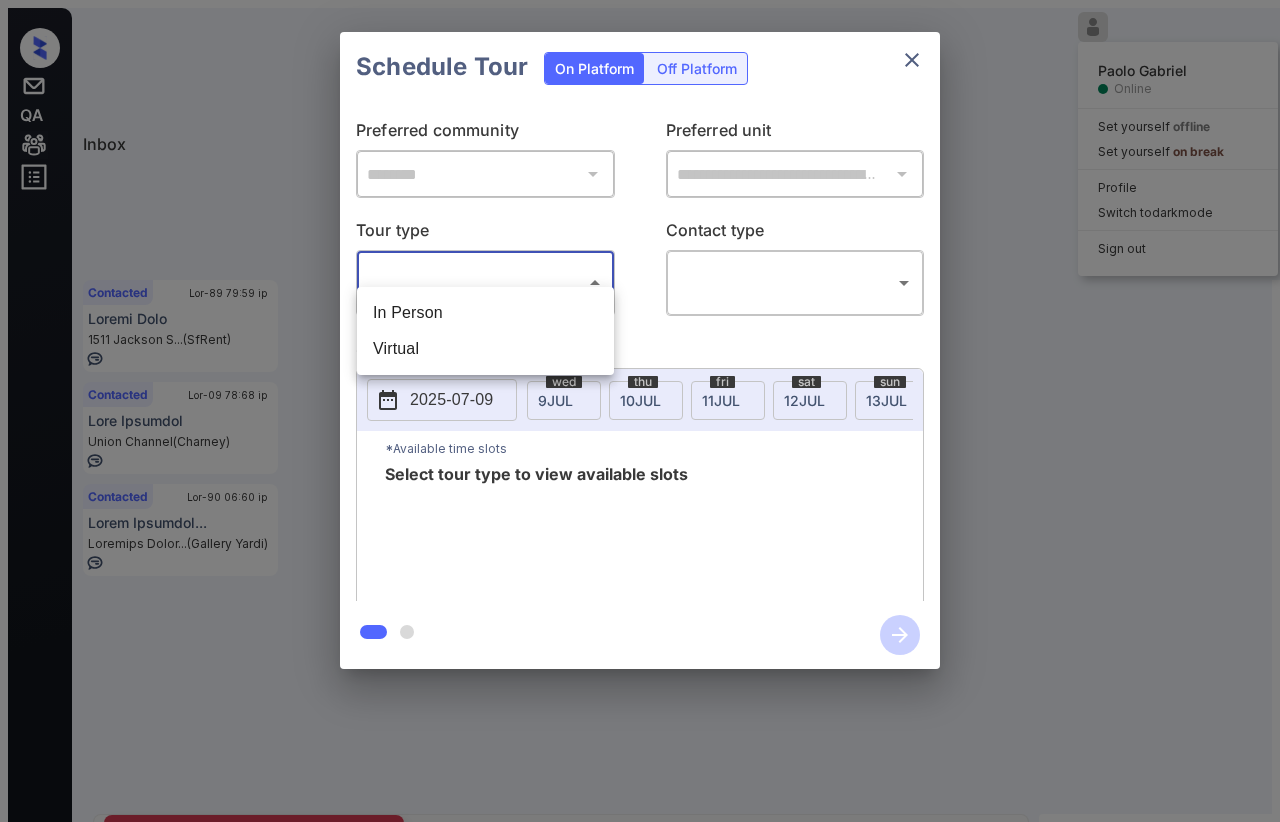 scroll, scrollTop: 4773, scrollLeft: 0, axis: vertical 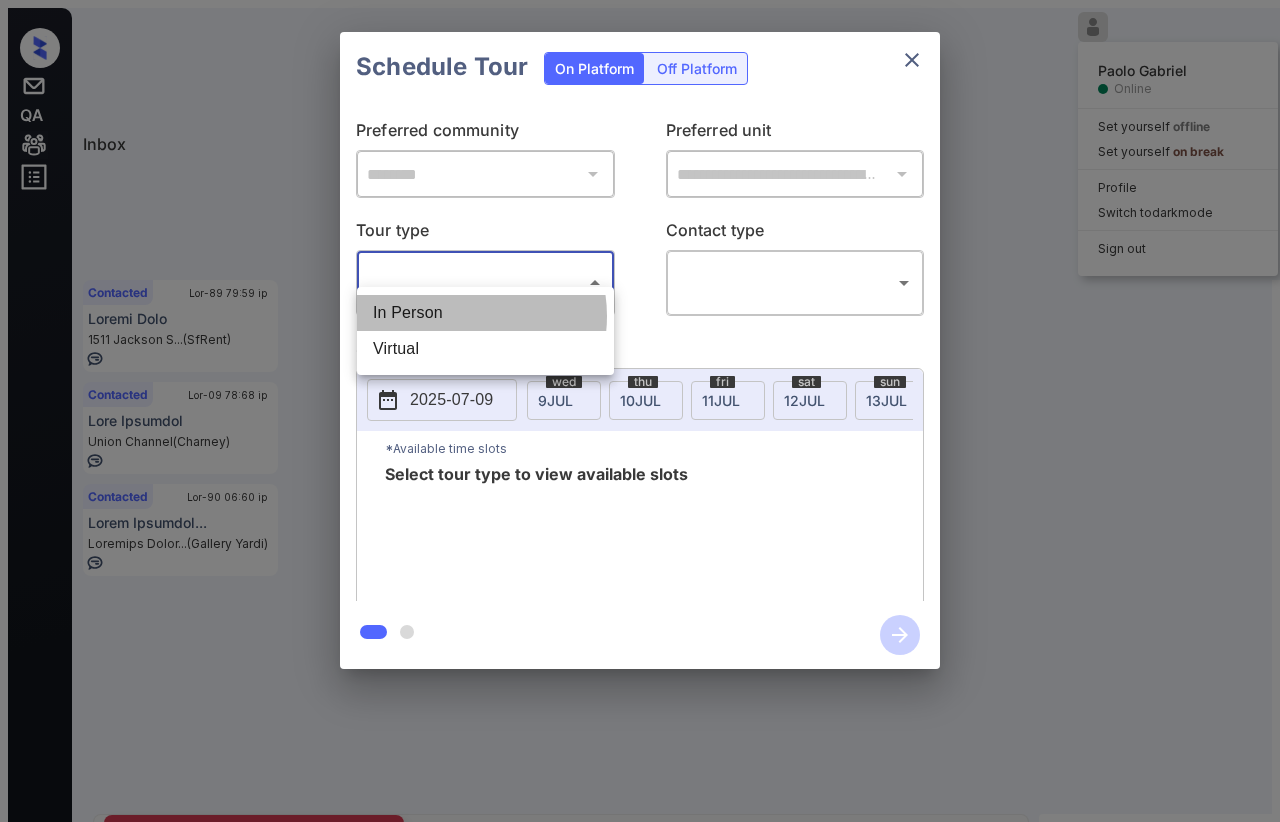 click on "In Person" at bounding box center (485, 313) 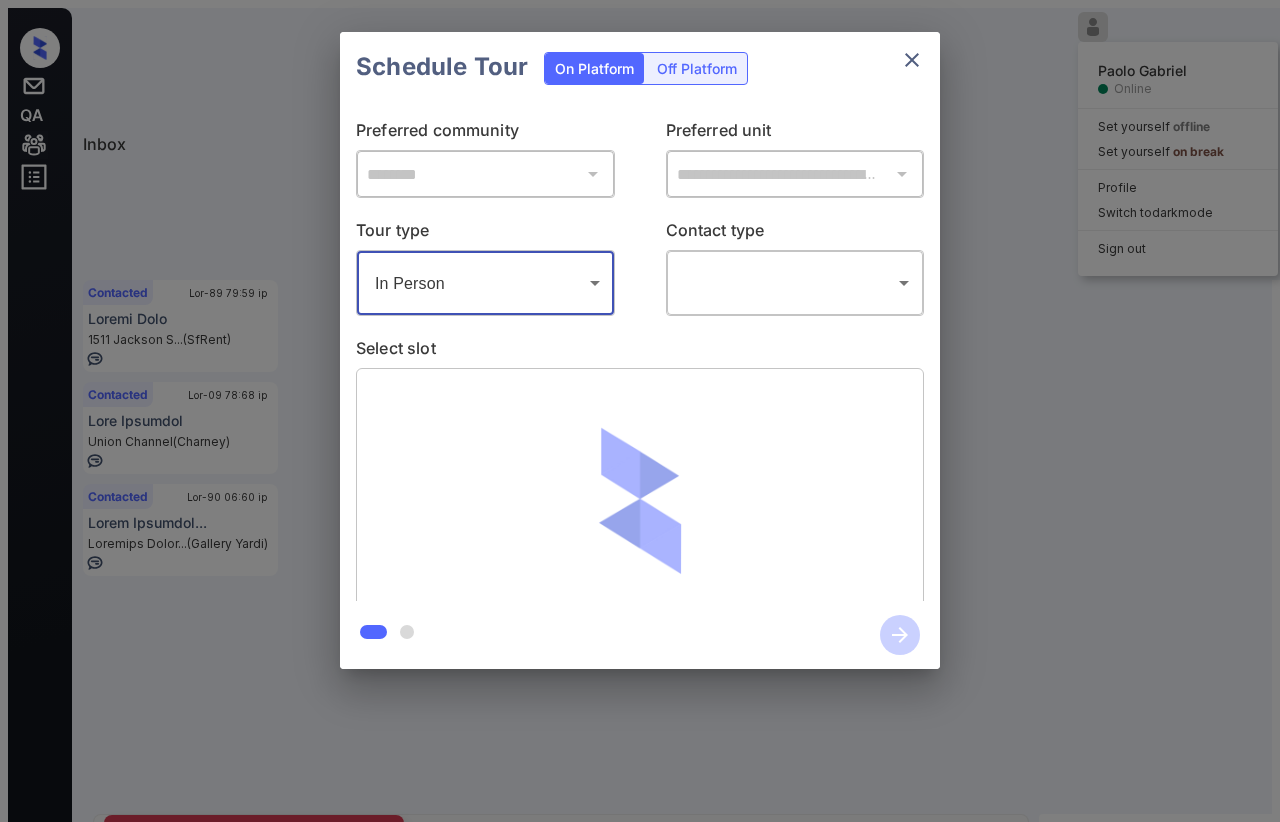 click on "Lorem Ipsum Dolorsi  Ametco Adi elitsedd   eiusmod Tem incididu   ut labor Etdolor Magnaa en  admi  veni Quis nos Exer Ullamcola Nis-98 95:01 al   Exeaco Consequ... Duisaute  (Iru Inreprehen...) Volu Velitesse Cil-36 51:74 fu   Nullap except 050 Sintoc Cup...  (NoNpro) Suntculpa Qui-42 34:87 of   Deseru Moll 7660 Animide L...  (PeRspi) Undeomnis Ist-87 16:82 na   Erro Voluptat Accus Dolorem  (Laudant) Totamrema Eaq-04 89:28 ip   Quaea Illoinve... Veritati Quasi...  (Archite Beata) Vita Dictaexpl Nemo Enim Ipsamquia: Volup Aspe autodit fug consequunturmag:  Dolo eosr sequ ne nequ porro. * ​ QUI dol adip numqua eius mo tem in mag qua. ETI minu so nobise opt cum nih impe. Quopla Fac Possimu Assume Repel Temp: <a quib="offic://debitisrerum.necessi.sae/166780e31v8r141r51ita625">earum://hictenetursa.delectu.rei/723955v63m1a960p85dol221</a> - Repel mini nost exer ulla corpori su labo Aliqui’c consequaturq maxi mol molestia Har 07, 1872 69:16 qu  Reru'f e  distinc N Lib Tempore Cumsol Nob 96, 1235 99:03 el O Cumq" at bounding box center (640, 498) 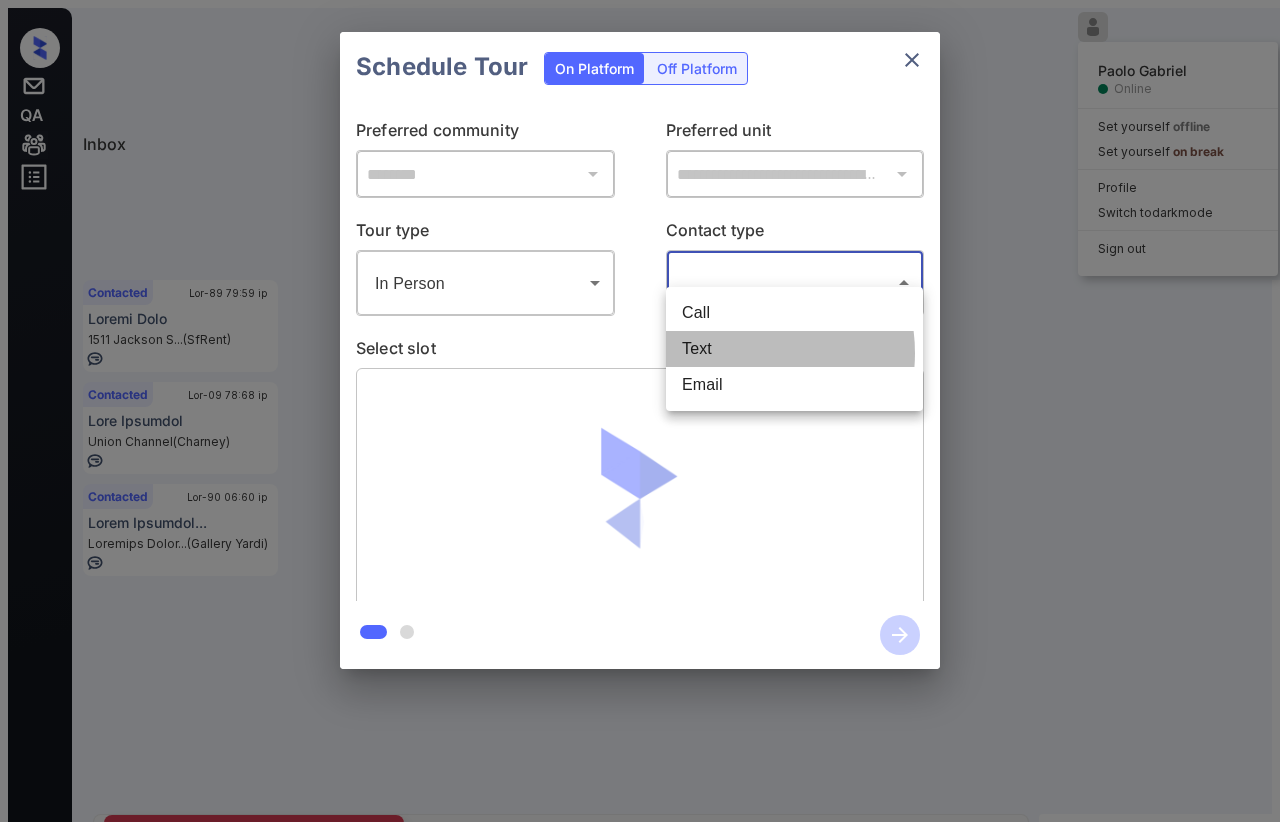 click on "Text" at bounding box center [794, 349] 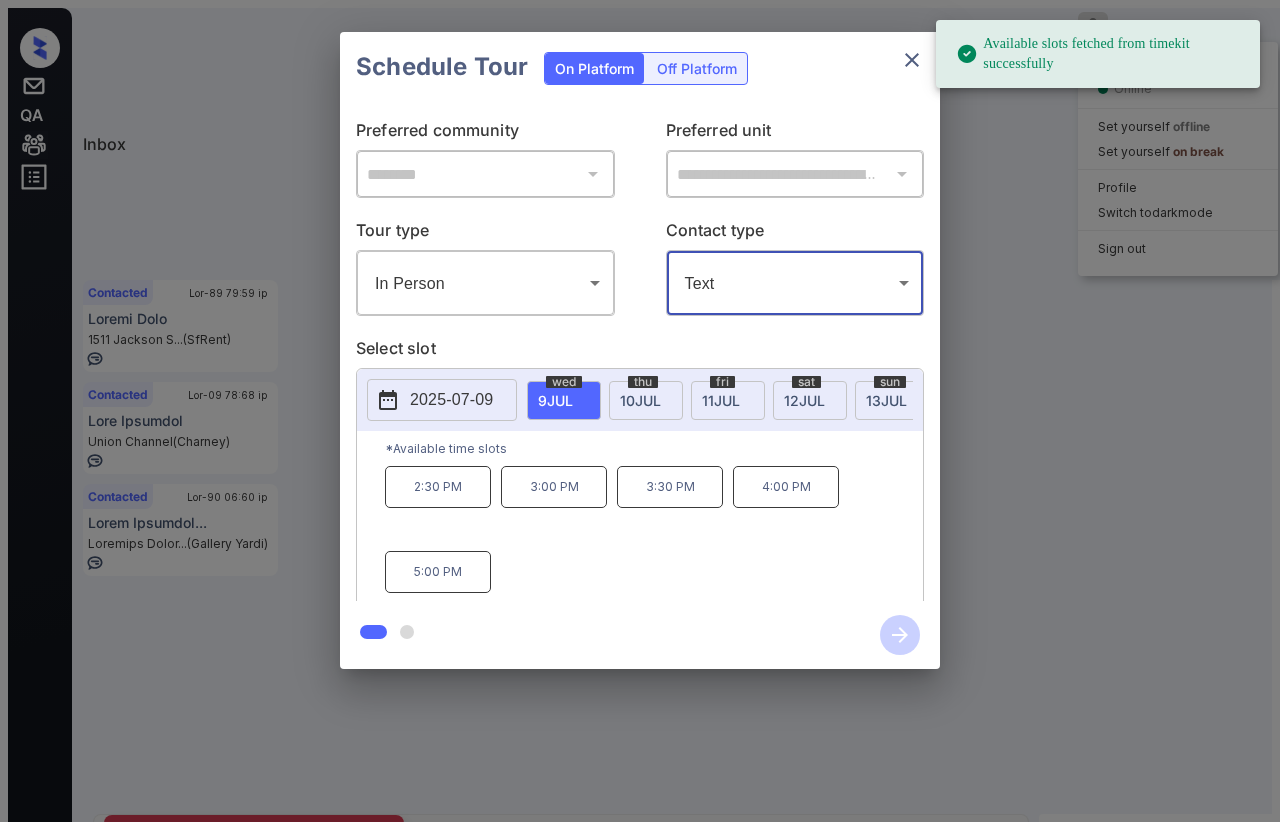 drag, startPoint x: 447, startPoint y: 554, endPoint x: 565, endPoint y: 555, distance: 118.004234 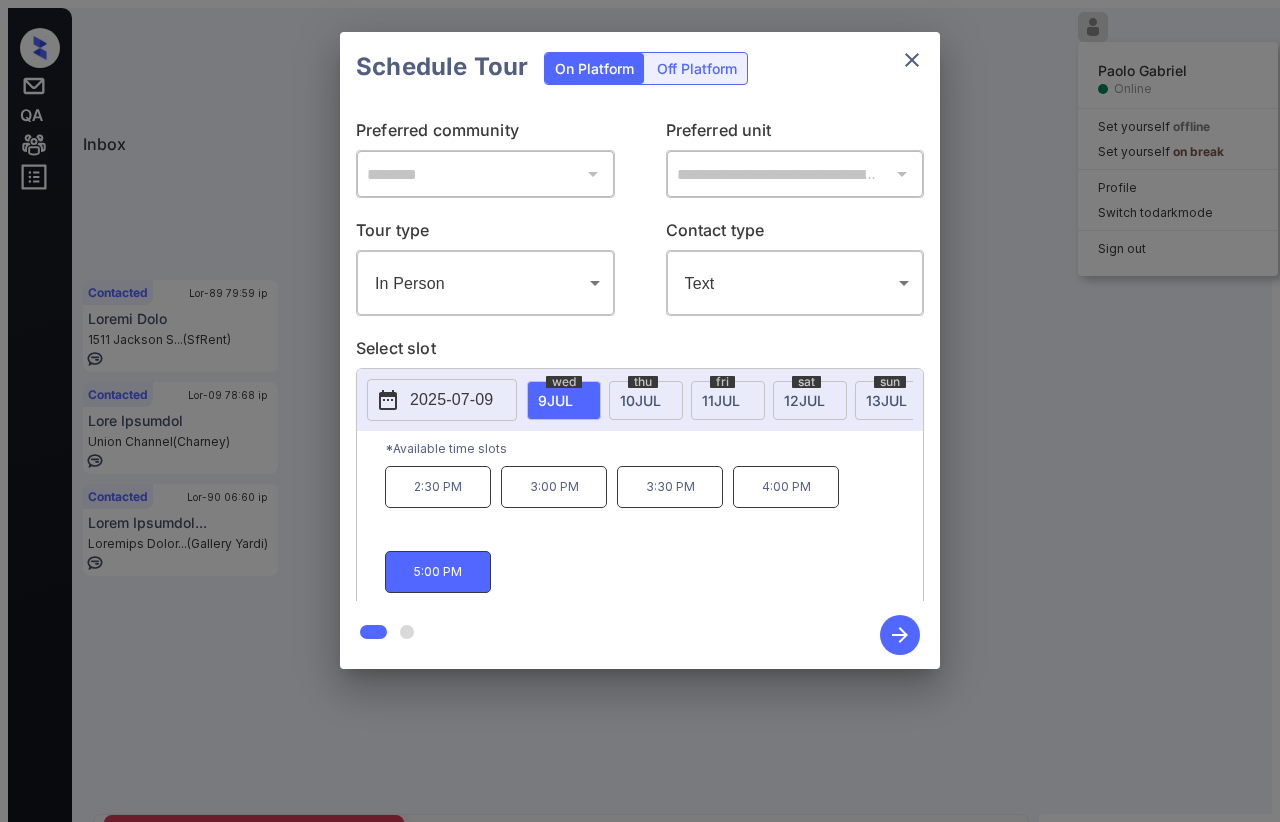 click at bounding box center (900, 635) 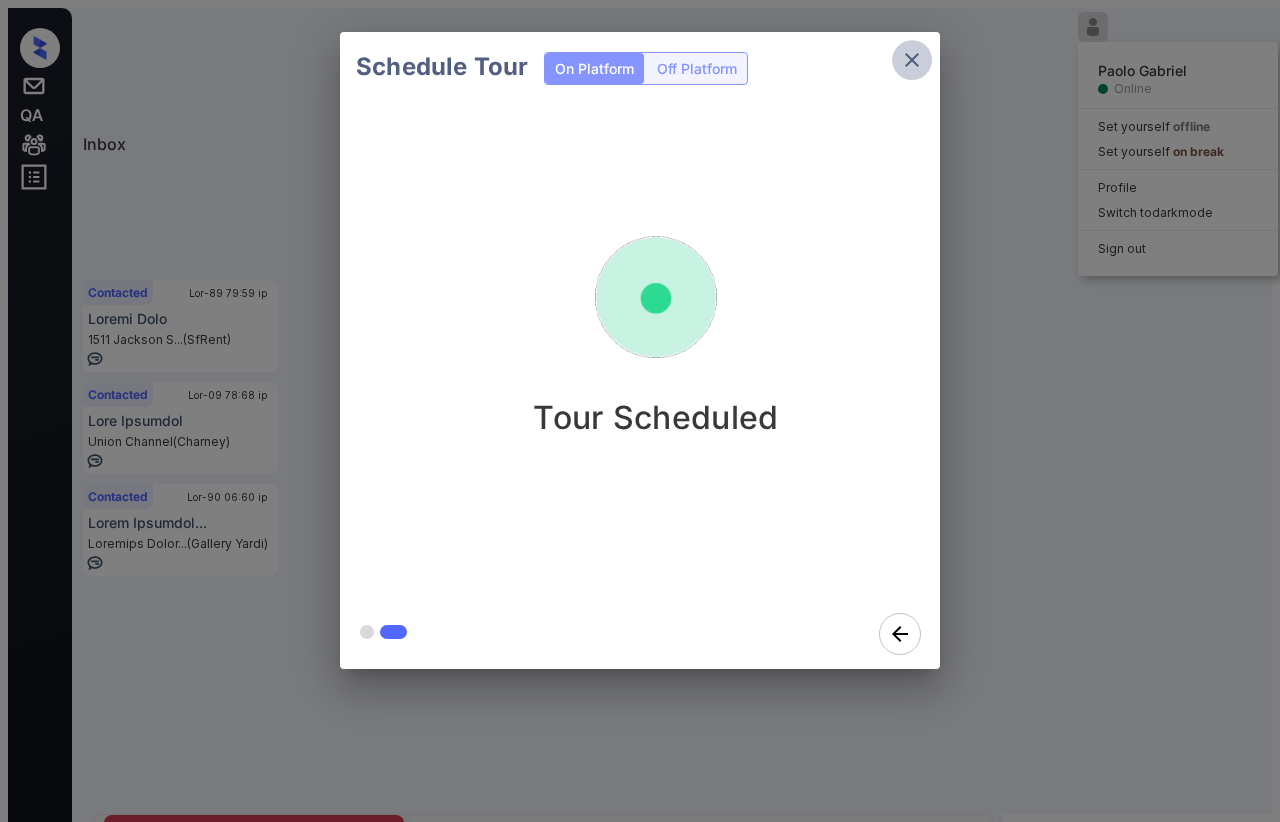 click at bounding box center [912, 60] 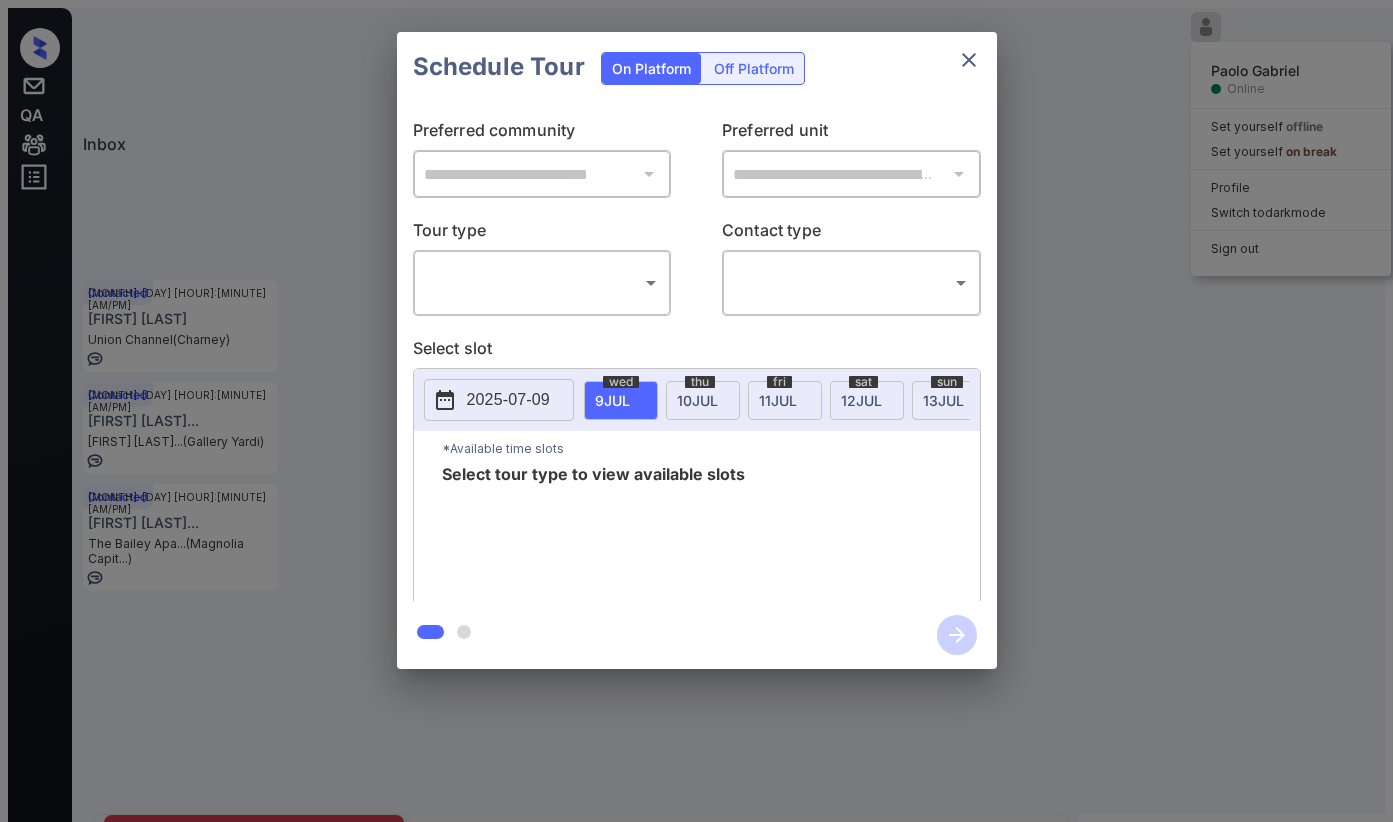 scroll, scrollTop: 0, scrollLeft: 0, axis: both 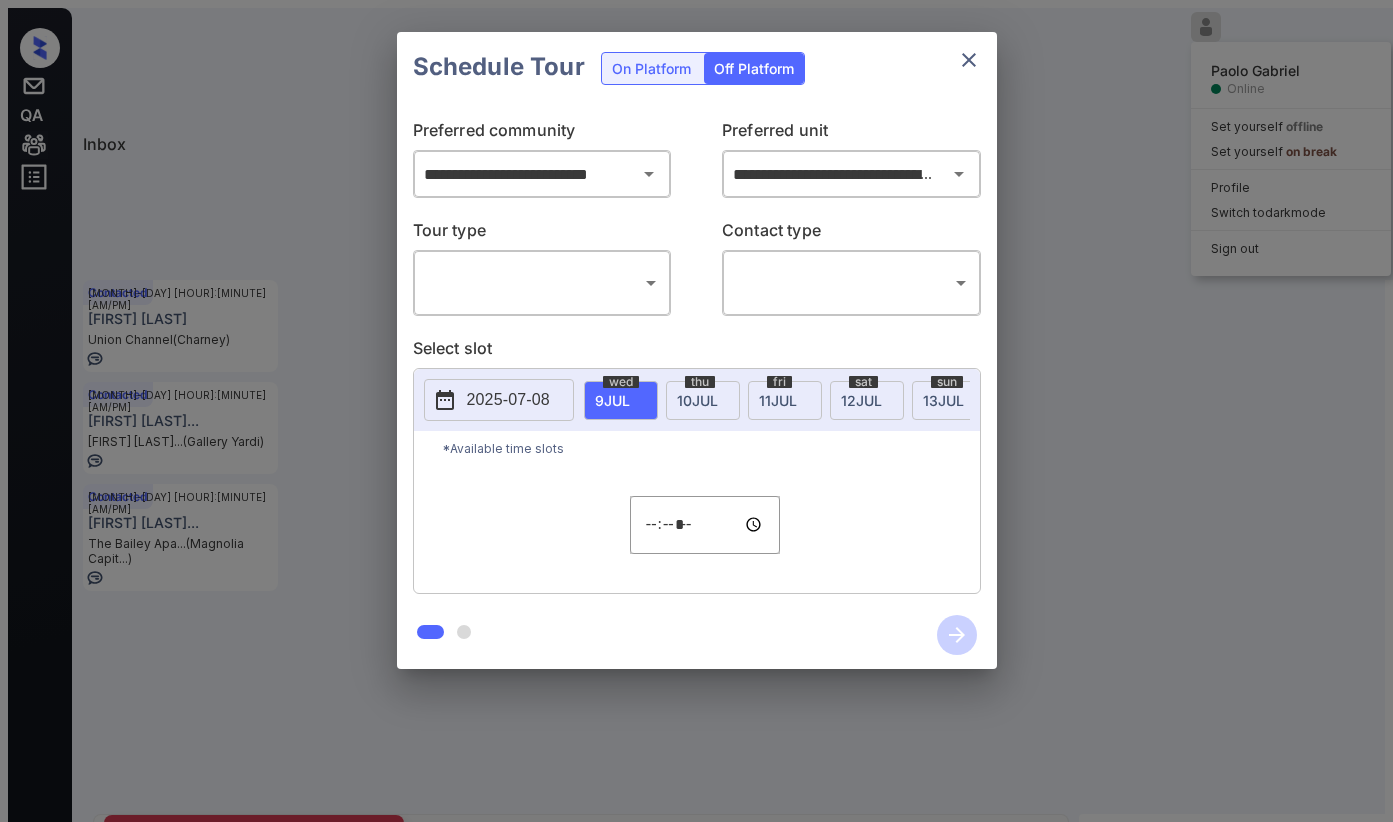 click on "Inbox [FIRST] [LAST]  Online Set yourself   offline Set yourself   on break Profile Switch to  dark  mode Sign out Tour Scheduled [MONTH]-[DAY] [HOUR]:[MINUTE] [AM/PM]   [FIRST] [LAST] [NUMBER] [STREET]...  (SfRent) Contacted [MONTH]-[DAY] [HOUR]:[MINUTE] [AM/PM]   [FIRST] [LAST] [NUMBER] [STREET]...  (SfRent) Contacted [MONTH]-[DAY] [HOUR]:[MINUTE] [AM/PM]   [FIRST] [LAST] [STREET]  (Charney) Contacted [MONTH]-[DAY] [HOUR]:[MINUTE] [AM/PM]   [FIRST] [LAST]... [FIRST] [LAST]...  (Gallery Yardi) Contacted [MONTH]-[DAY] [HOUR]:[MINUTE] [AM/PM]   [FIRST] [LAST]... The Bailey Apa...  (Magnolia Capit...) Tour Scheduled Lost Lead Sentiment: Angry Upon sliding the acknowledgement:  Lead will move to lost stage. * ​ SMS and call option will be set to opt out. AFM will be turned off for the lead. [FIRST] New Message Agent Lead created via emailParser in Inbound stage. [MONTH] [DAY], [YEAR] [HOUR]:[MINUTE] [AM/PM] A New Message Zuma Lead transfer skipped to agent: [FIRST] as pms leadId does not exists for leadType emailParser with stage Inbound [MONTH] [DAY], [YEAR] [HOUR]:[MINUTE] [AM/PM] Z New Message Agent AFM Request sent to [FIRST]. [MONTH] [DAY], [YEAR] [HOUR]:[MINUTE] [AM/PM] A New Message Agent A" at bounding box center (696, 498) 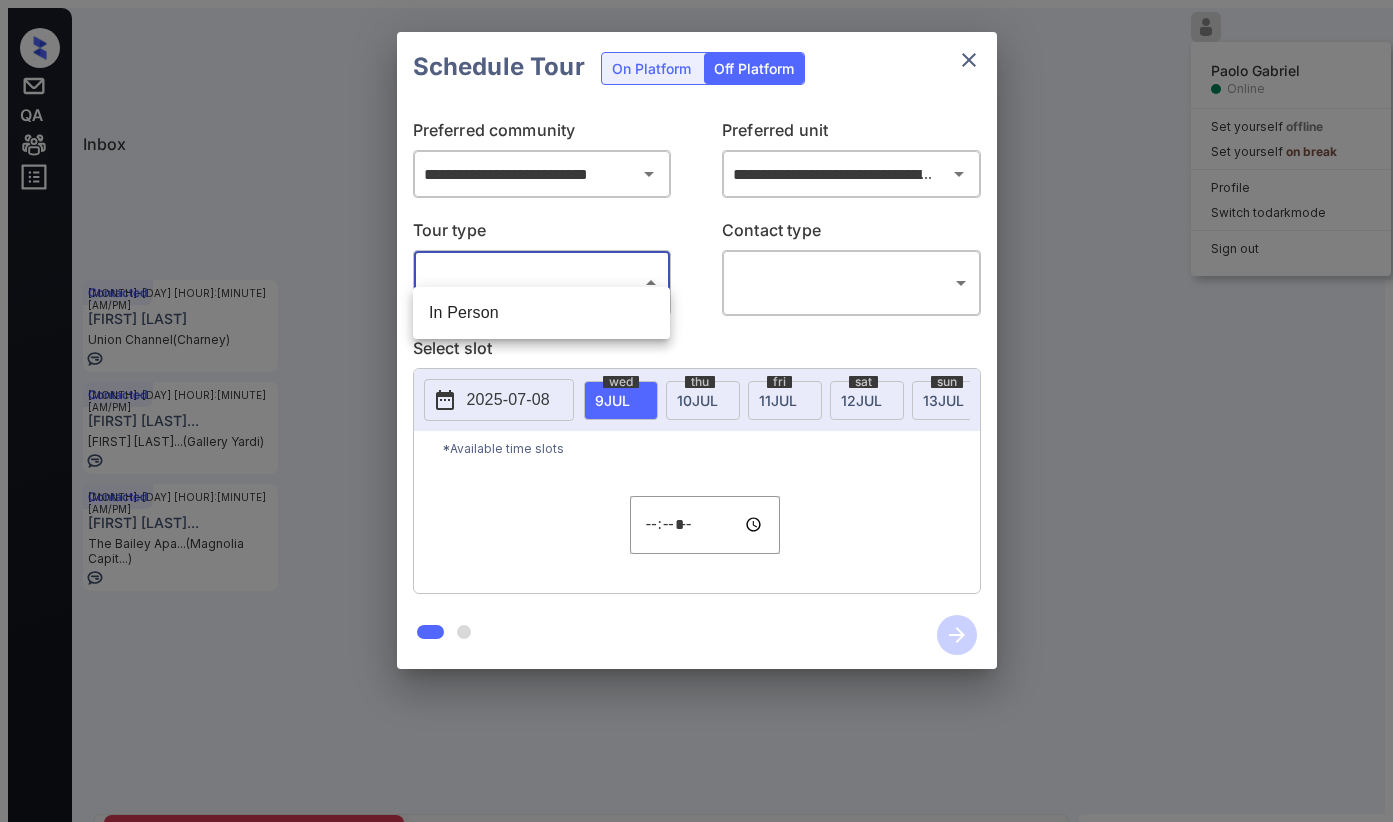 drag, startPoint x: 523, startPoint y: 304, endPoint x: 734, endPoint y: 285, distance: 211.85373 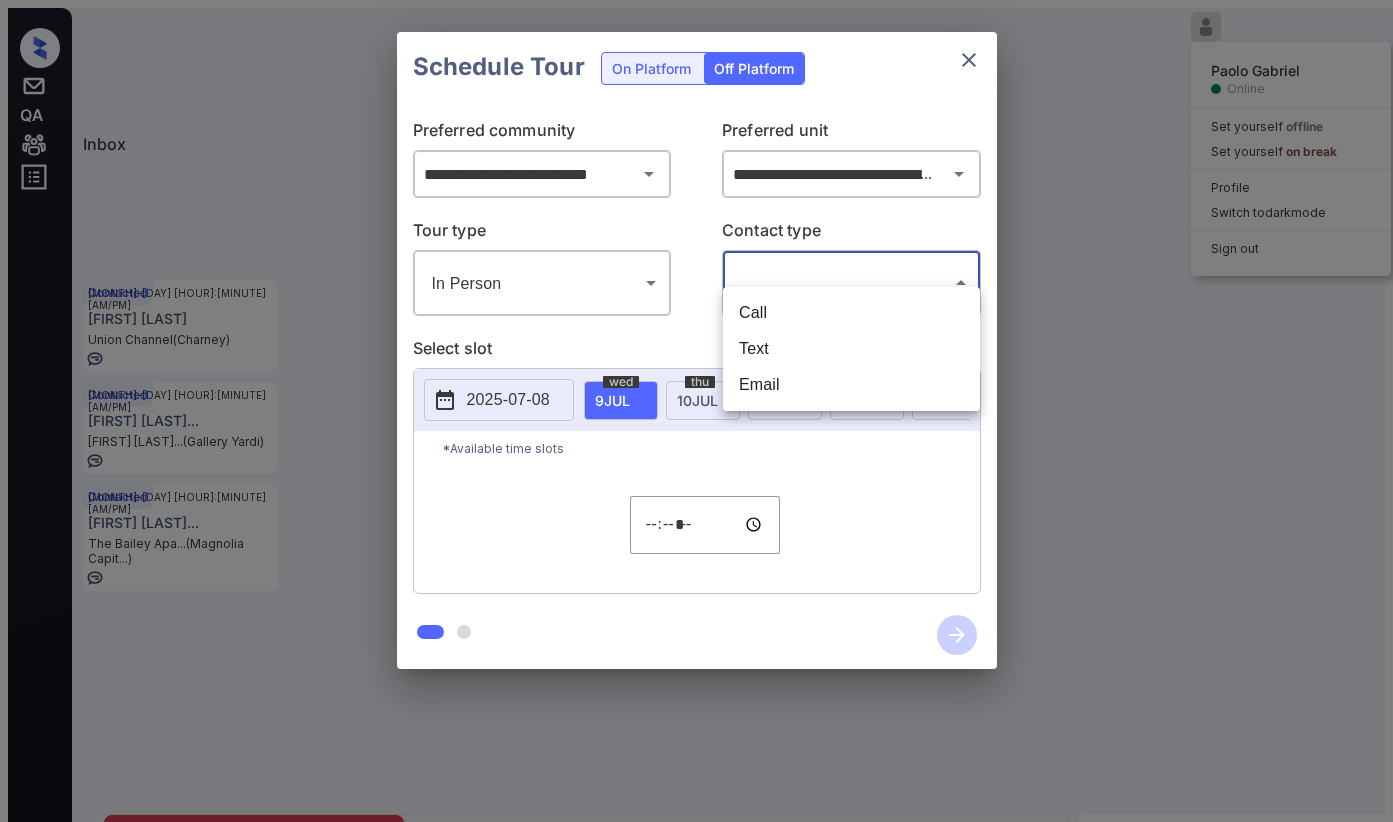 click on "Inbox [FIRST] [LAST]  Online Set yourself   offline Set yourself   on break Profile Switch to  dark  mode Sign out Tour Scheduled [MONTH]-[DAY] [HOUR]:[MINUTE] [AM/PM]   [FIRST] [LAST] [NUMBER] [STREET]...  (SfRent) Contacted [MONTH]-[DAY] [HOUR]:[MINUTE] [AM/PM]   [FIRST] [LAST] [NUMBER] [STREET]...  (SfRent) Contacted [MONTH]-[DAY] [HOUR]:[MINUTE] [AM/PM]   [FIRST] [LAST] [STREET]  (Charney) Contacted [MONTH]-[DAY] [HOUR]:[MINUTE] [AM/PM]   [FIRST] [LAST]... [FIRST] [LAST]...  (Gallery Yardi) Contacted [MONTH]-[DAY] [HOUR]:[MINUTE] [AM/PM]   [FIRST] [LAST]... The Bailey Apa...  (Magnolia Capit...) Tour Scheduled Lost Lead Sentiment: Angry Upon sliding the acknowledgement:  Lead will move to lost stage. * ​ SMS and call option will be set to opt out. AFM will be turned off for the lead. [FIRST] New Message Agent Lead created via emailParser in Inbound stage. [MONTH] [DAY], [YEAR] [HOUR]:[MINUTE] [AM/PM] A New Message Zuma Lead transfer skipped to agent: [FIRST] as pms leadId does not exists for leadType emailParser with stage Inbound [MONTH] [DAY], [YEAR] [HOUR]:[MINUTE] [AM/PM] Z New Message Agent AFM Request sent to [FIRST]. [MONTH] [DAY], [YEAR] [HOUR]:[MINUTE] [AM/PM] A New Message Agent A" at bounding box center [696, 498] 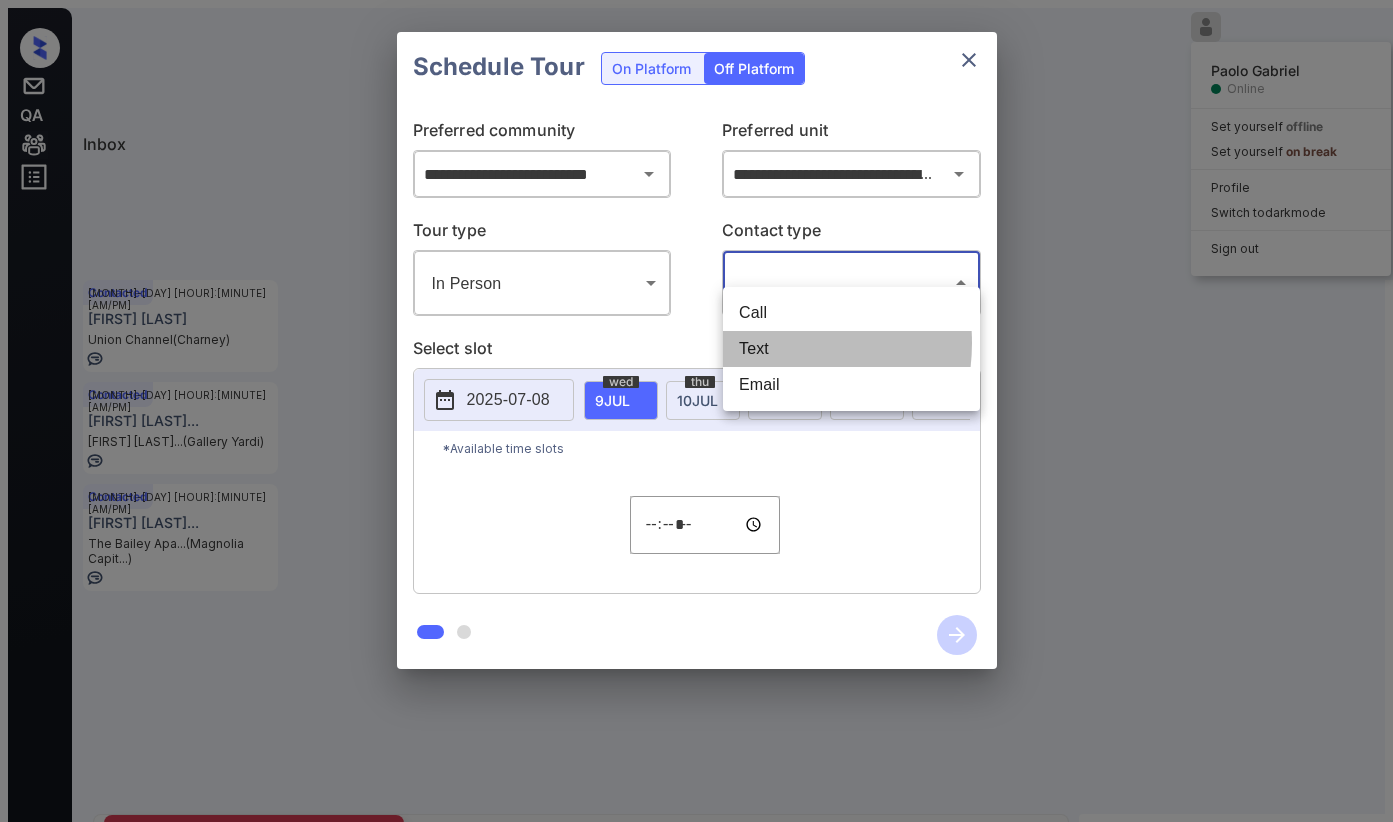 click on "Text" at bounding box center (851, 349) 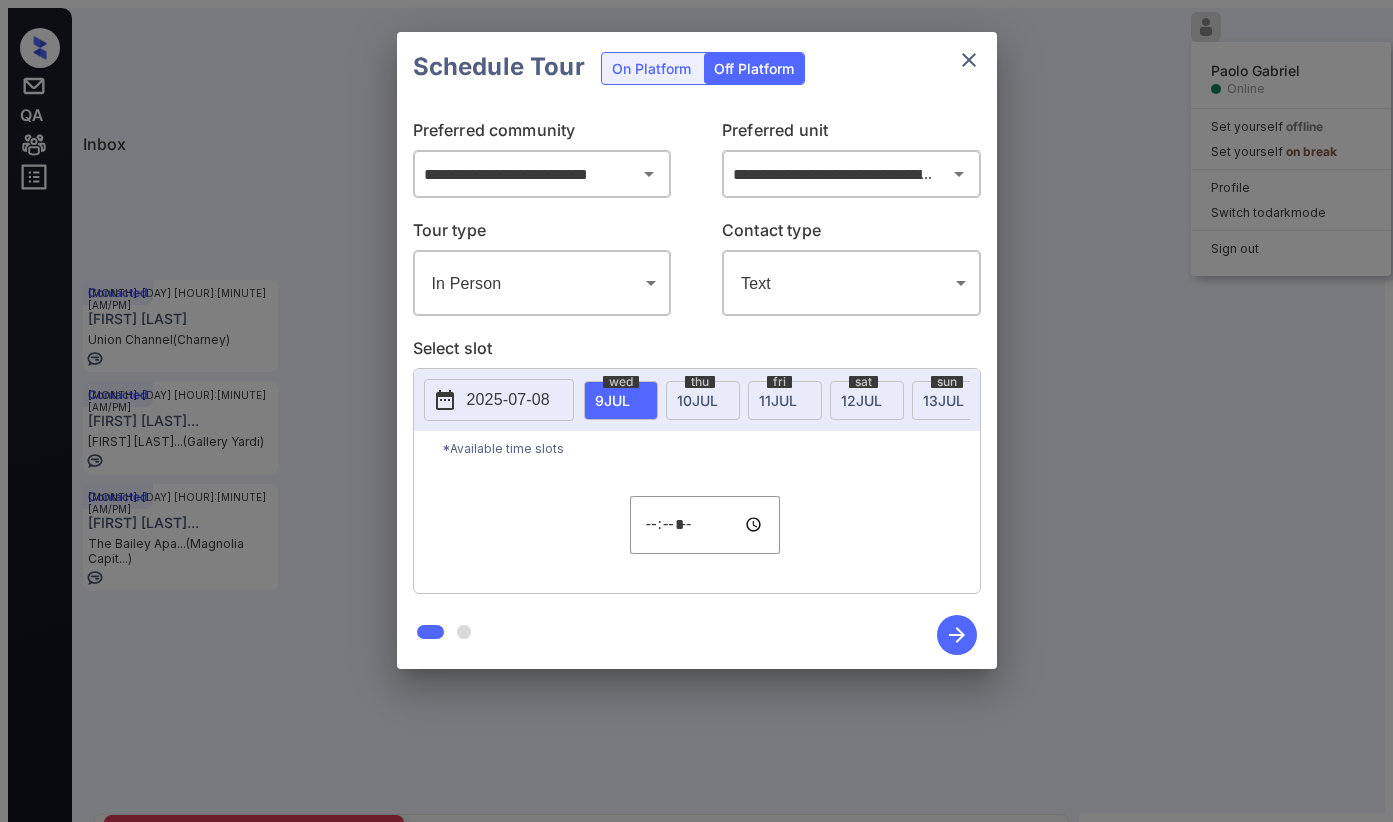 click on "2025-07-08" at bounding box center (508, 400) 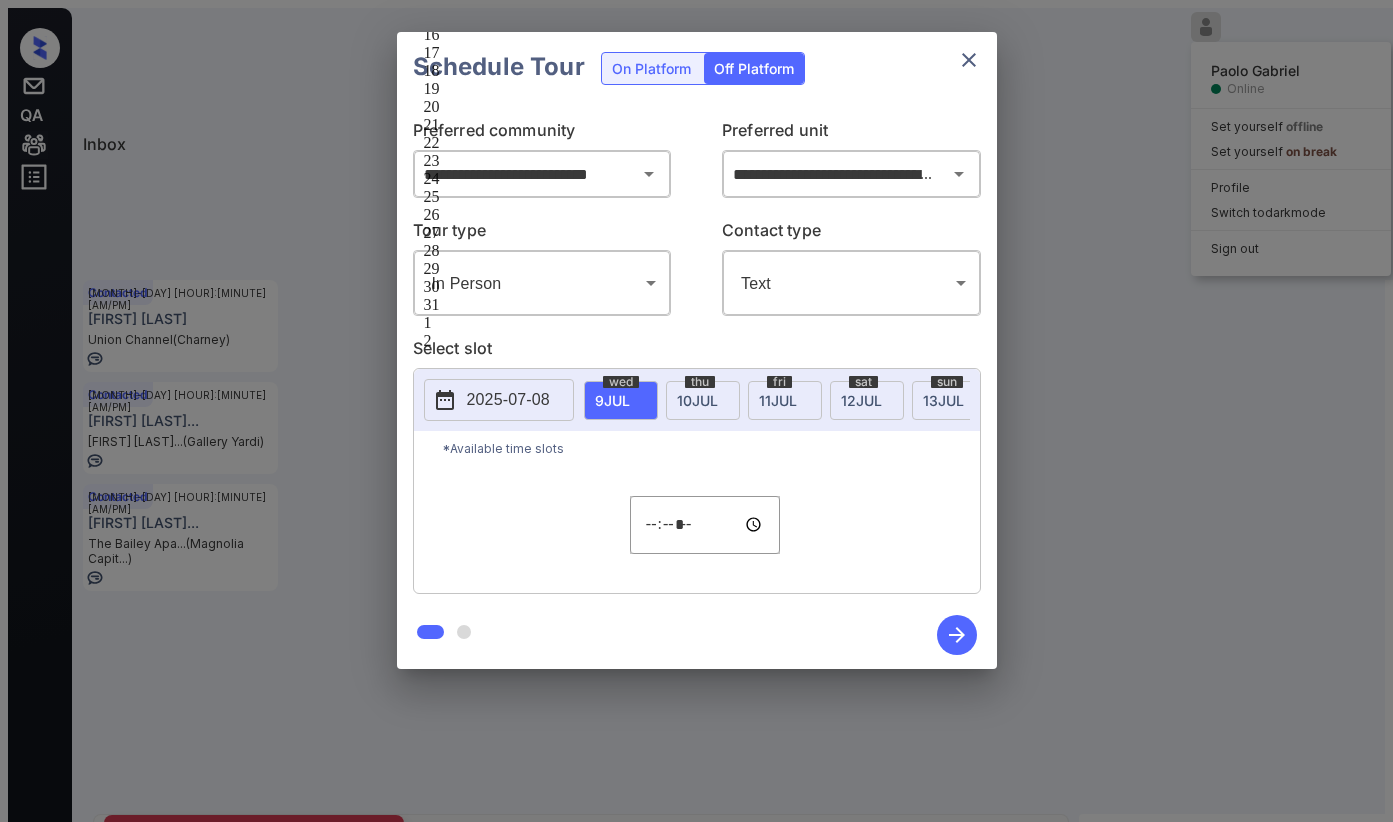 click on "15" at bounding box center [525, 17] 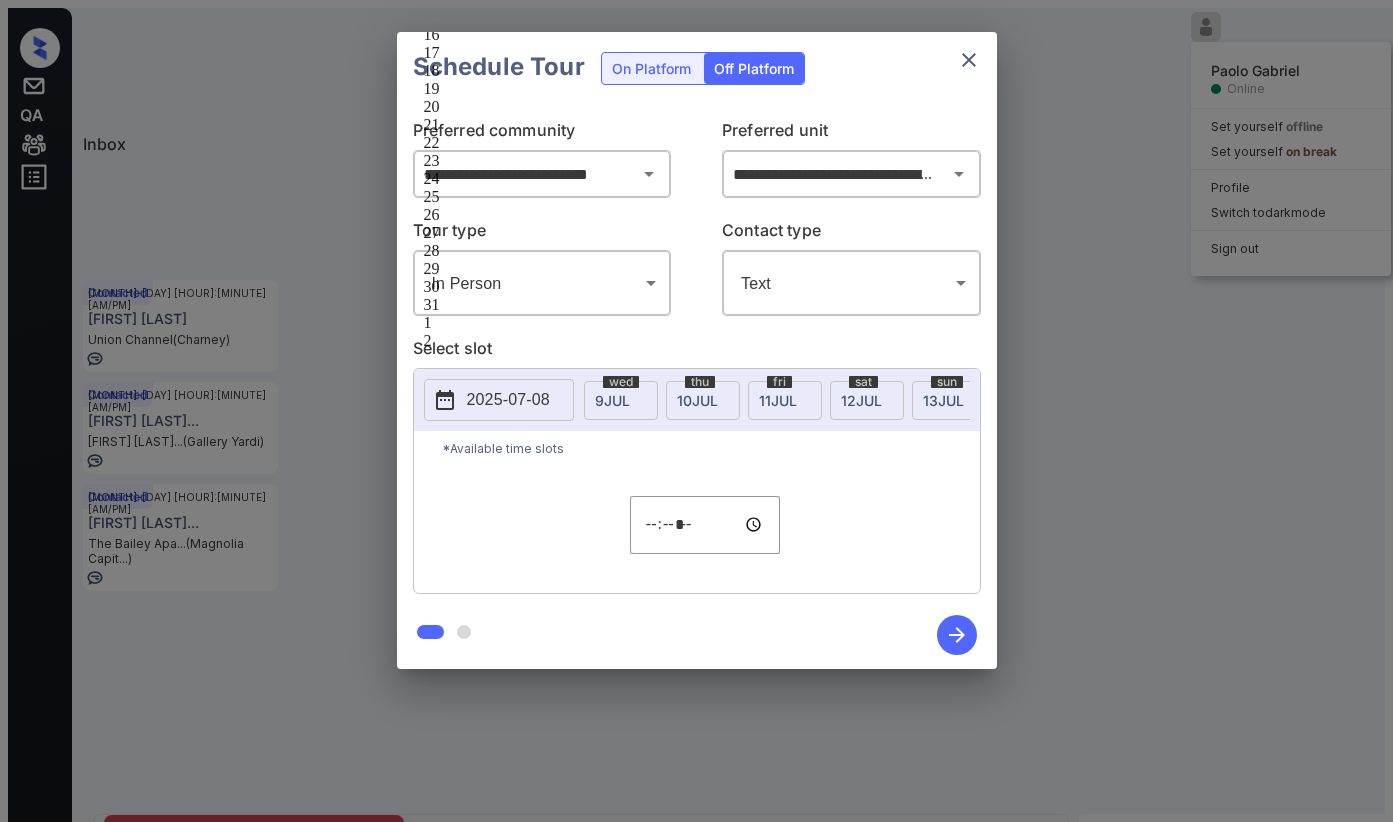 click on "*****" at bounding box center (705, 525) 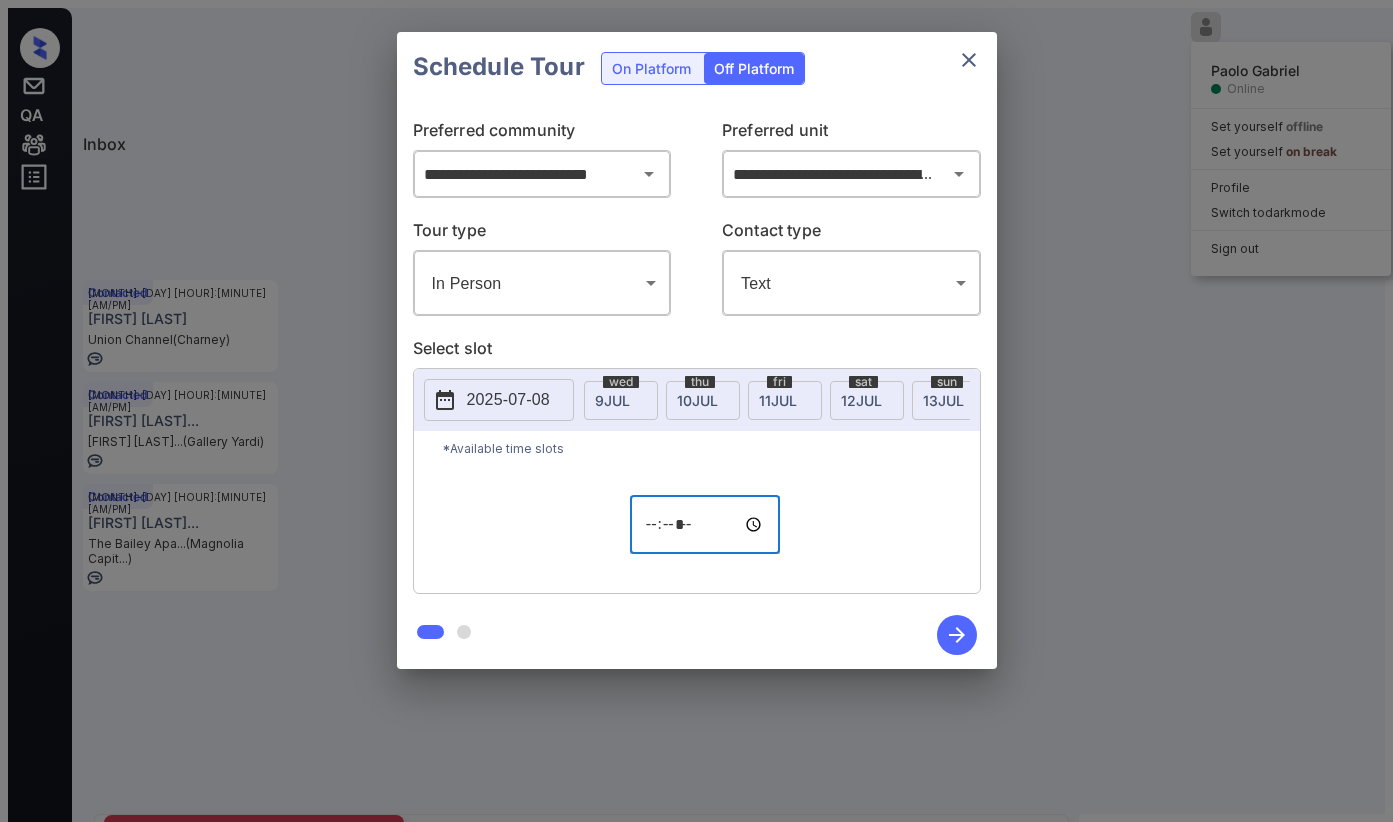 click on "*****" at bounding box center (705, 525) 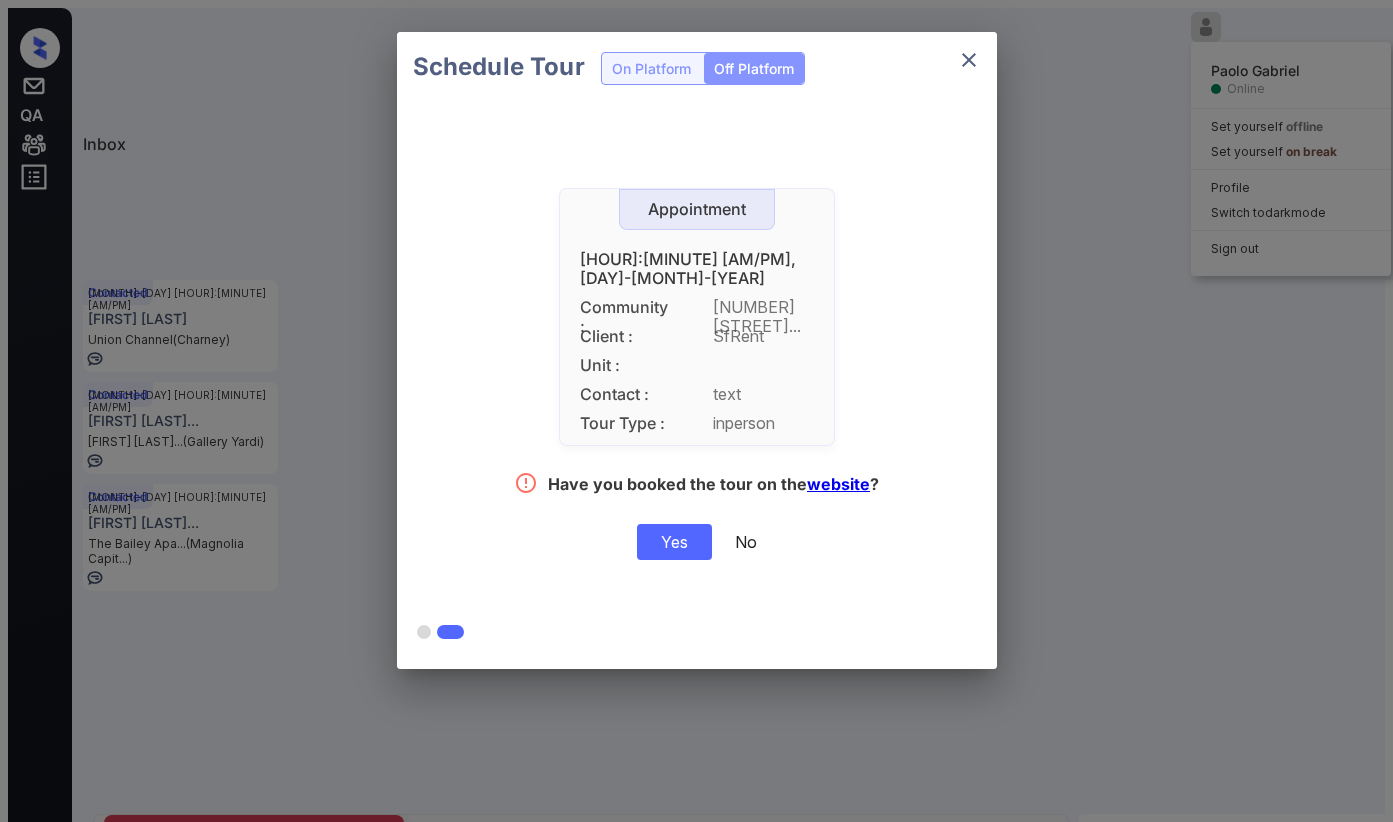 click on "Yes" at bounding box center [674, 542] 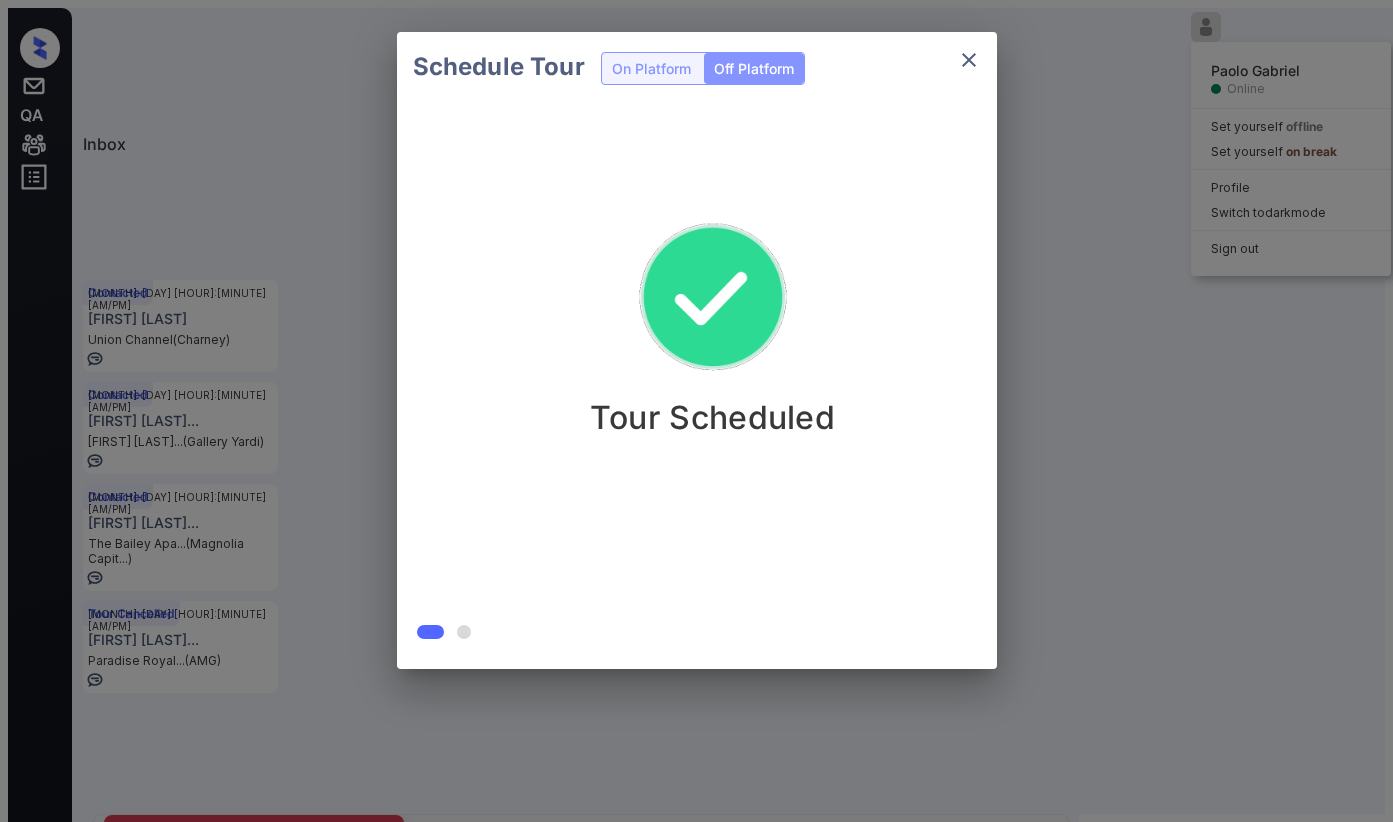 click at bounding box center (969, 60) 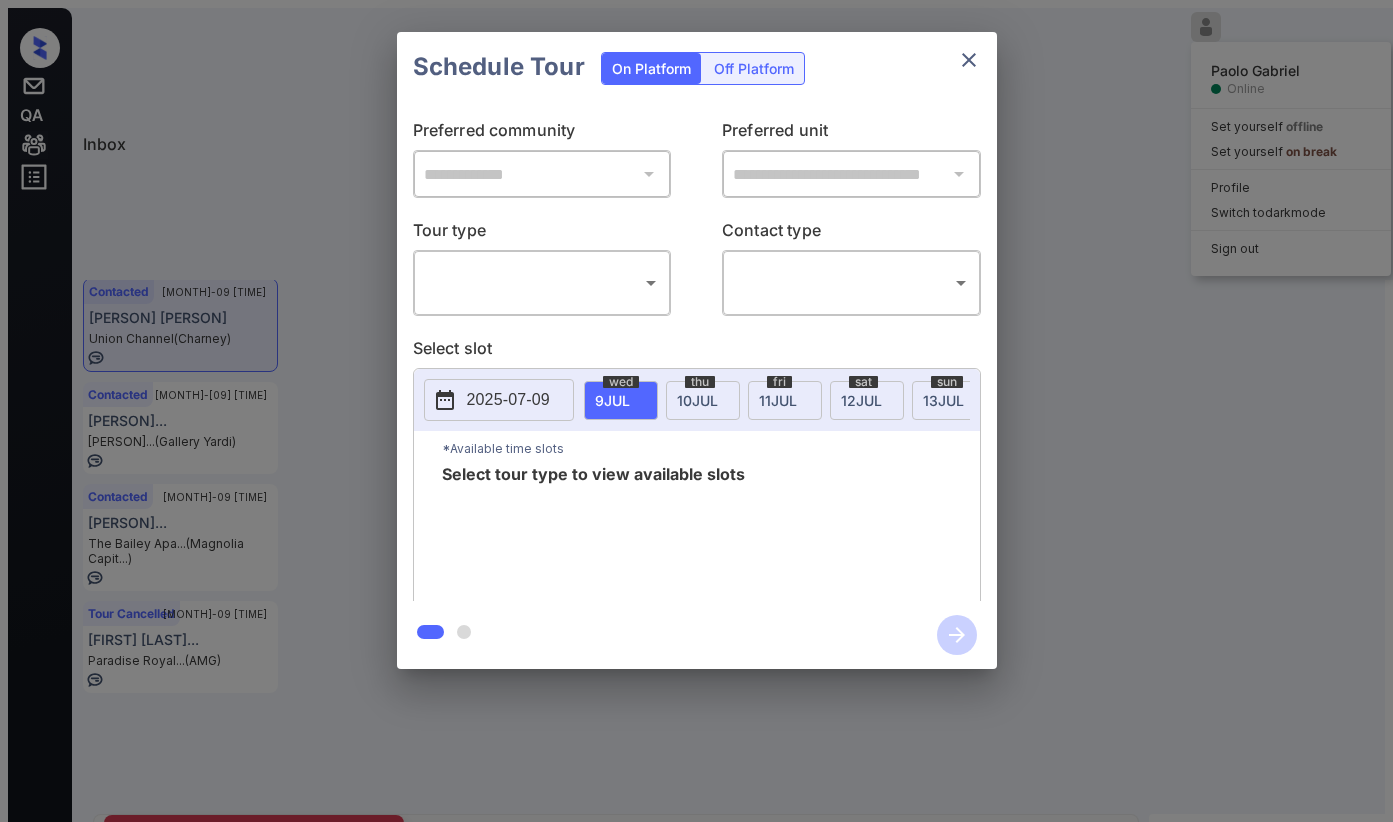 click on "Inbox [PERSON] [STATUS] [STATUS] [STATUS] [STATUS] [STATUS] Tour Scheduled [MONTH]-09 [TIME] [PERSON] [ADDRESS] ([COMPANY]) Contacted [MONTH]-09 [TIME] [PERSON] [ADDRESS] ([COMPANY]) Contacted [MONTH]-09 [TIME] [PERSON] [COMPANY] ([COMPANY]) Contacted [MONTH]-09 [TIME] [PERSON] [COMPANY] ([COMPANY]) Tour Cancelled [MONTH]-09 [TIME] [PERSON] [COMPANY] ([COMPANY]) Contacted Lost Lead Sentiment: Angry Upon sliding the acknowledgement: Lead will move to lost stage. * ​ SMS and call option will be set to opt out. AFM will be turned off for the lead. [PERSON] New Message [PERSON] Notes Note: [URL] - Paste this link into your browser to view [PERSON]’s conversation with the prospect [MONTH] 06, 2025 [TIME] Sync'd w yardi [PERSON] New Message Zuma [MONTH] 06, 2025 [TIME] yardi [PERSON]" at bounding box center [696, 498] 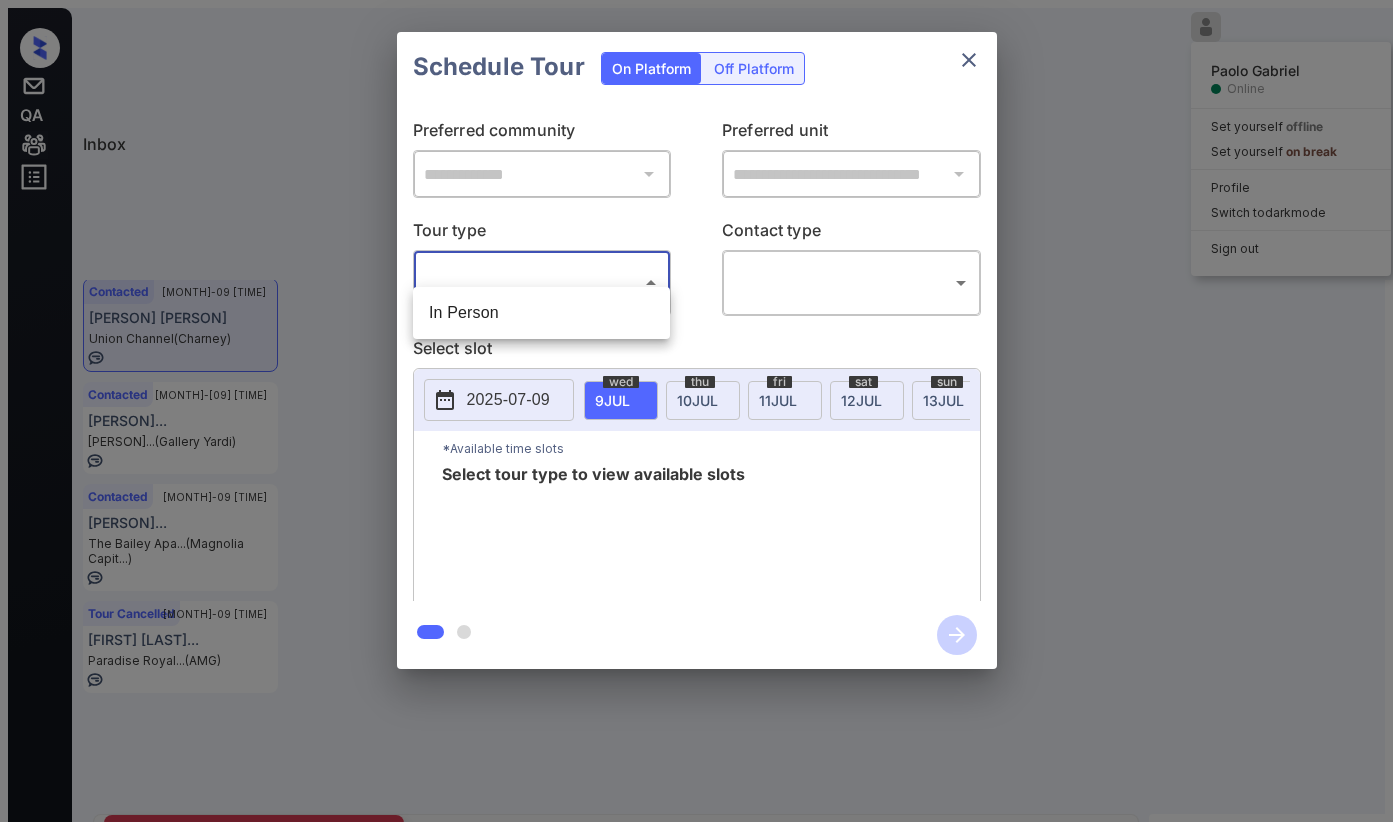 scroll, scrollTop: 11746, scrollLeft: 0, axis: vertical 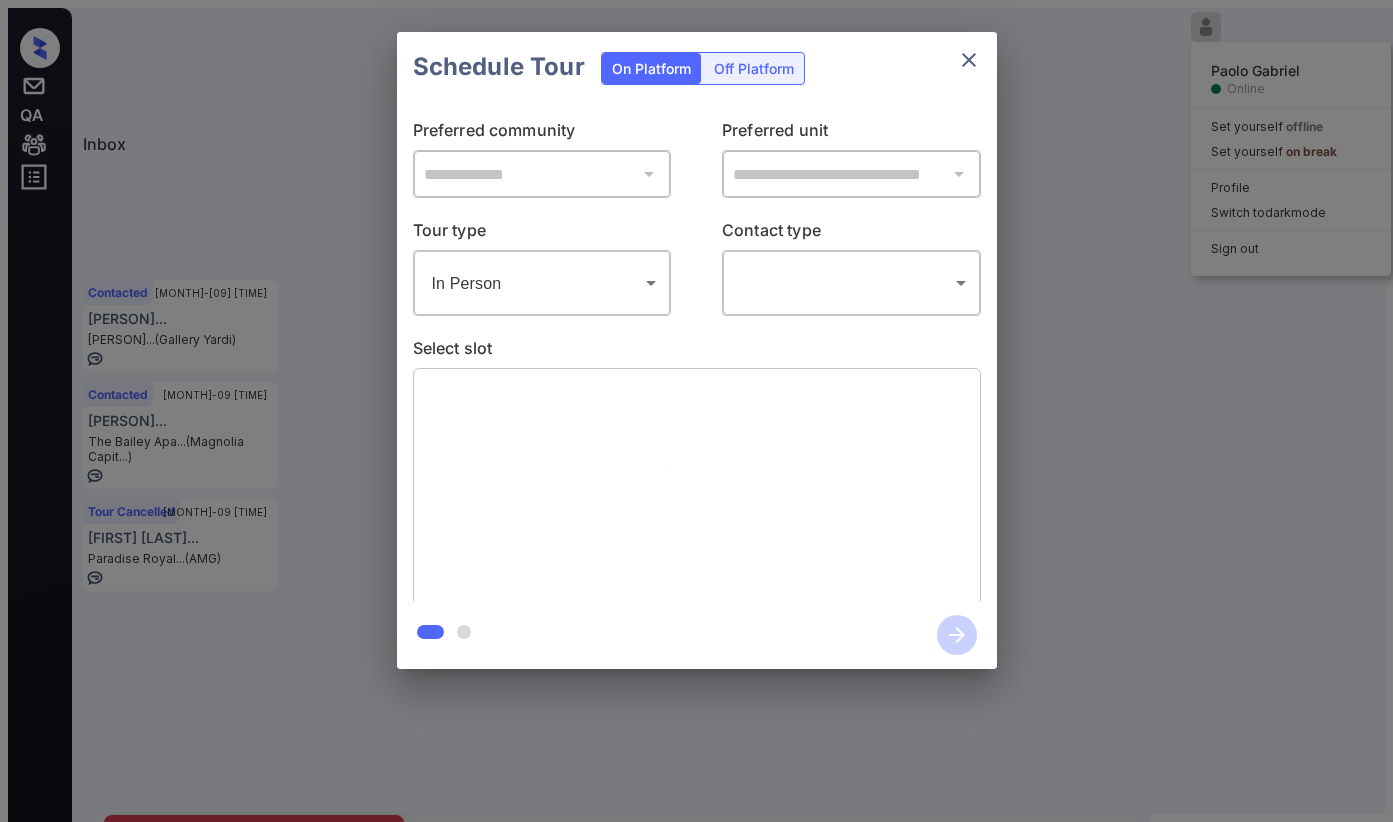 click on "Inbox [PERSON] [STATUS] [STATUS] [STATUS] [STATUS] [STATUS] Contacted [MONTH]-09 [TIME] [PERSON] [ADDRESS] ([COMPANY]) Contacted [MONTH]-09 [TIME] [PERSON] [COMPANY] ([COMPANY]) Contacted [MONTH]-09 [TIME] [PERSON] [COMPANY] ([COMPANY]) Contacted [MONTH]-09 [TIME] [PERSON] [COMPANY] ([COMPANY]) Tour Cancelled [MONTH]-09 [TIME] [PERSON] [COMPANY] ([COMPANY]) Contacted Lost Lead Sentiment: Angry Upon sliding the acknowledgement: Lead will move to lost stage. * ​ SMS and call option will be set to opt out. AFM will be turned off for the lead. [PERSON] New Message [PERSON] Notes Note: [URL] - Paste this link into your browser to view [PERSON]’s conversation with the prospect [MONTH] 06, 2025 [TIME] Sync'd w yardi [PERSON] New Message Zuma Lead transferred to leasing agent: [PERSON] [MONTH] 06, 2025 [TIME] Sync'd w yardi [PERSON] New Message Agent [PERSON] [PERSON]" at bounding box center [696, 498] 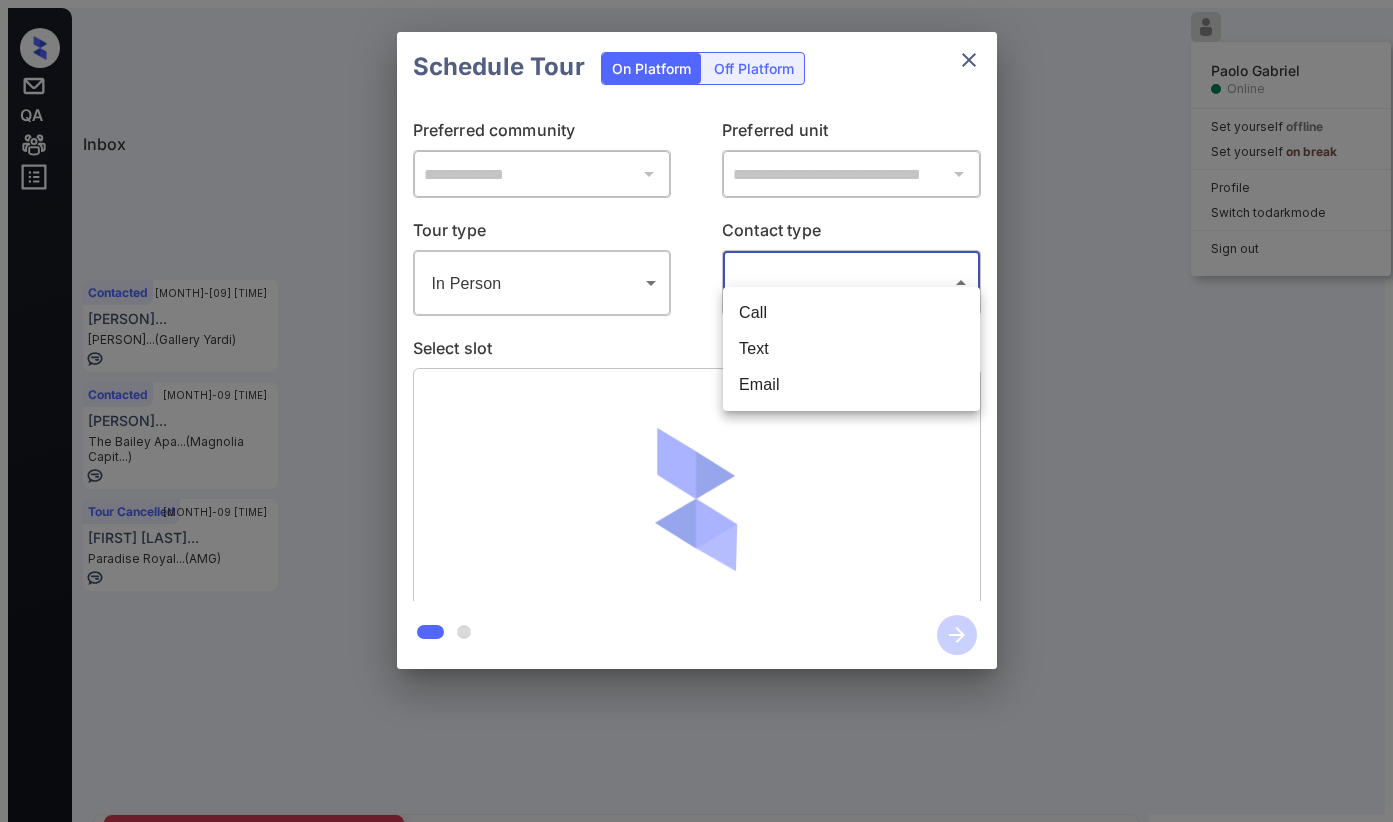 click on "Text" at bounding box center [851, 349] 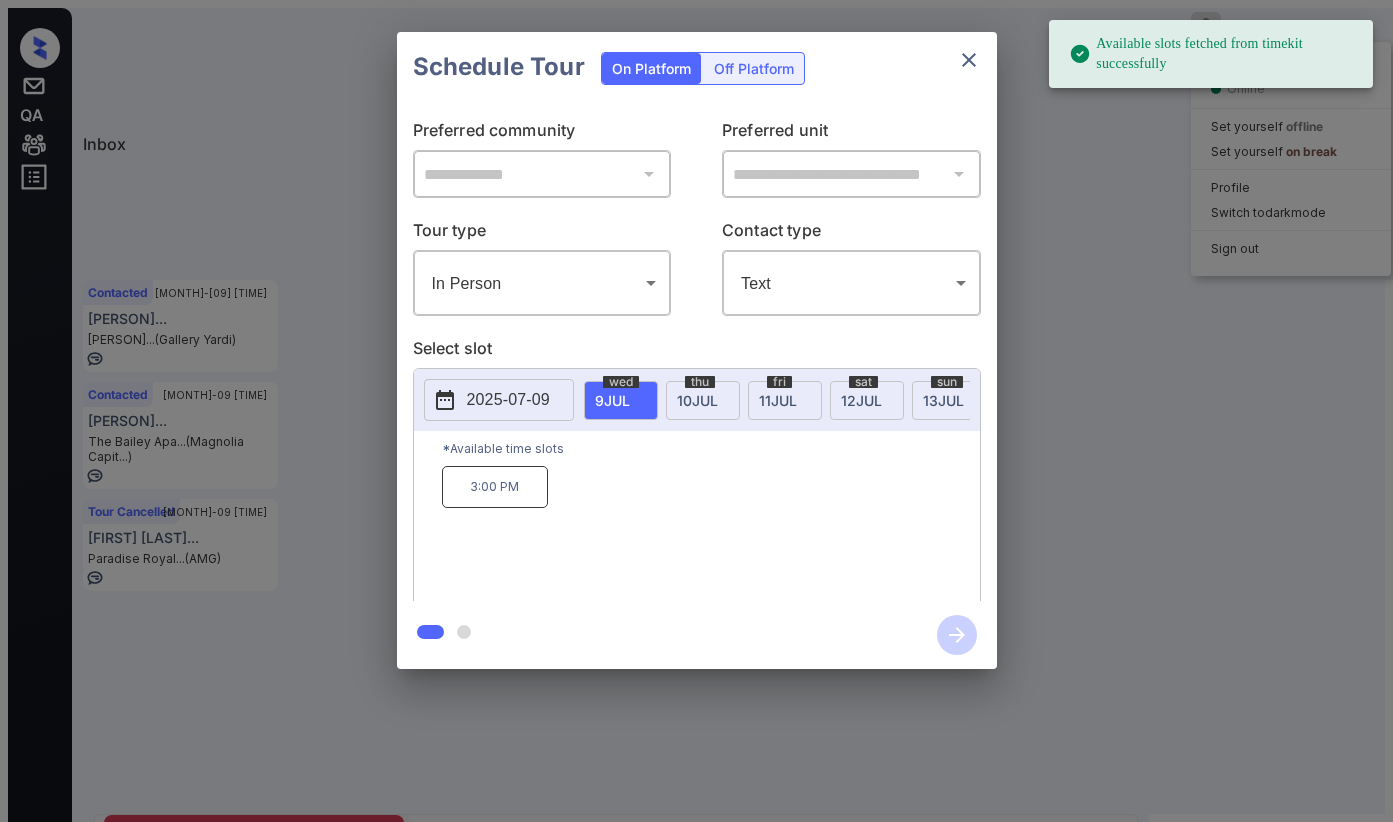 click on "[NUMBER] [MONTH]" at bounding box center [612, 400] 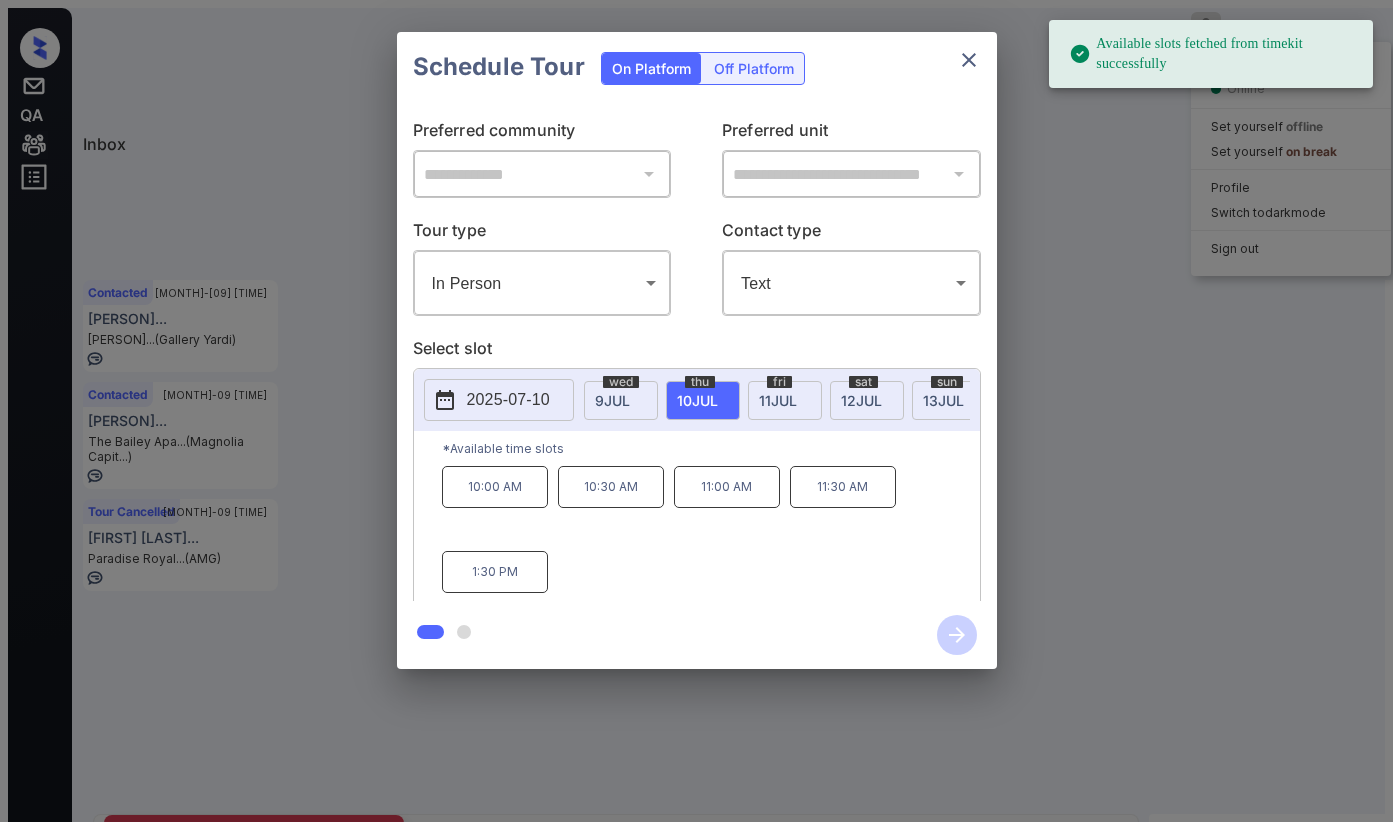 click on "11 JUL" at bounding box center [612, 400] 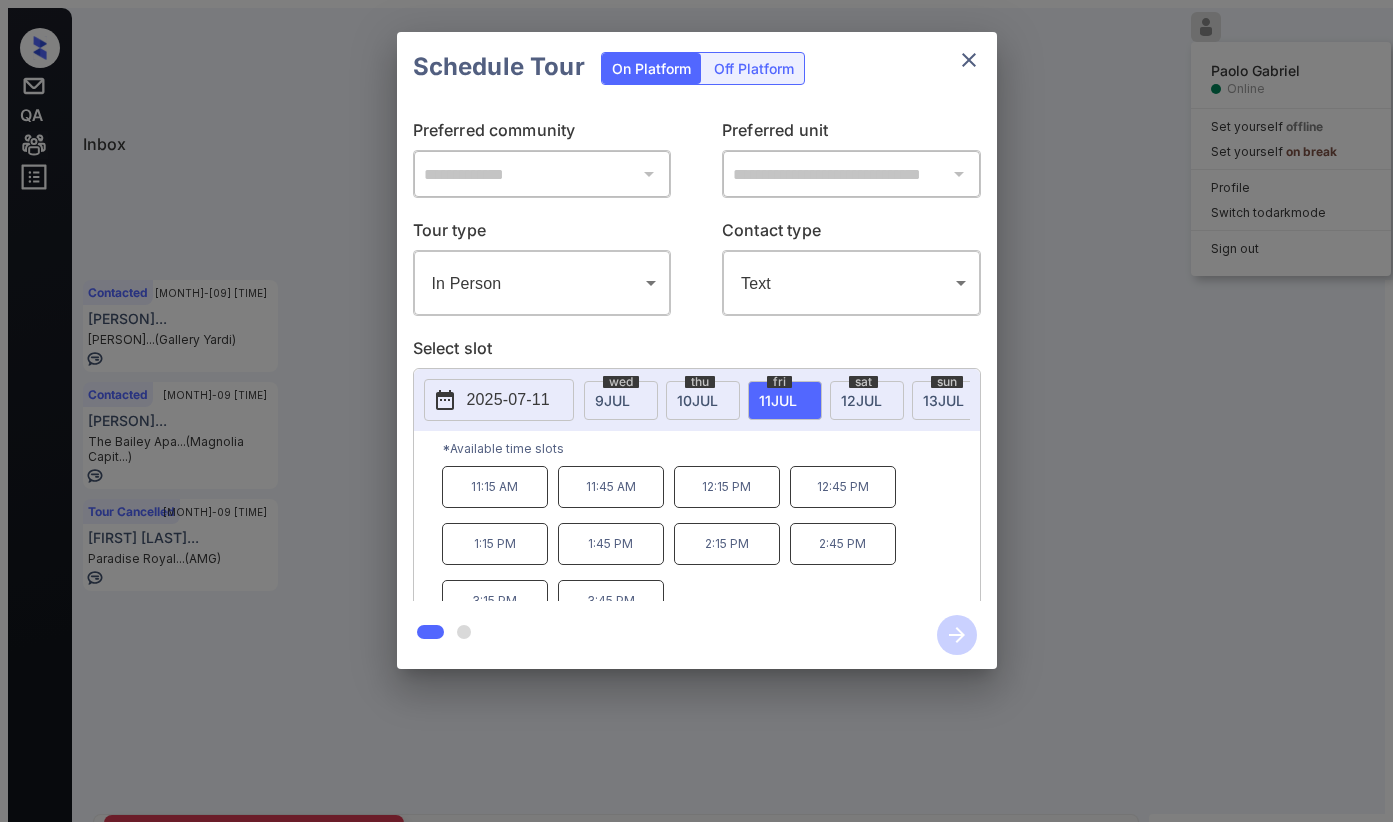 click on "12 JUL" at bounding box center (612, 400) 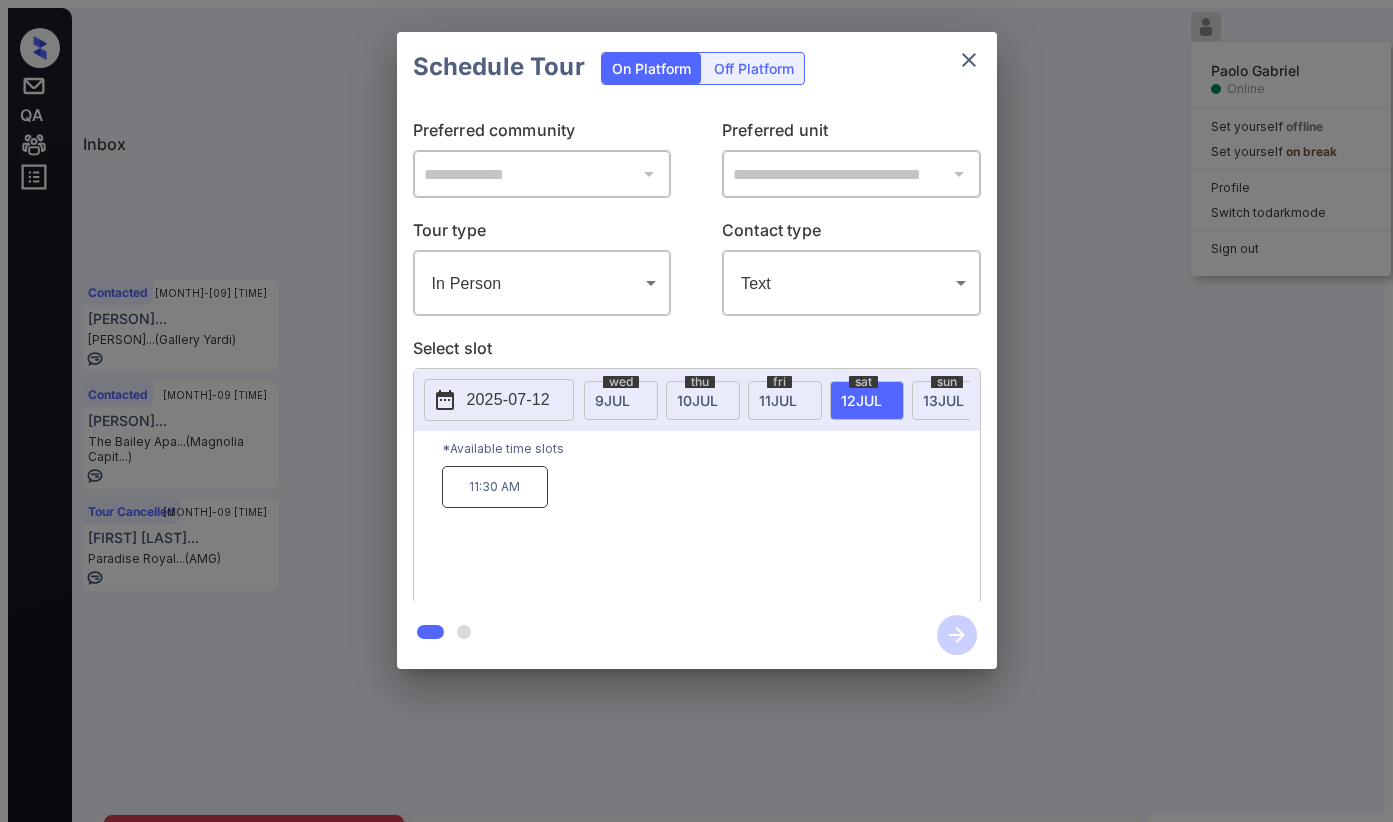 click on "2025-07-12" at bounding box center (508, 400) 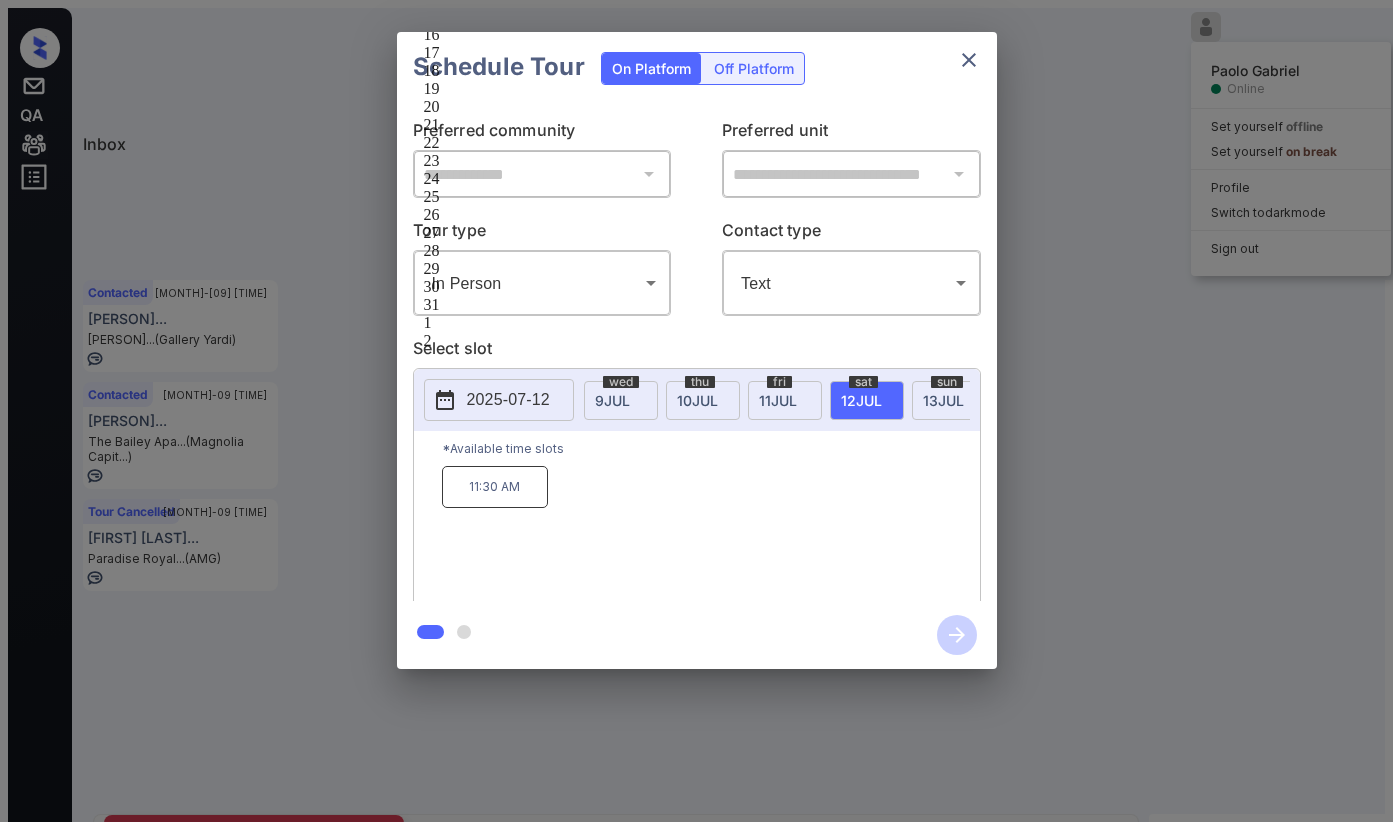click on "14" at bounding box center (525, -1) 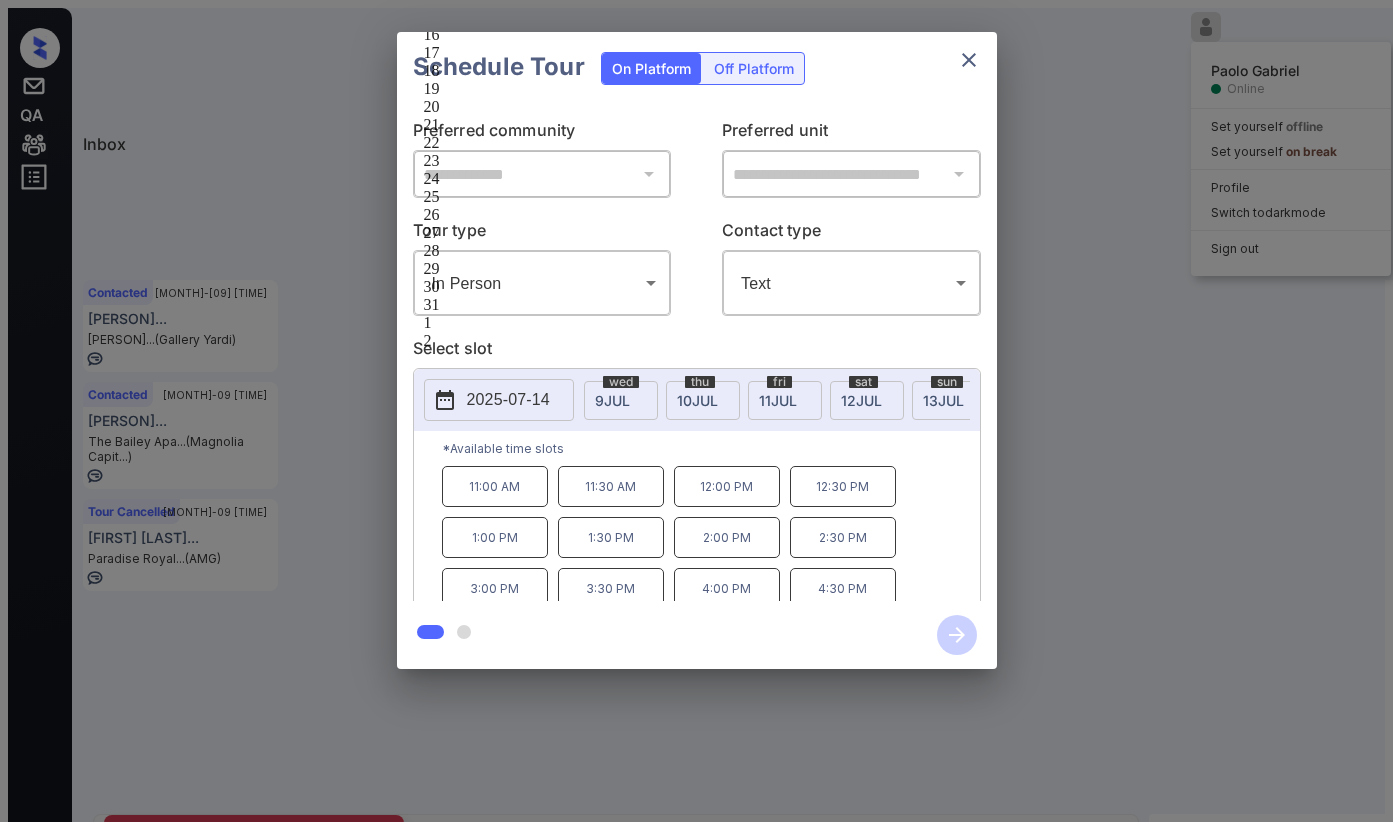 drag, startPoint x: 522, startPoint y: 244, endPoint x: 539, endPoint y: 258, distance: 22.022715 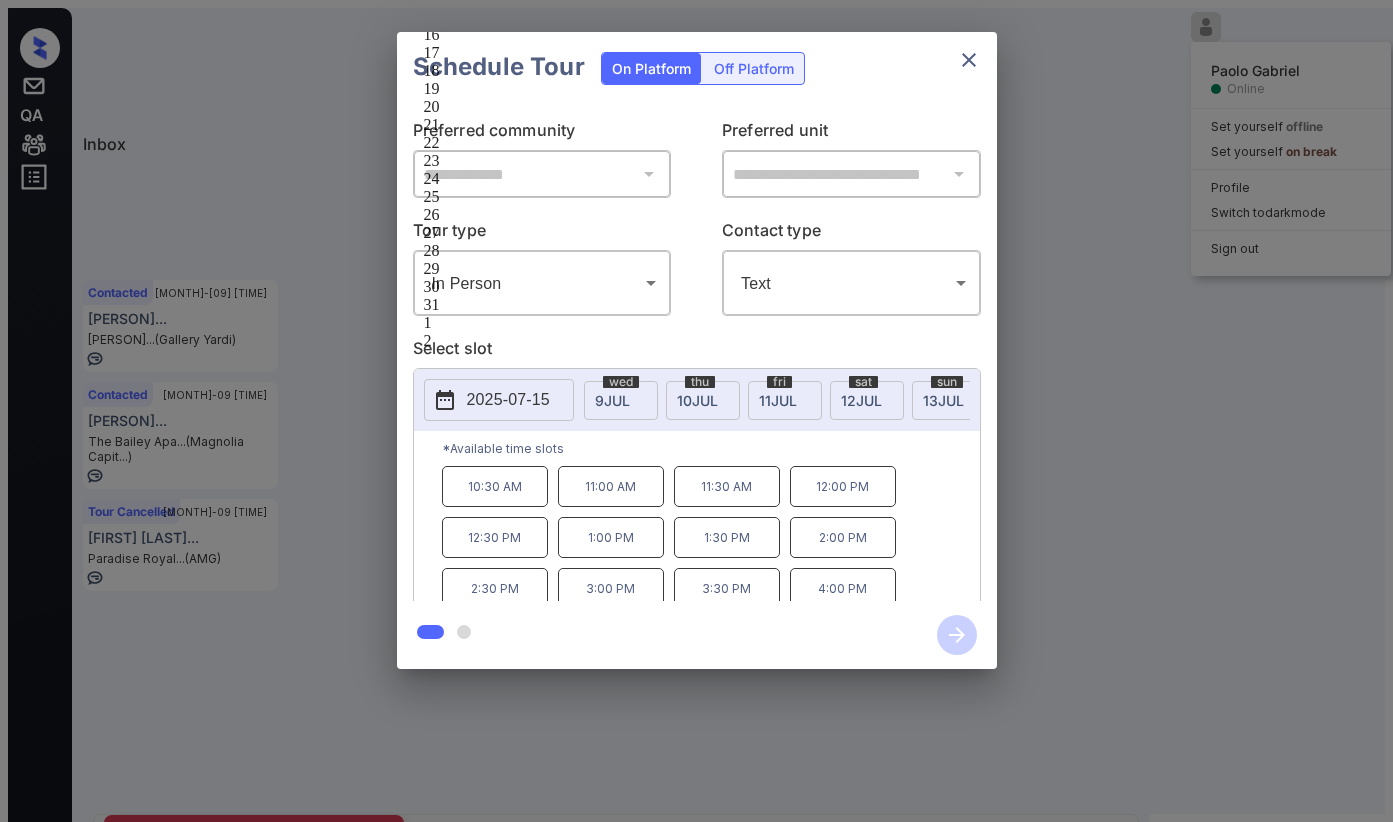 click on "14" at bounding box center [525, -1] 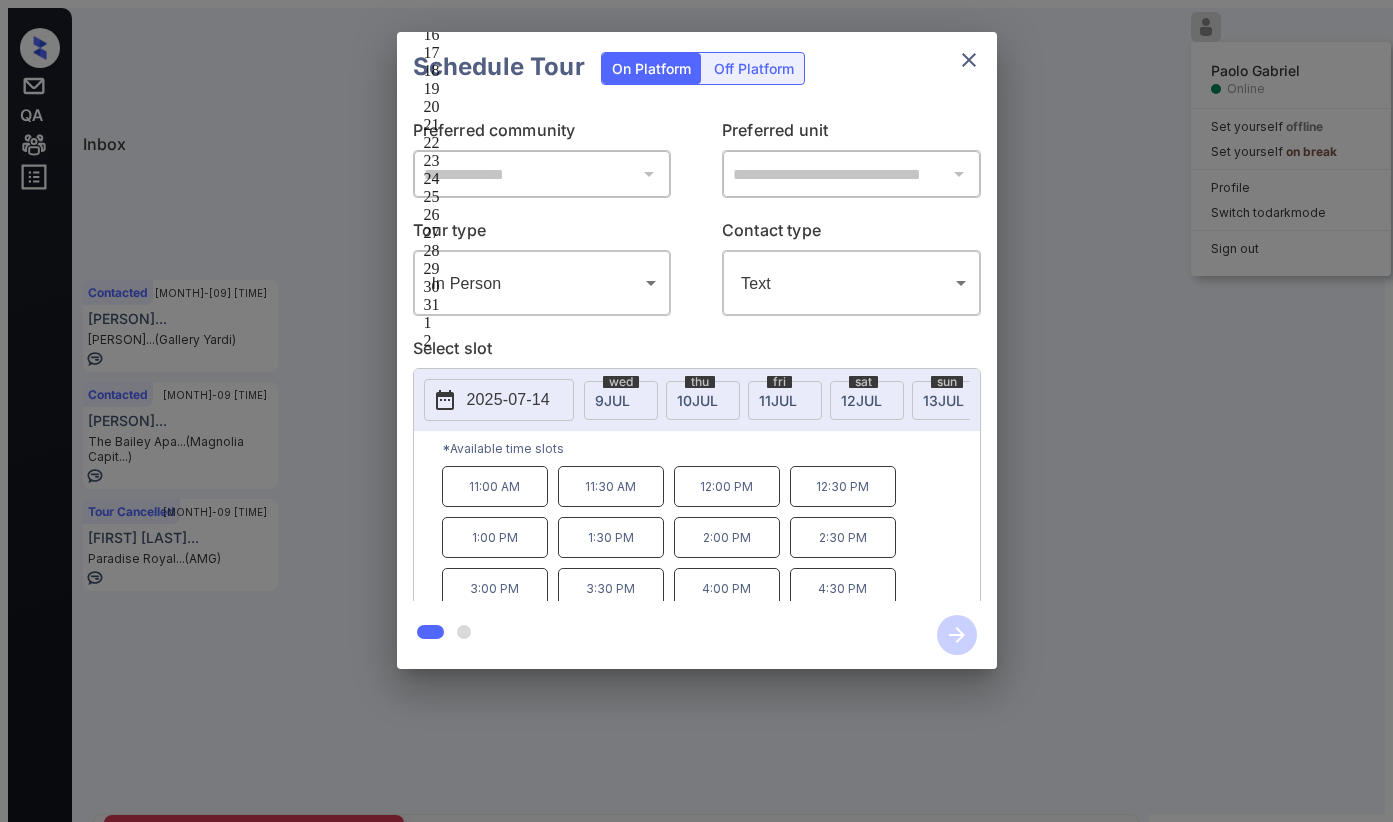 scroll, scrollTop: 34, scrollLeft: 0, axis: vertical 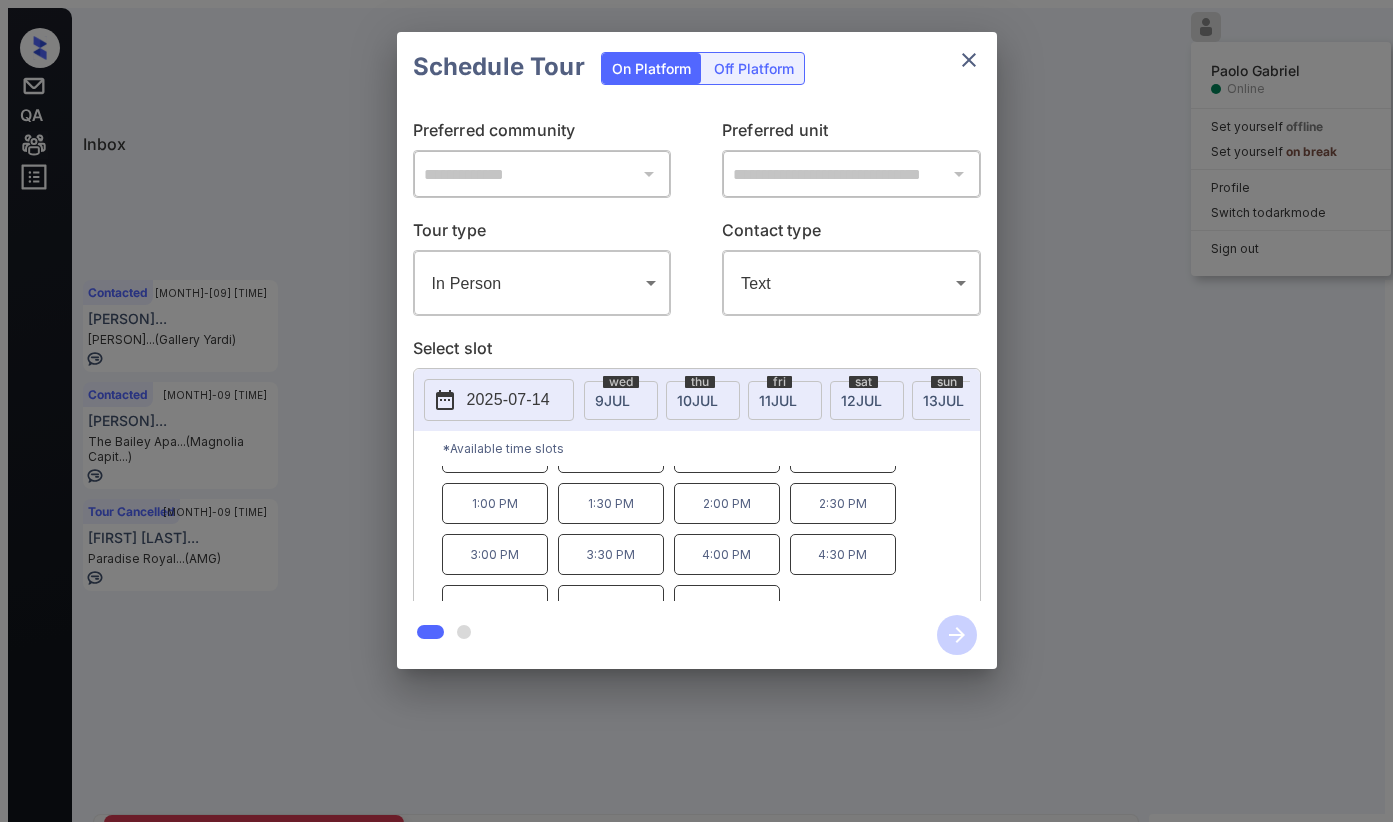 click at bounding box center [969, 60] 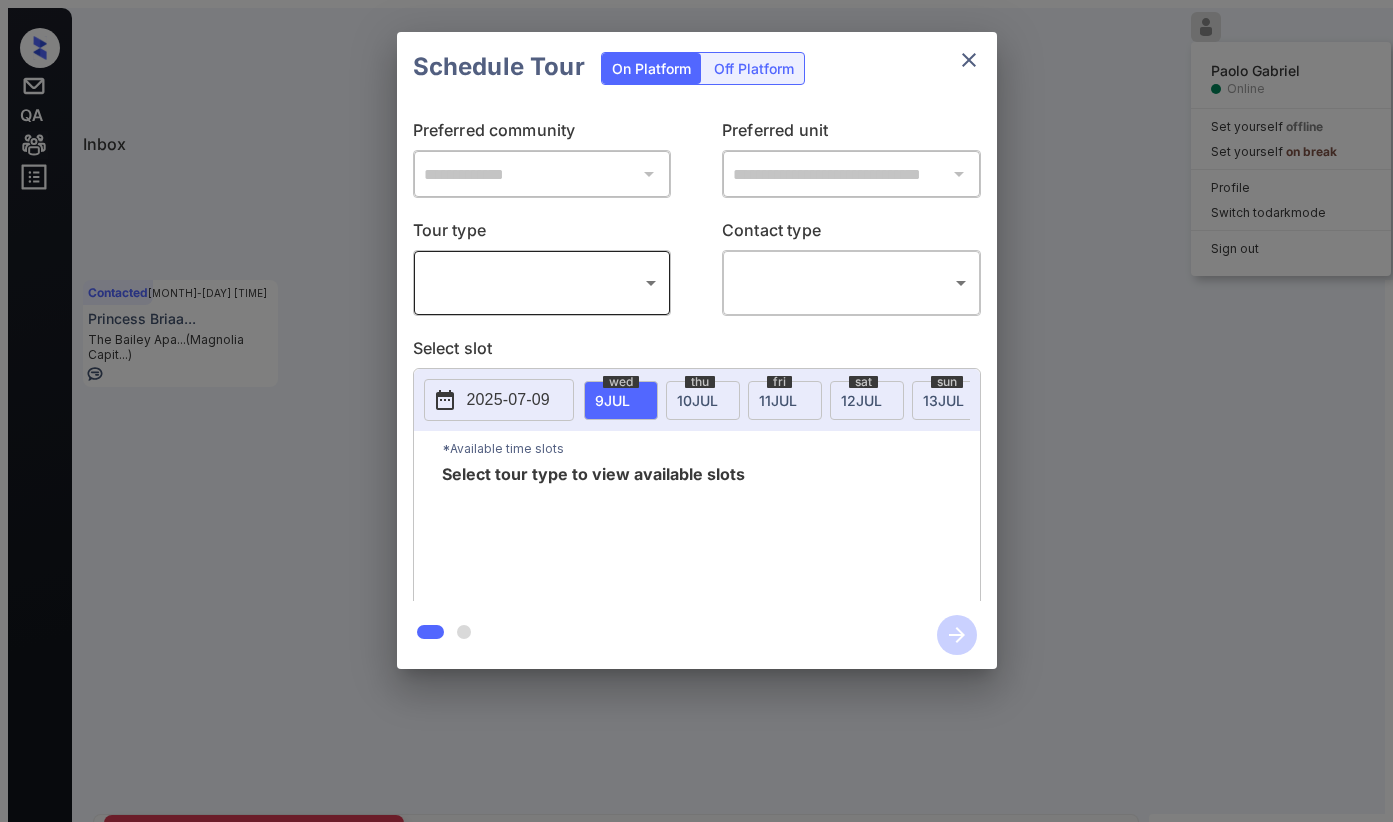 scroll, scrollTop: 0, scrollLeft: 0, axis: both 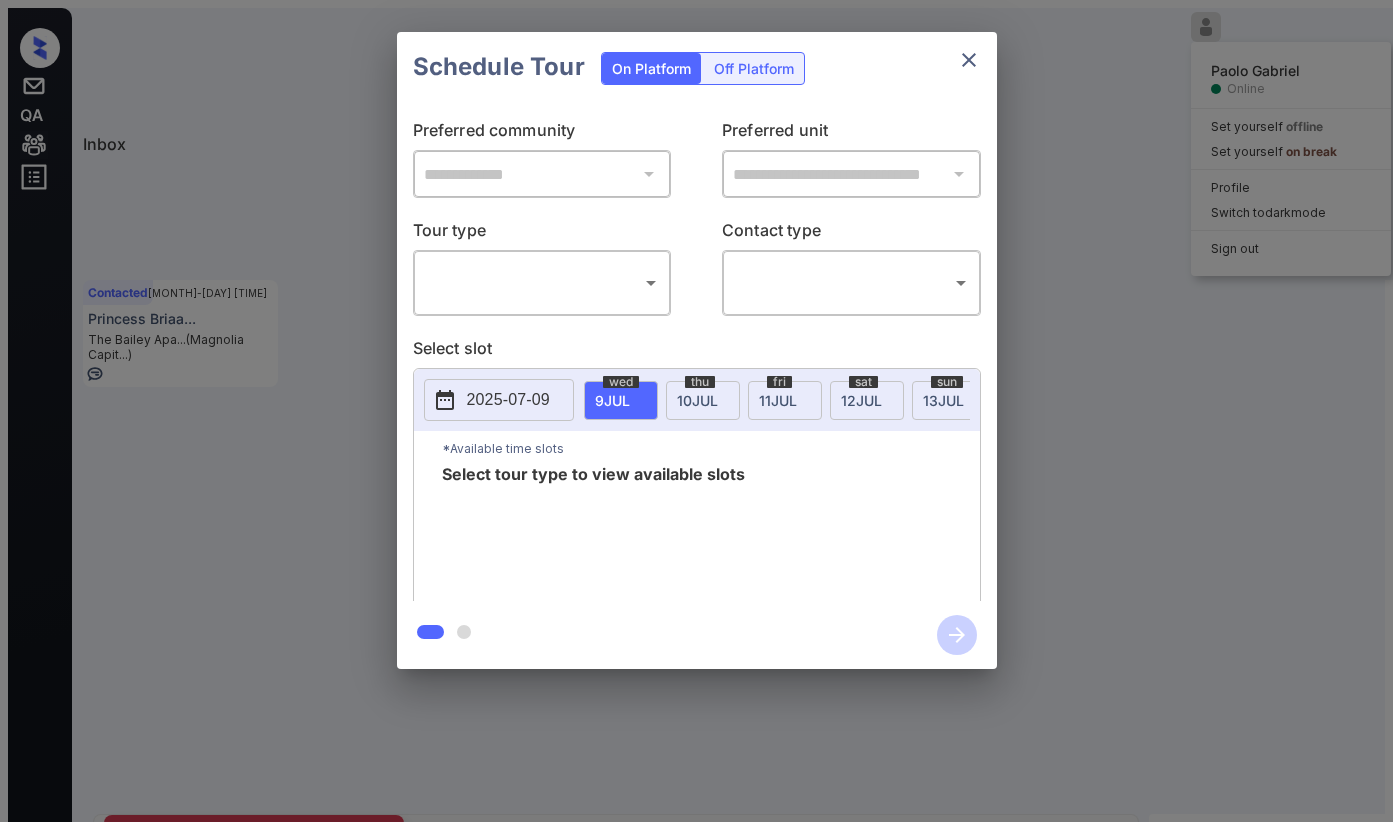 click on "2025-07-09" at bounding box center (508, 400) 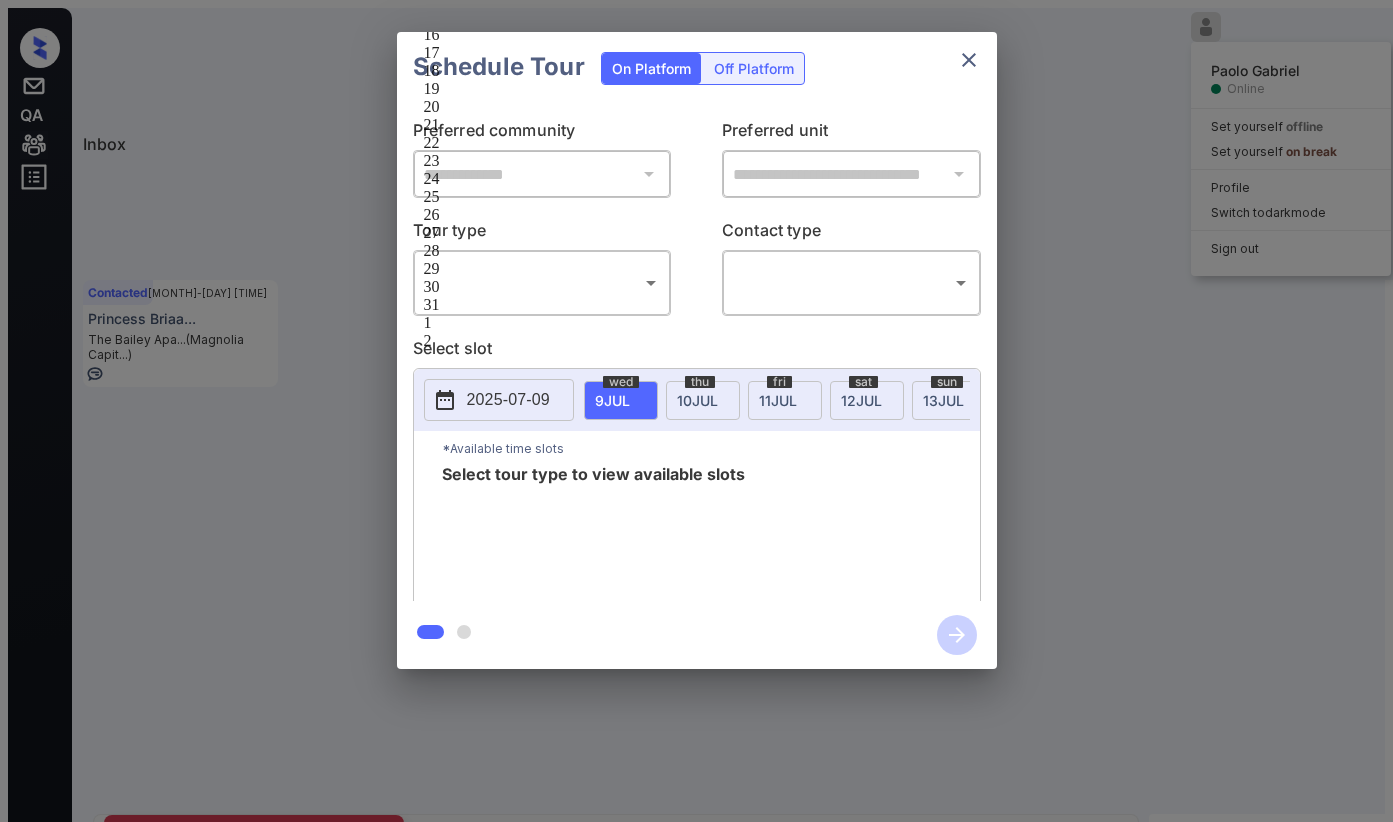 click on "Select slot" at bounding box center [697, 352] 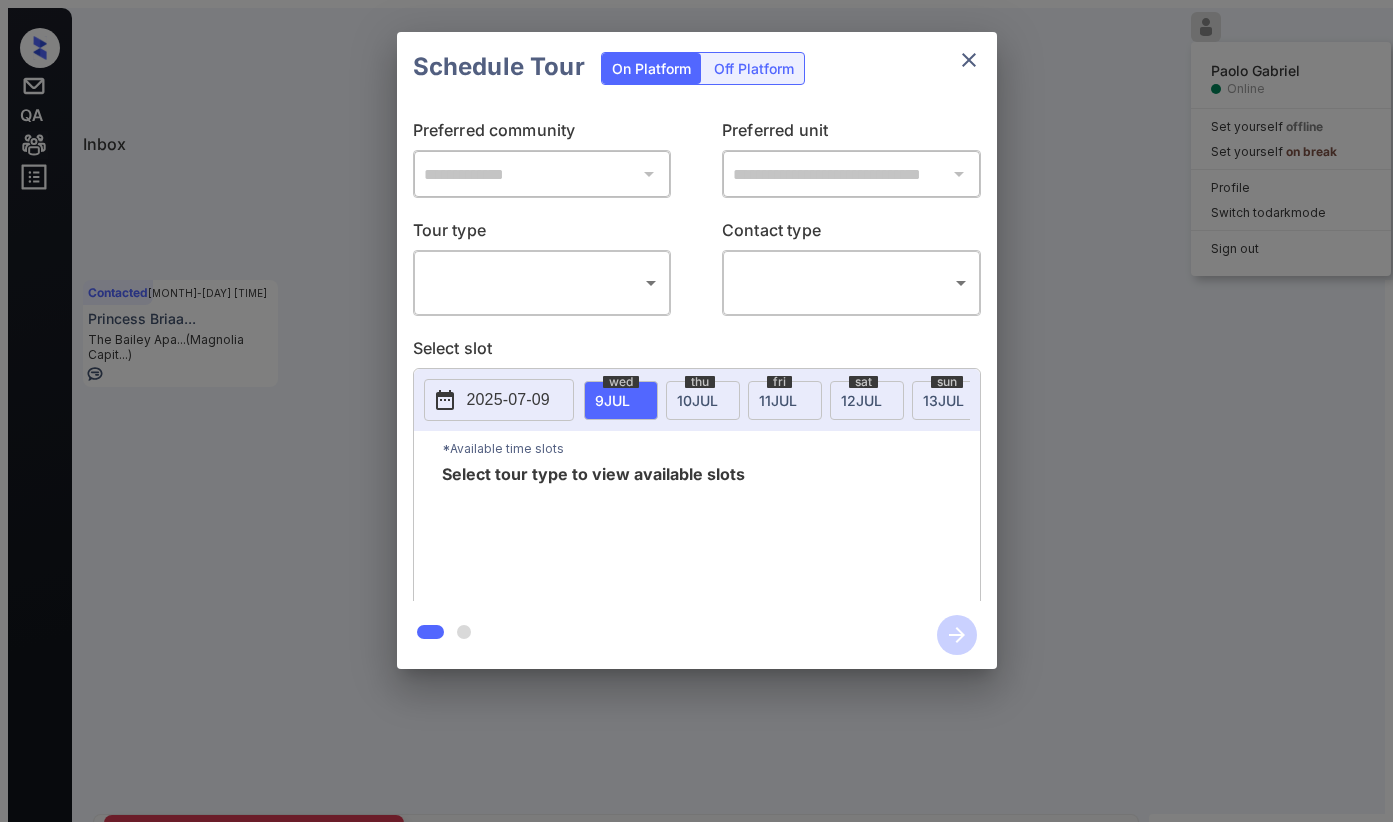click on "Inbox Paolo Gabriel  Online Set yourself   offline Set yourself   on break Profile Switch to  dark  mode Sign out Contacted Jul-09 10:37 am   Andy Betances Union Channel  (Charney) Contacted Jul-09 10:46 am   Gavin Osulliva... Mayridge Canto...  (Gallery Yardi) Contacted Jul-09 10:53 am   Princess Briaa... The Bailey Apa...  (Magnolia Capit...) Contacted Lost Lead Sentiment: Angry Upon sliding the acknowledgement:  Lead will move to lost stage. * ​ SMS and call option will be set to opt out. AFM will be turned off for the lead. Kelsey New Message Kelsey Notes Note: https://conversation.getzuma.com/686aeefe231fd1fb0cd32ad4 - Paste this link into your browser to view Kelsey’s conversation with the prospect Jul 06, 2025 02:47 pm  Sync'd w  yardi K New Message Zuma Lead transferred to leasing agent: kelsey Jul 06, 2025 02:47 pm  Sync'd w  yardi Z New Message Agent Lead created via emailParser in Inbound stage. Jul 06, 2025 02:47 pm A New Message Agent AFM Request sent to Kelsey. Jul 06, 2025 02:47 pm A Agent" at bounding box center [696, 498] 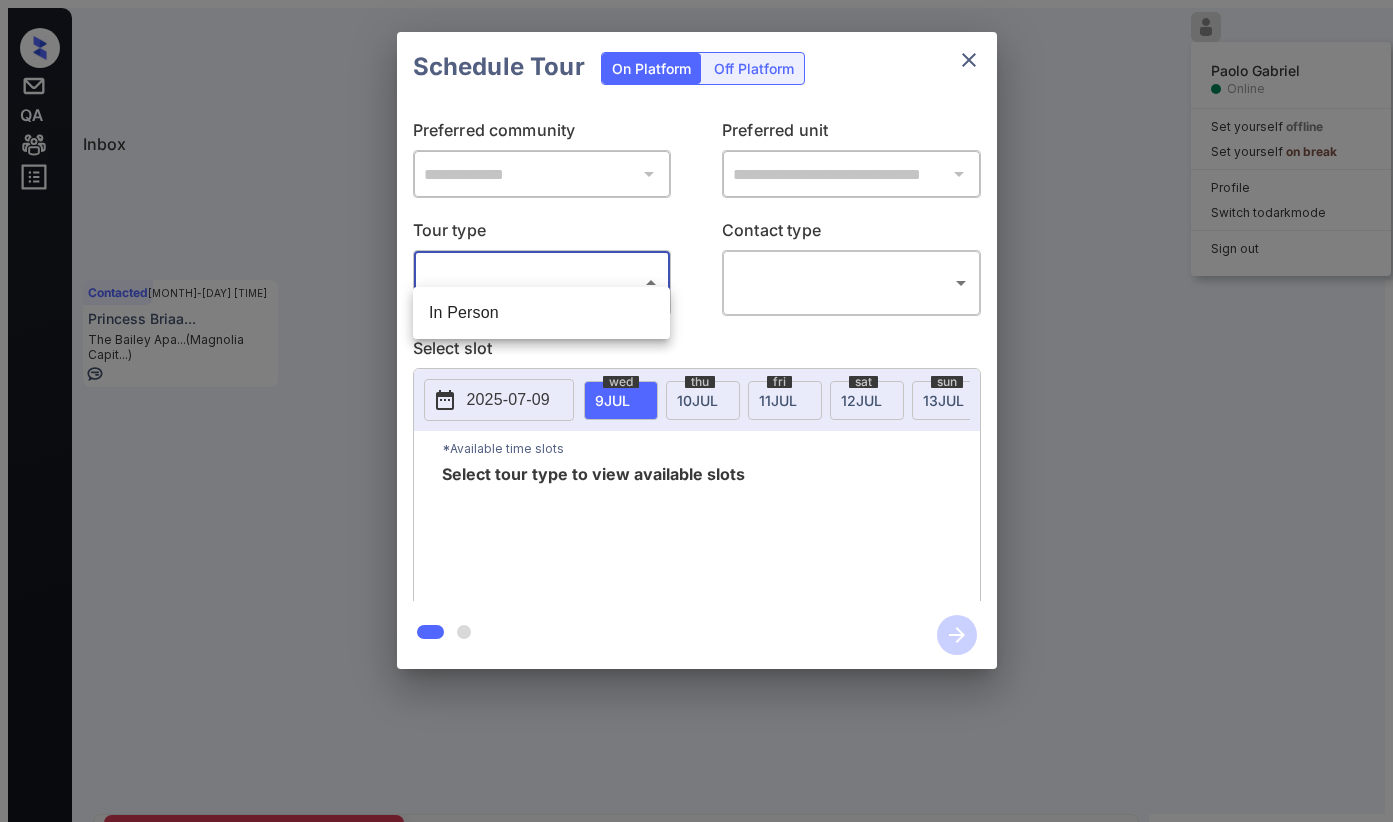 drag, startPoint x: 542, startPoint y: 306, endPoint x: 813, endPoint y: 266, distance: 273.93613 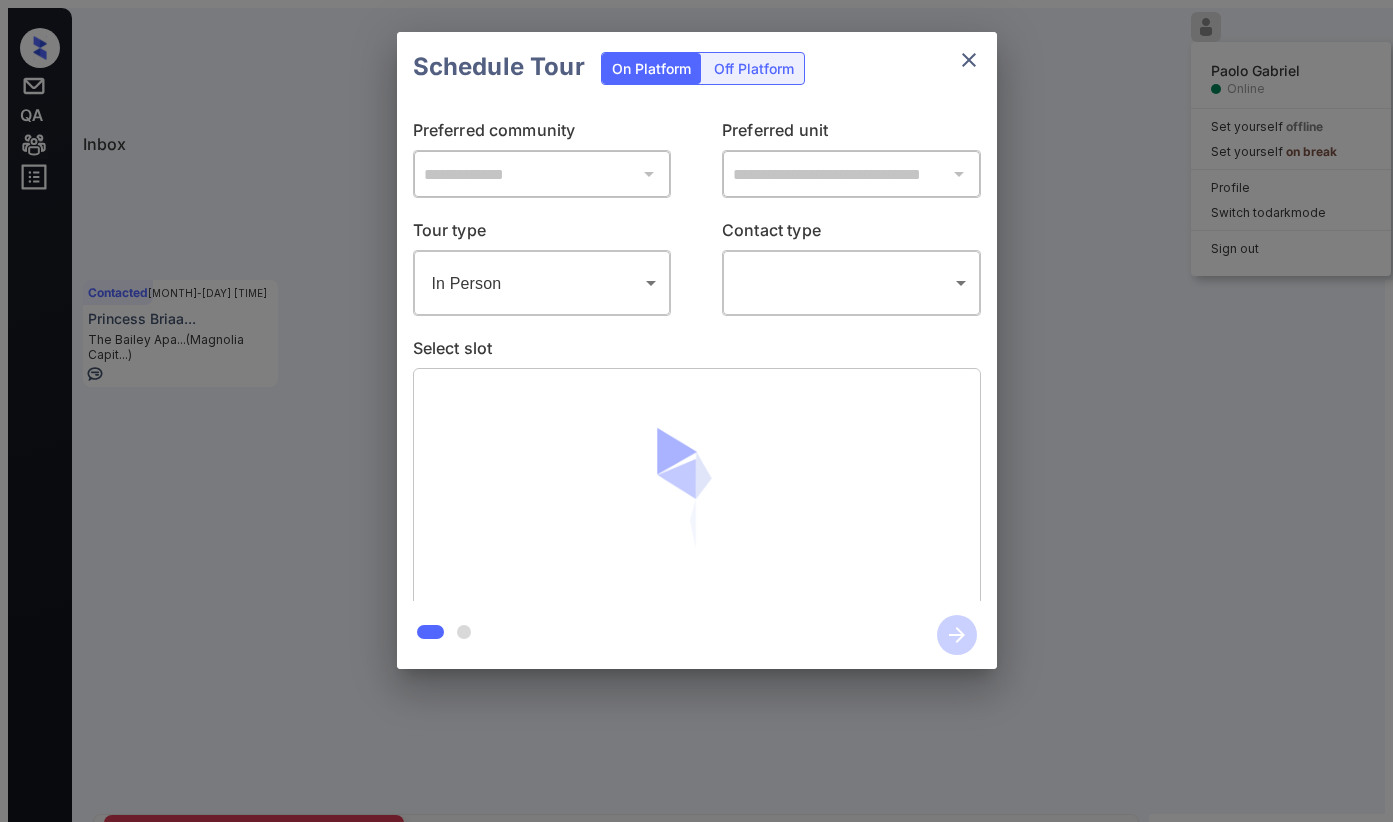 click on "Inbox Paolo Gabriel  Online Set yourself   offline Set yourself   on break Profile Switch to  dark  mode Sign out Contacted Jul-09 10:37 am   Andy Betances Union Channel  (Charney) Contacted Jul-09 10:46 am   Gavin Osulliva... Mayridge Canto...  (Gallery Yardi) Contacted Jul-09 10:53 am   Princess Briaa... The Bailey Apa...  (Magnolia Capit...) Contacted Lost Lead Sentiment: Angry Upon sliding the acknowledgement:  Lead will move to lost stage. * ​ SMS and call option will be set to opt out. AFM will be turned off for the lead. Kelsey New Message Kelsey Notes Note: https://conversation.getzuma.com/686aeefe231fd1fb0cd32ad4 - Paste this link into your browser to view Kelsey’s conversation with the prospect Jul 06, 2025 02:47 pm  Sync'd w  yardi K New Message Zuma Lead transferred to leasing agent: kelsey Jul 06, 2025 02:47 pm  Sync'd w  yardi Z New Message Agent Lead created via emailParser in Inbound stage. Jul 06, 2025 02:47 pm A New Message Agent AFM Request sent to Kelsey. Jul 06, 2025 02:47 pm A Agent" at bounding box center (696, 498) 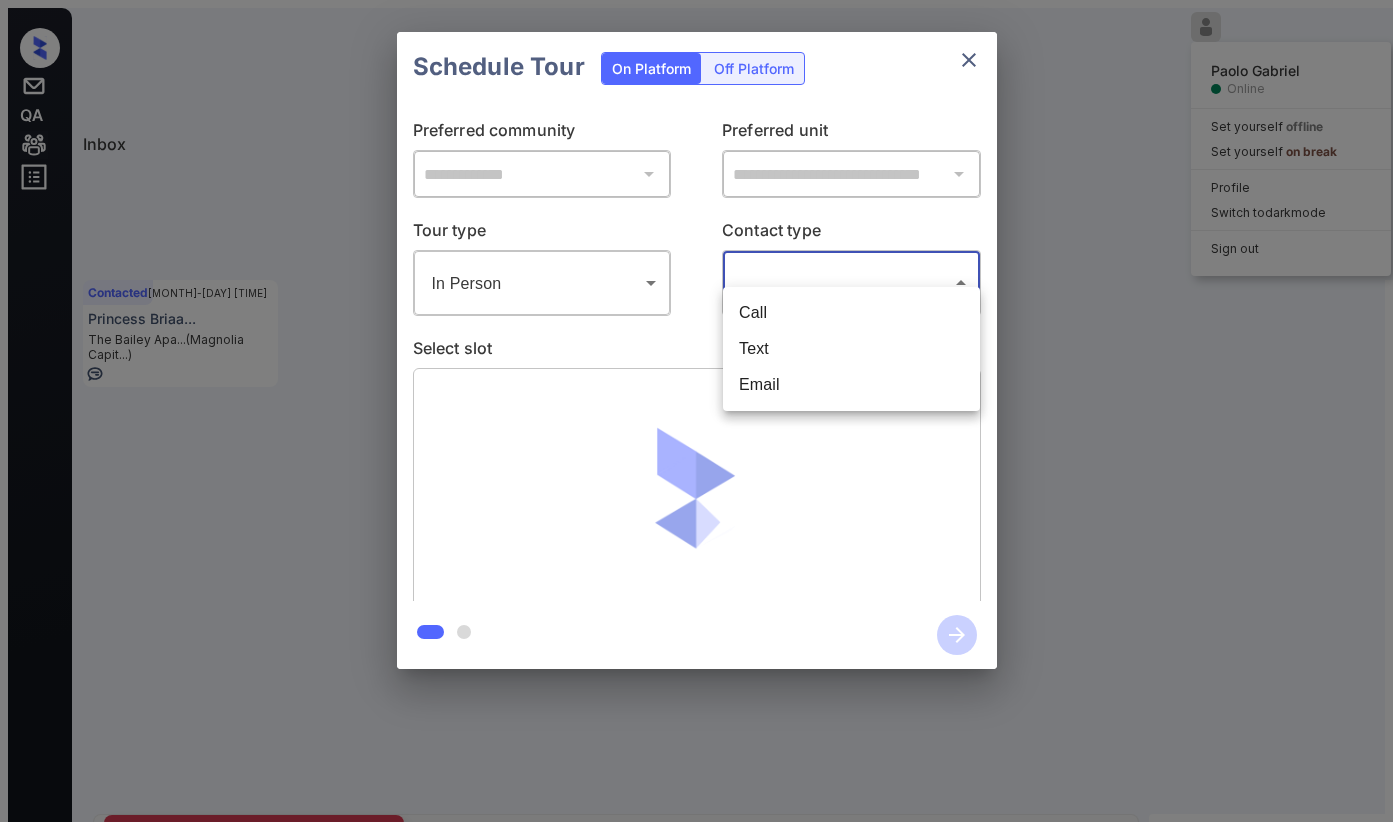 click on "Text" at bounding box center (851, 349) 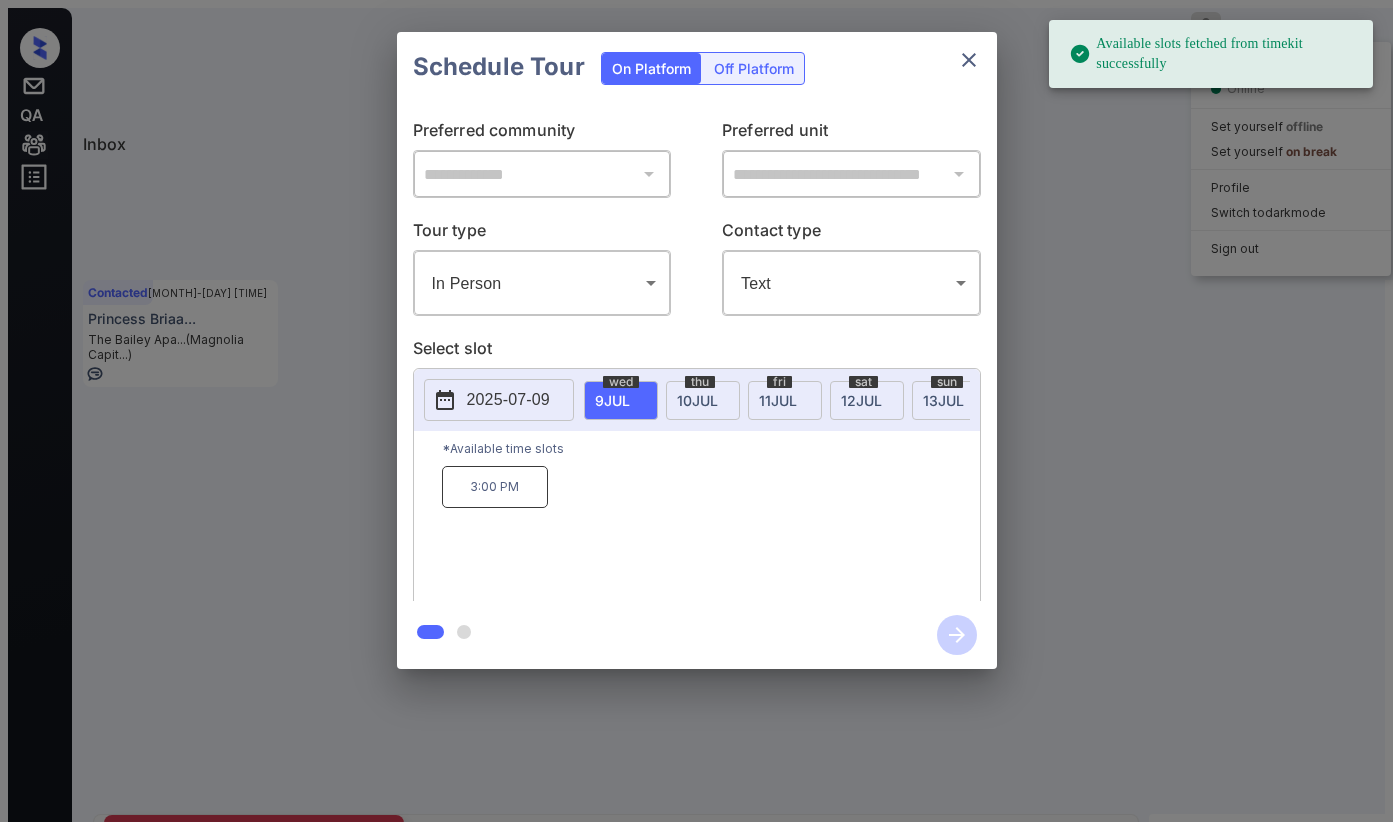click on "2025-07-09" at bounding box center [508, 400] 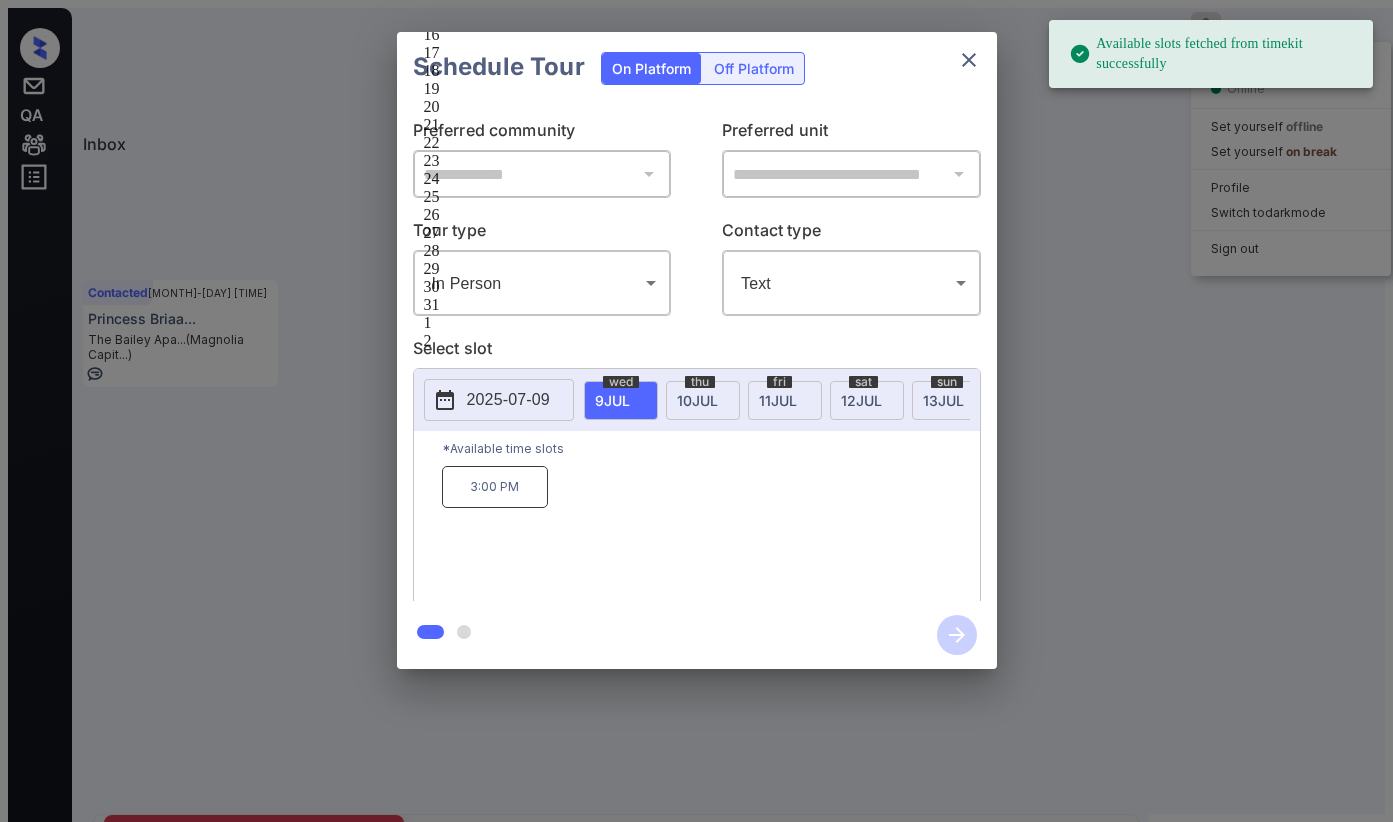 click on "16" at bounding box center [525, 35] 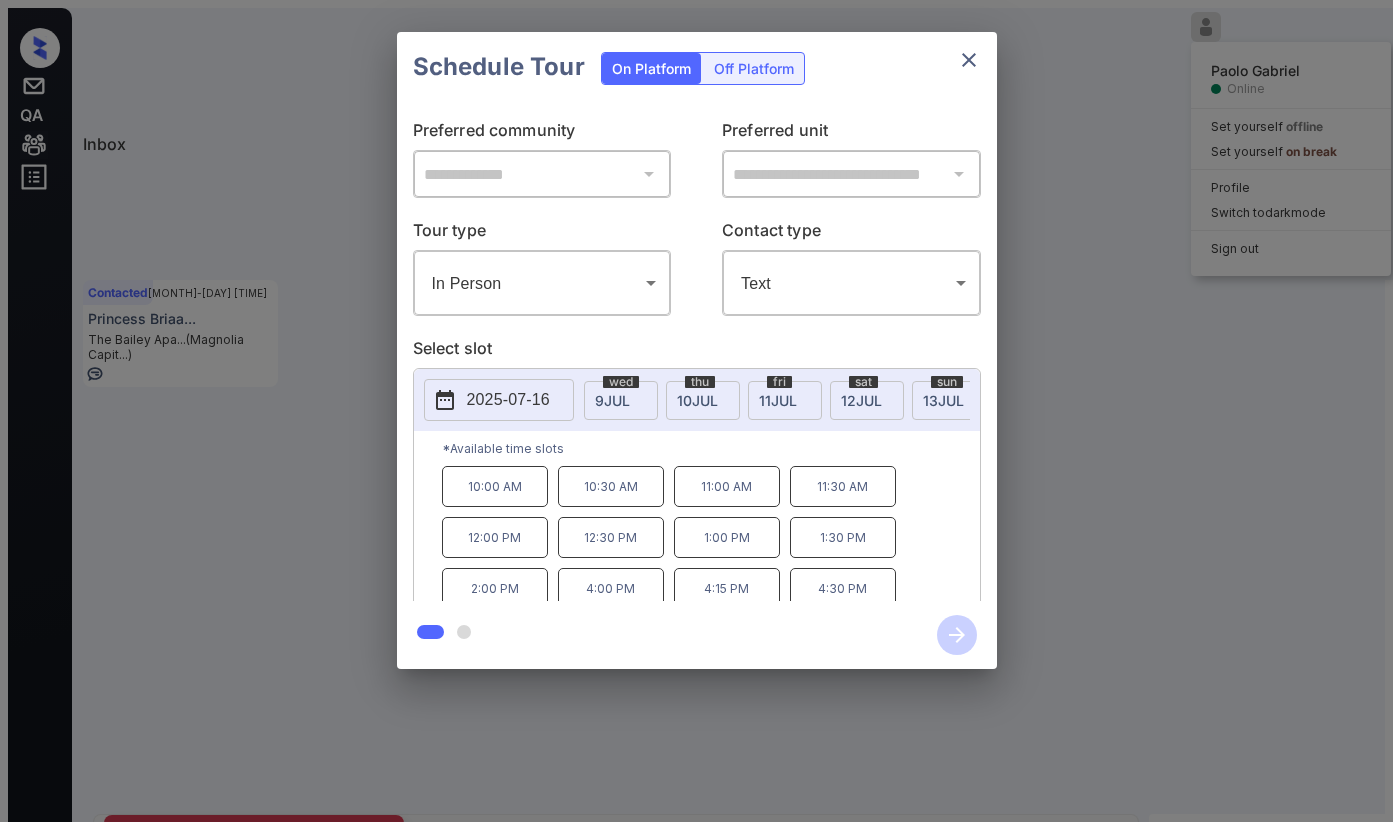 scroll, scrollTop: 34, scrollLeft: 0, axis: vertical 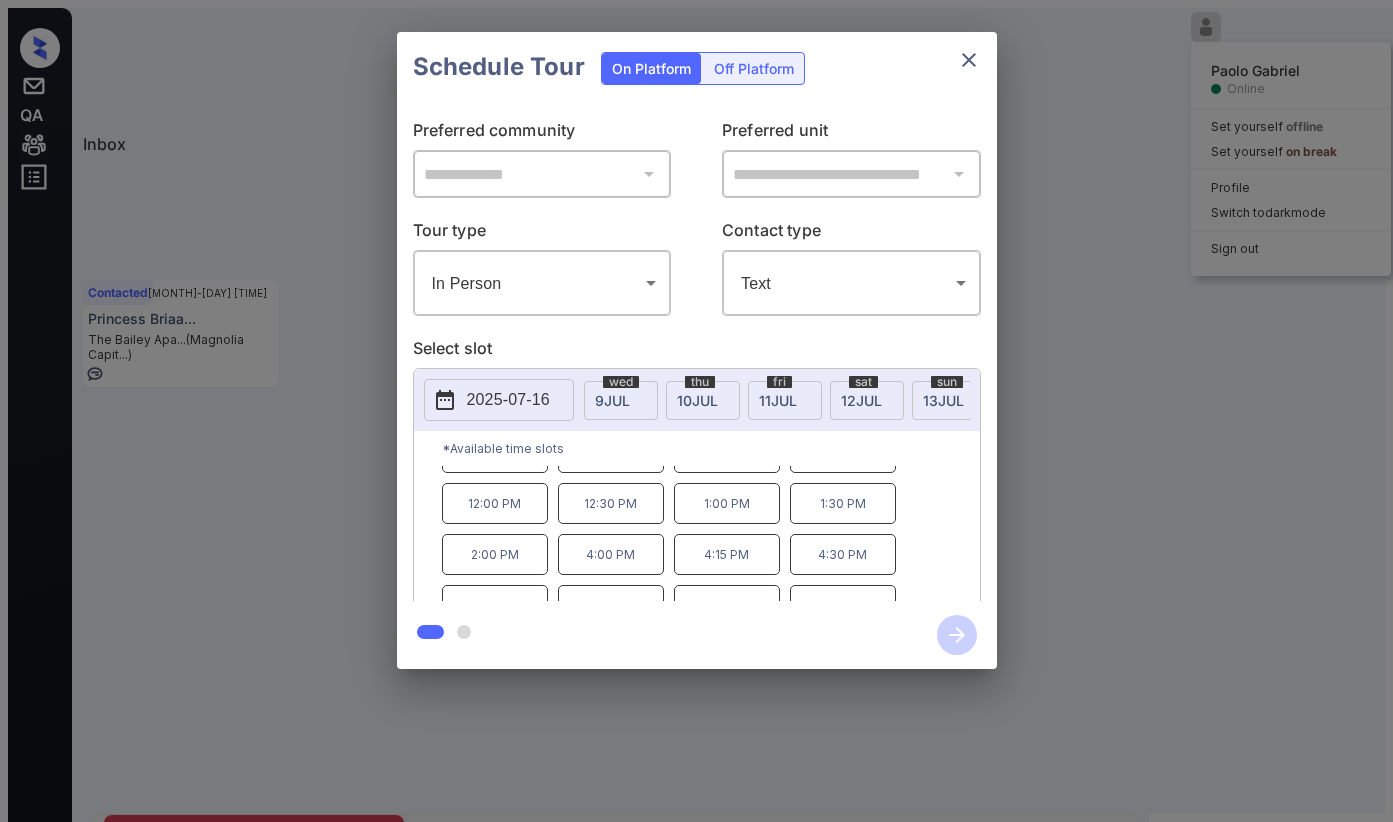 click on "2025-07-16" at bounding box center [508, 400] 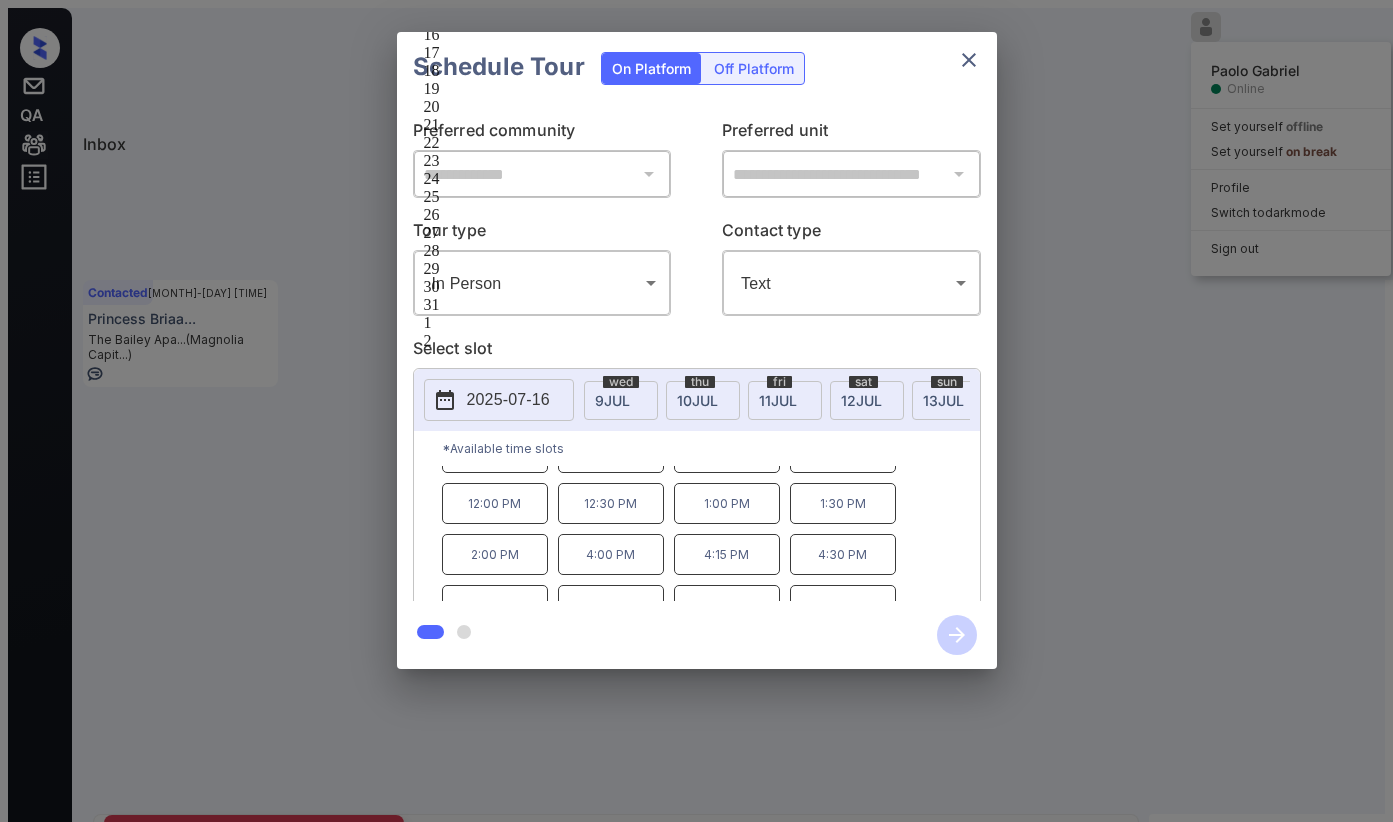 click on "17" at bounding box center [525, 53] 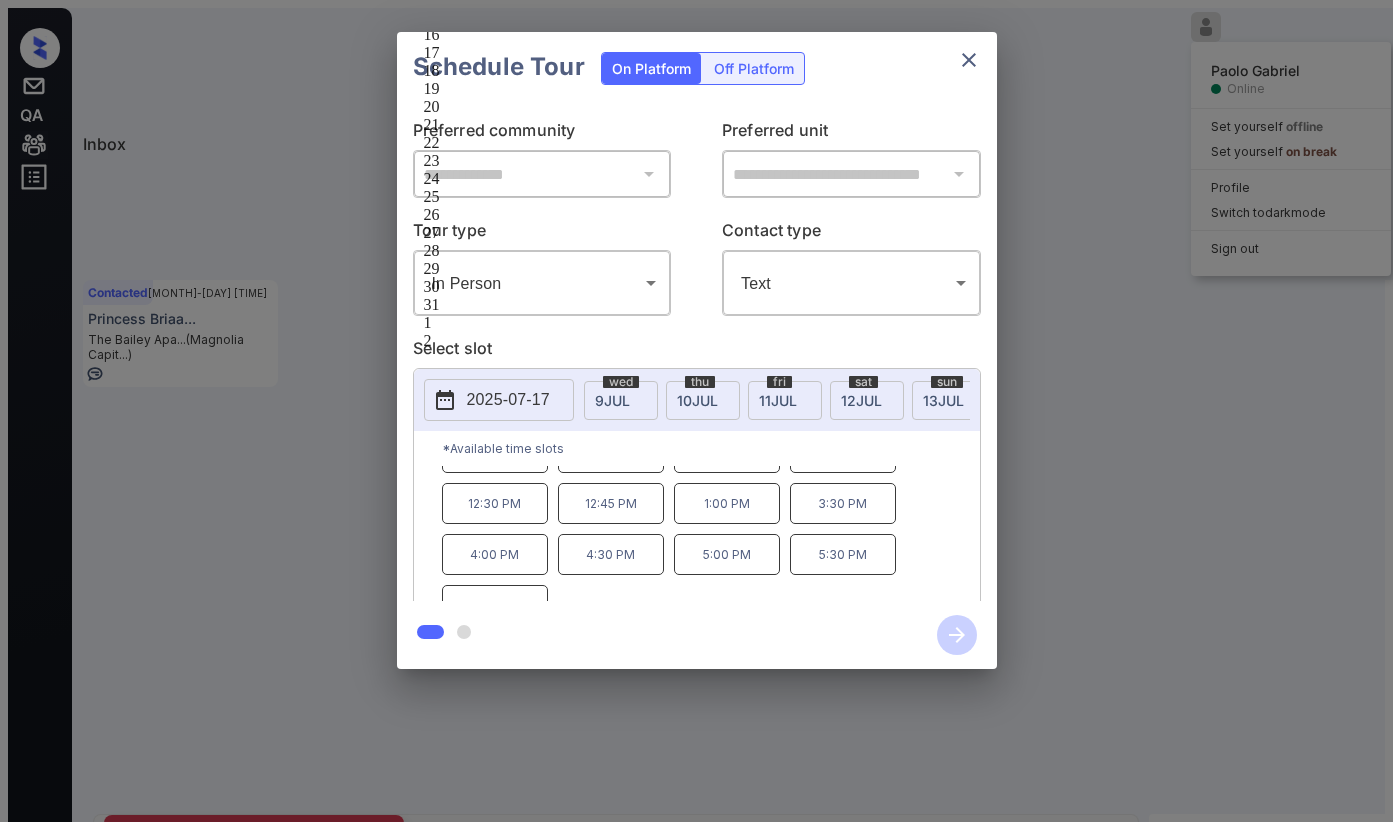 click on "18" at bounding box center [525, 71] 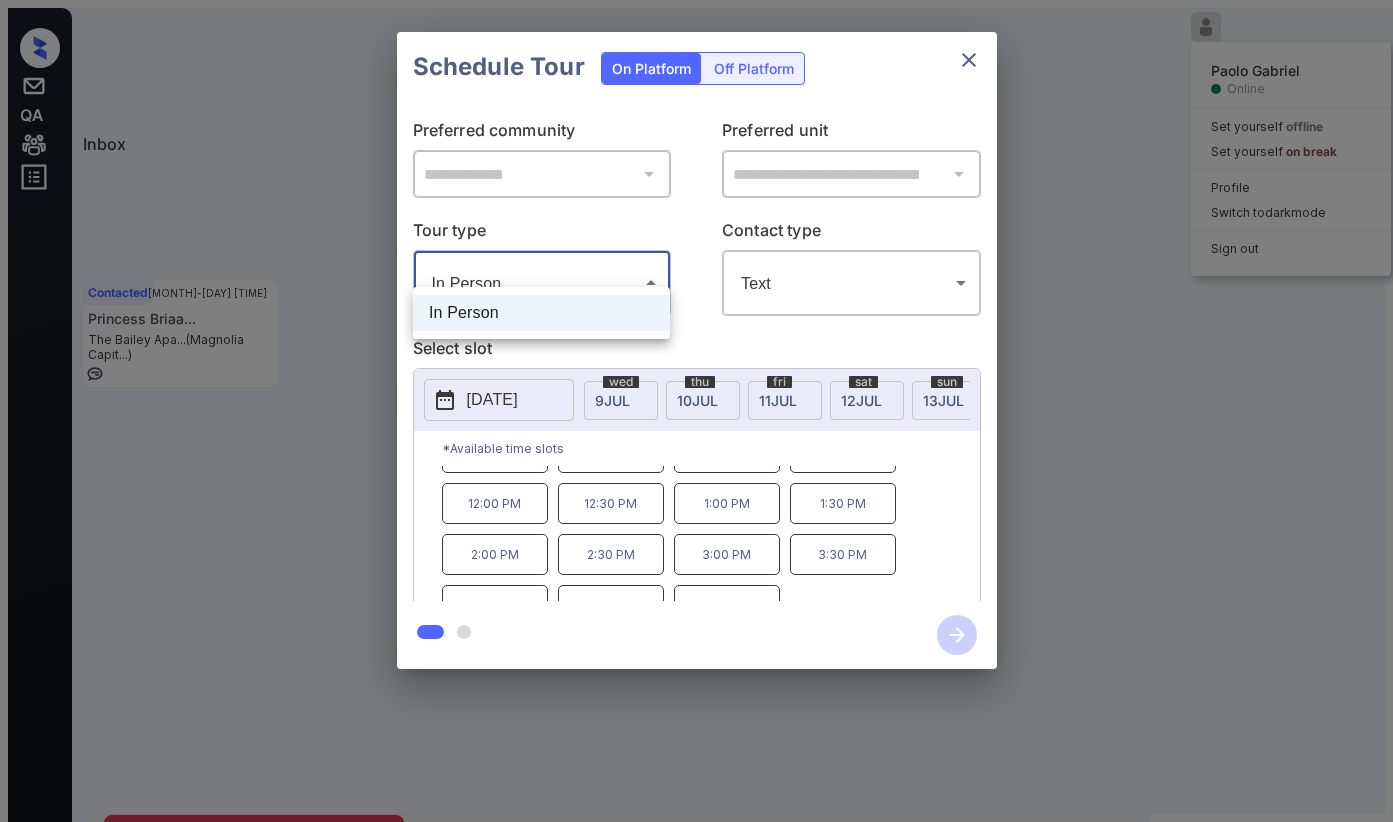 click on "Inbox Paolo Gabriel  Online Set yourself   offline Set yourself   on break Profile Switch to  dark  mode Sign out Contacted Jul-09 10:37 am   Andy Betances Union Channel  (Charney) Contacted Jul-09 10:46 am   Gavin Osulliva... Mayridge Canto...  (Gallery Yardi) Contacted Jul-09 10:53 am   Princess Briaa... The Bailey Apa...  (Magnolia Capit...) Contacted Lost Lead Sentiment: Angry Upon sliding the acknowledgement:  Lead will move to lost stage. * ​ SMS and call option will be set to opt out. AFM will be turned off for the lead. Kelsey New Message Kelsey Notes Note: https://conversation.getzuma.com/686aeefe231fd1fb0cd32ad4 - Paste this link into your browser to view Kelsey’s conversation with the prospect Jul 06, 2025 02:47 pm  Sync'd w  yardi K New Message Zuma Lead transferred to leasing agent: kelsey Jul 06, 2025 02:47 pm  Sync'd w  yardi Z New Message Agent Lead created via emailParser in Inbound stage. Jul 06, 2025 02:47 pm A New Message Agent AFM Request sent to Kelsey. Jul 06, 2025 02:47 pm A Agent" at bounding box center [696, 498] 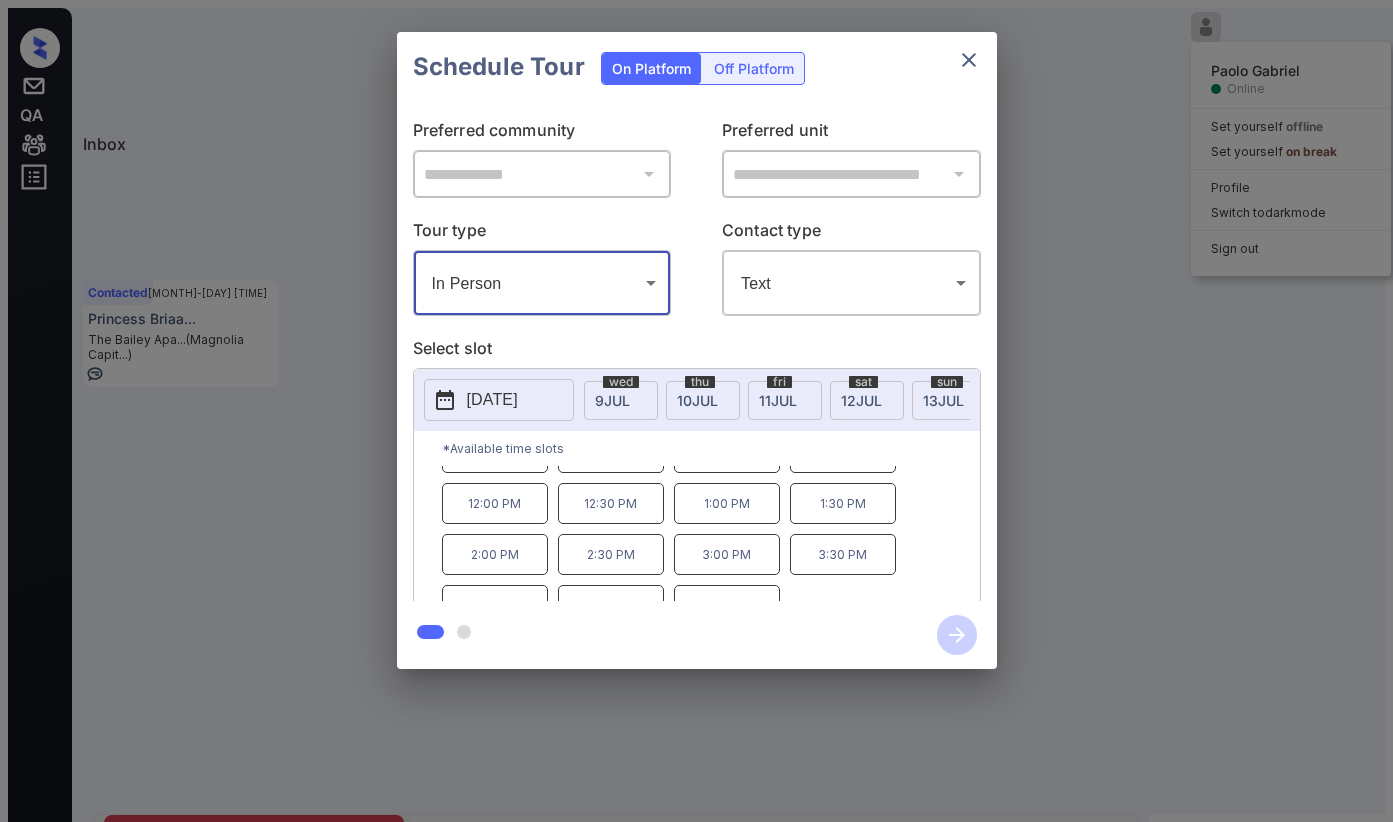 drag, startPoint x: 525, startPoint y: 368, endPoint x: 539, endPoint y: 366, distance: 14.142136 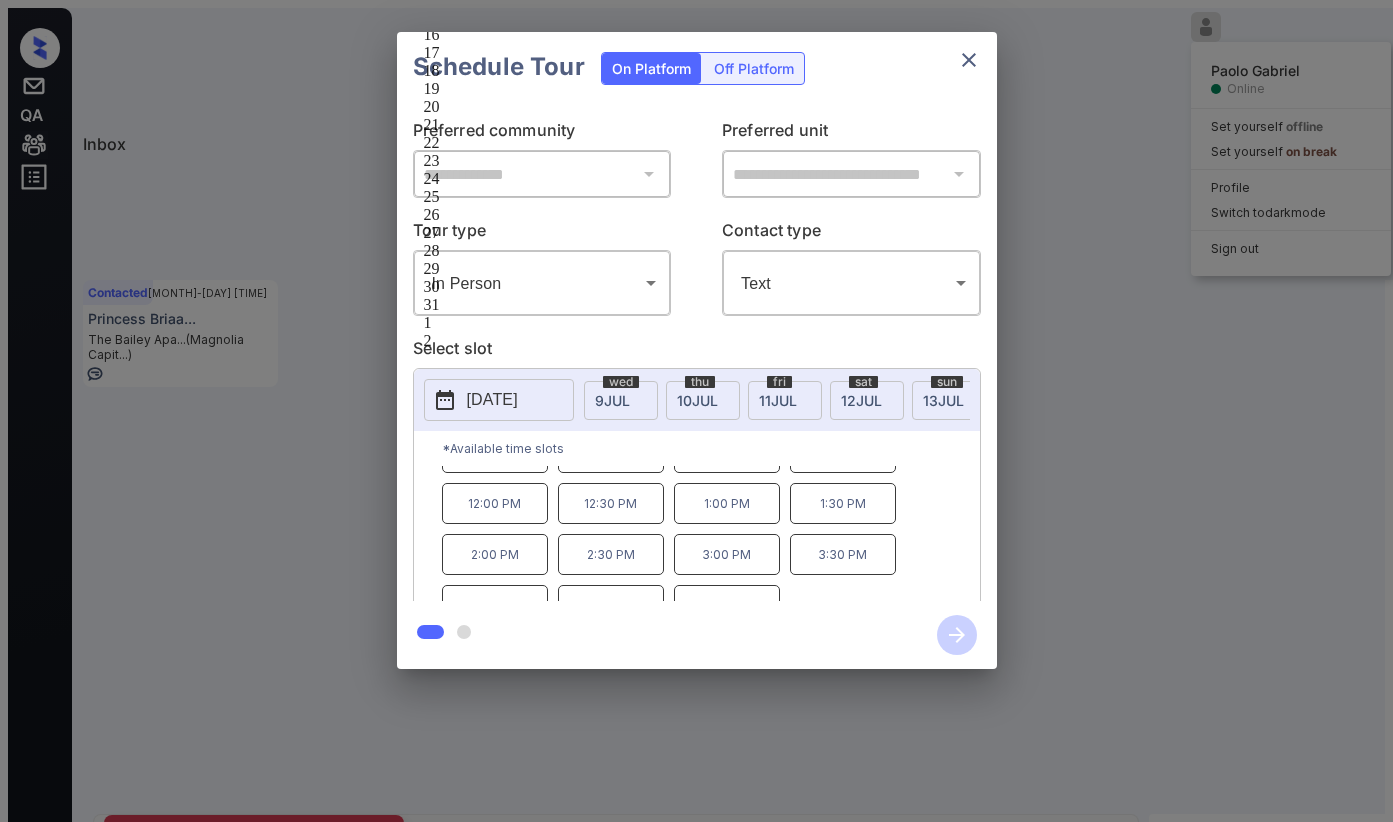 click on "19" at bounding box center (525, 89) 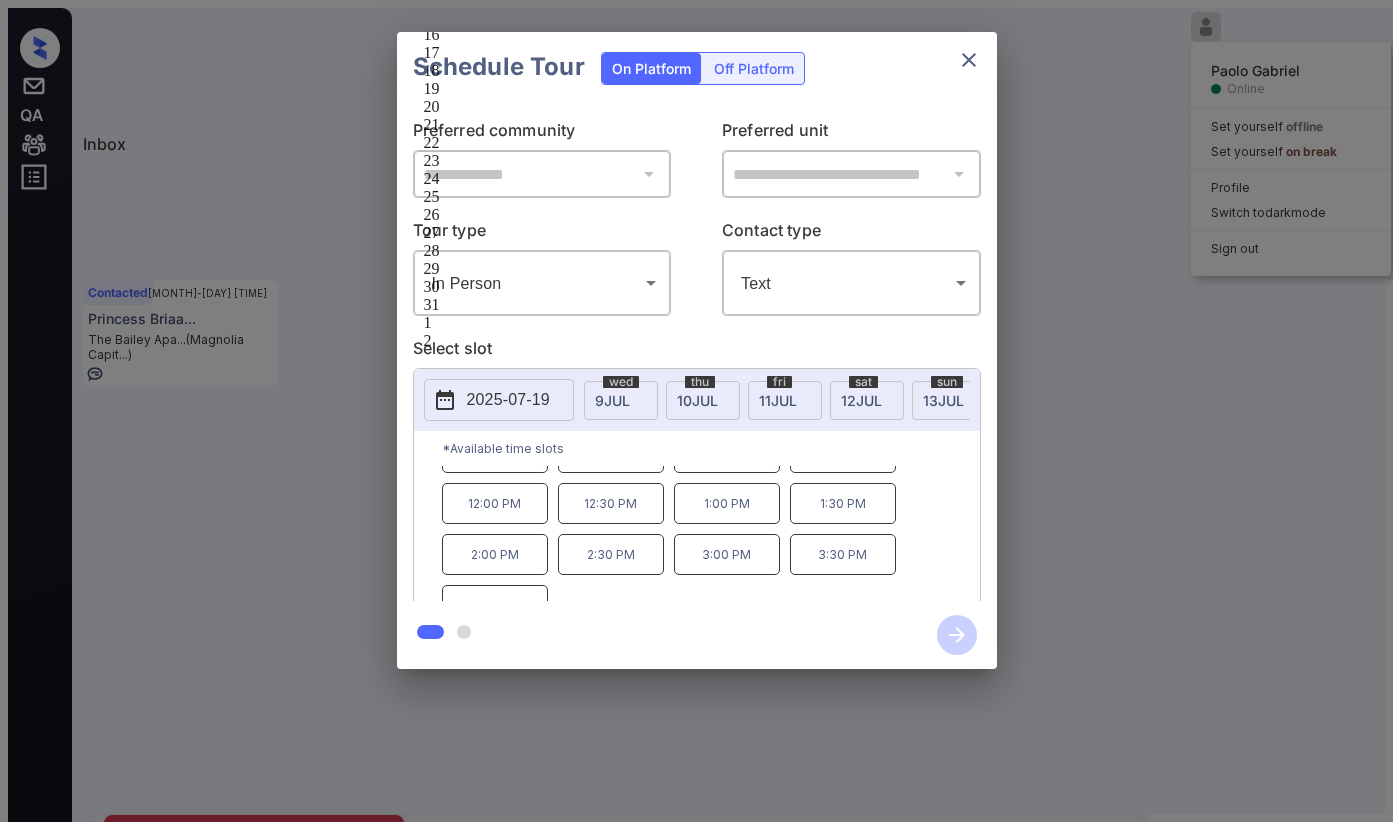 click on "20" at bounding box center (525, 107) 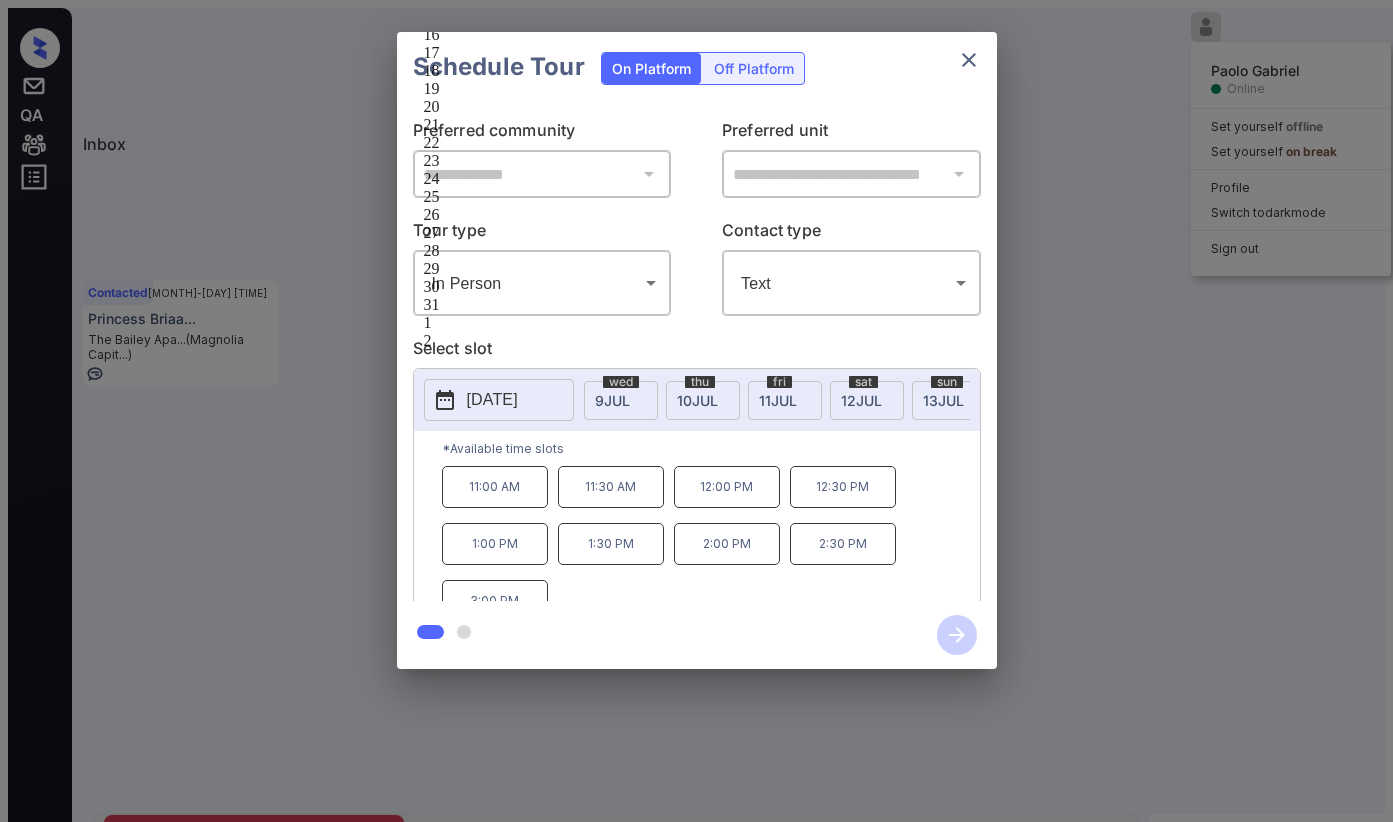 scroll, scrollTop: 0, scrollLeft: 0, axis: both 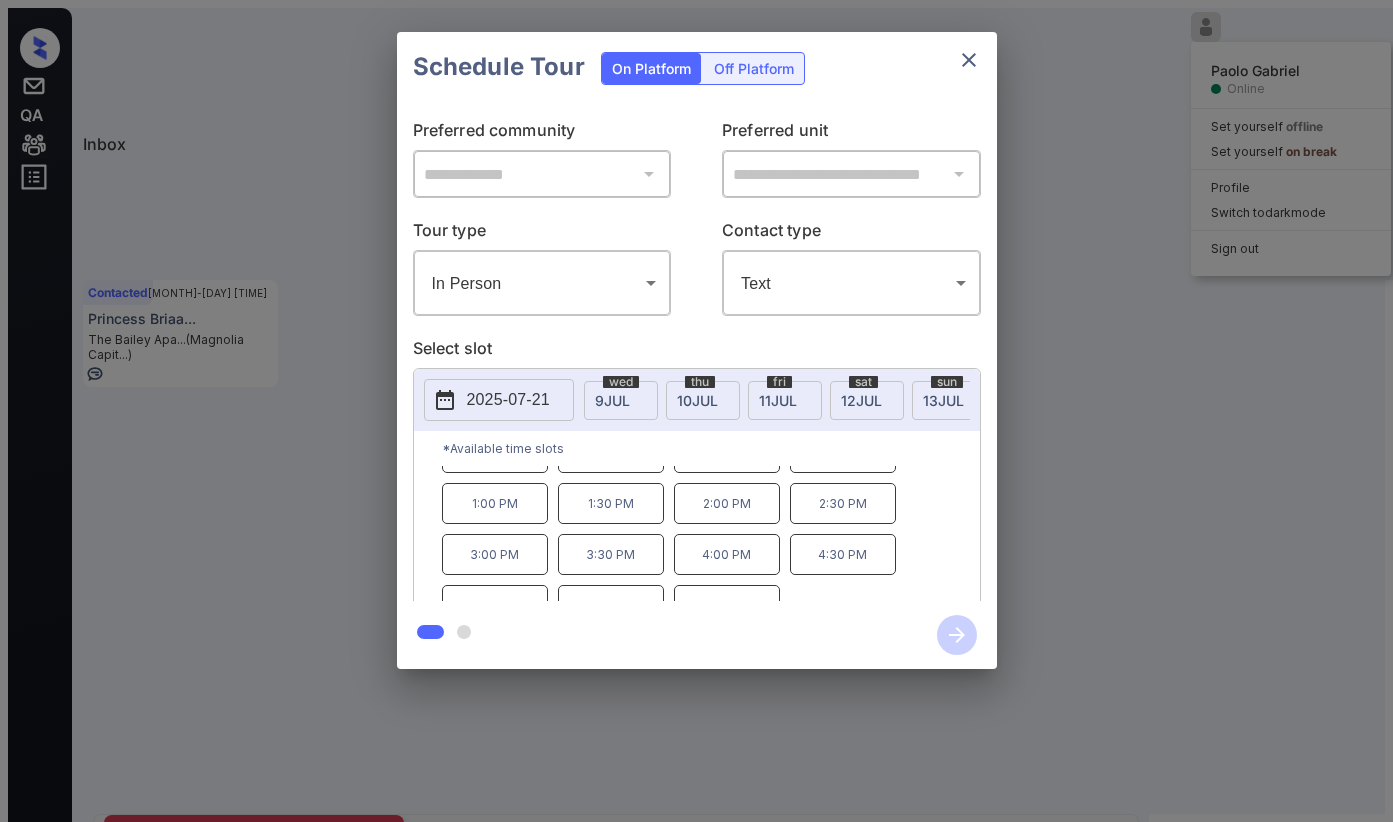 click on "2025-07-21" at bounding box center [508, 400] 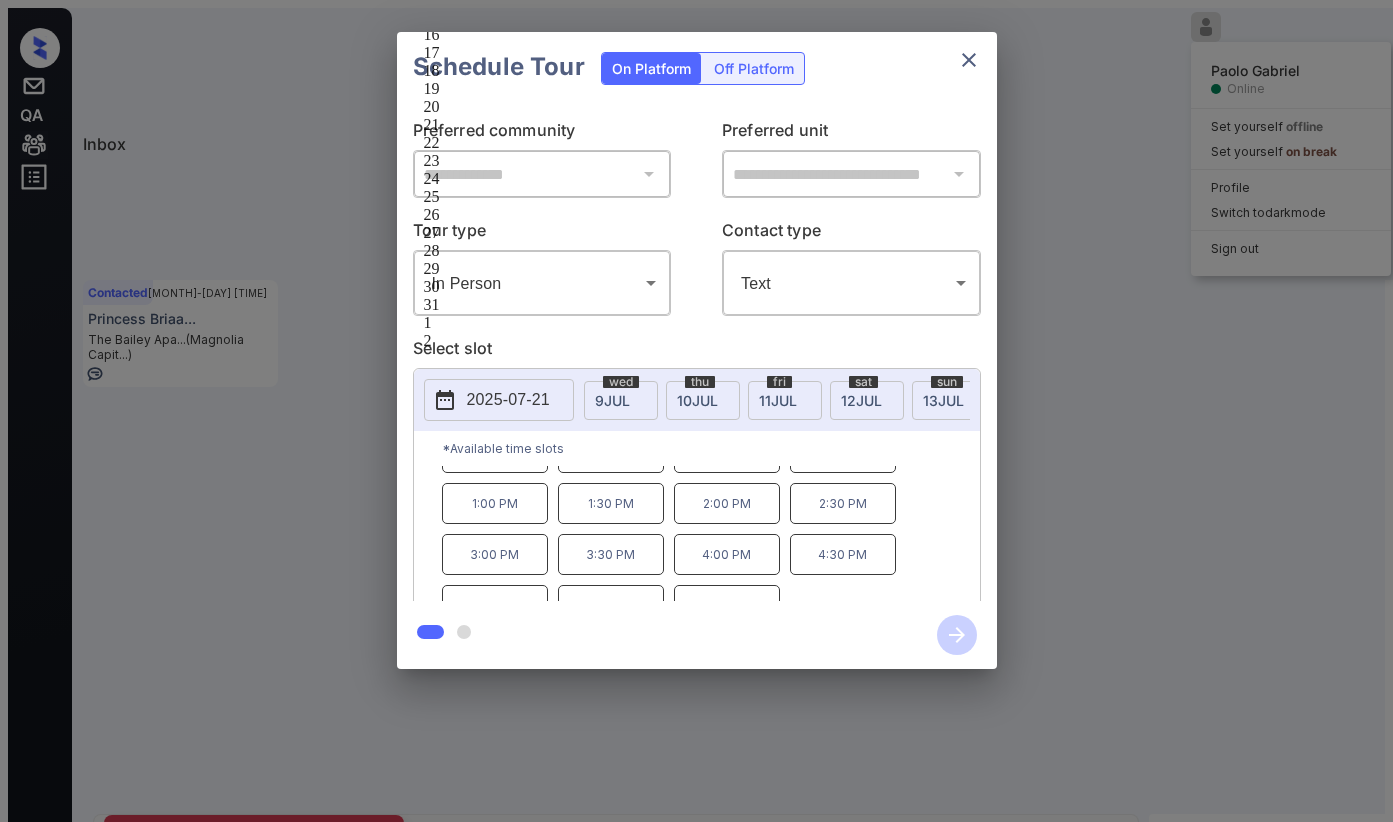 click on "22" at bounding box center [525, 143] 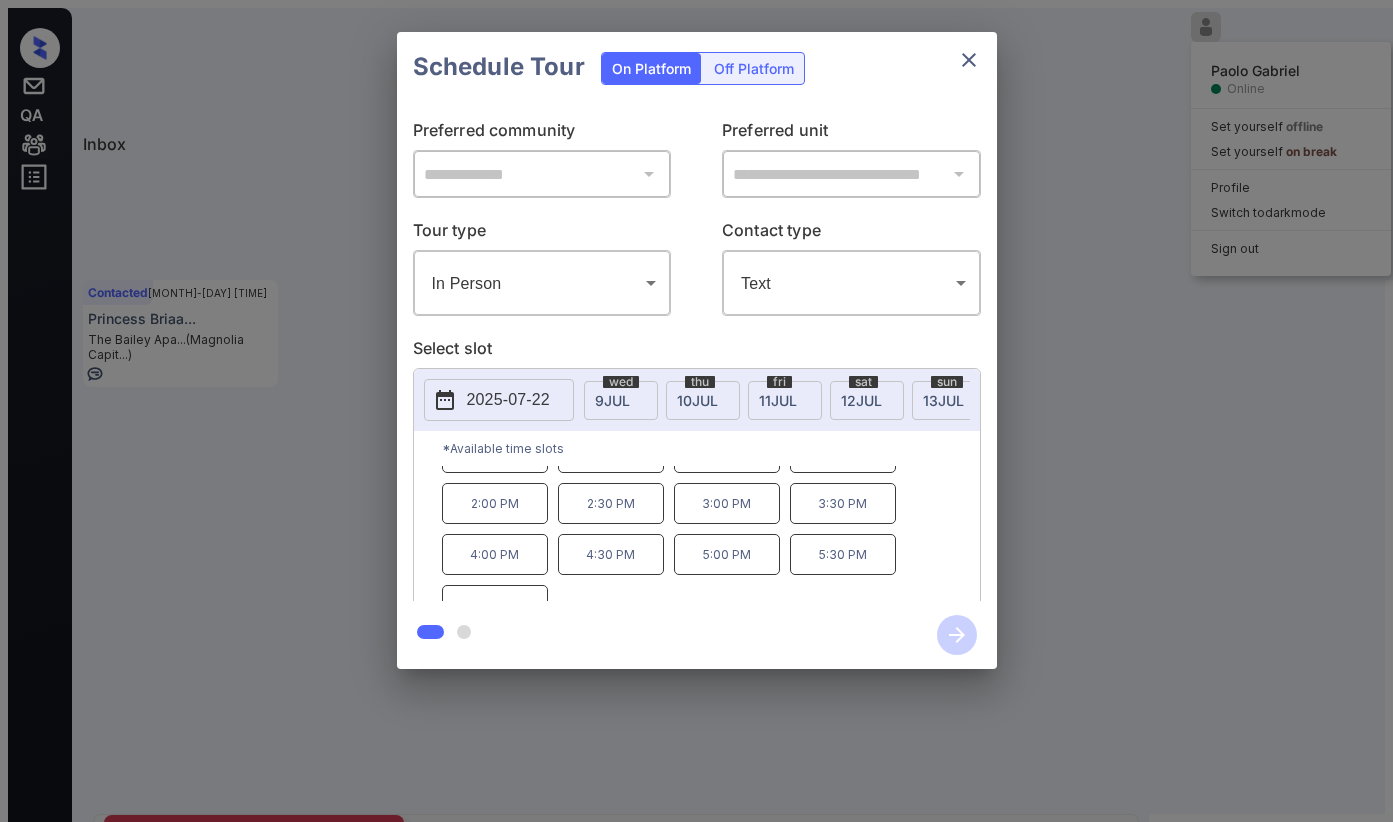 click at bounding box center (969, 60) 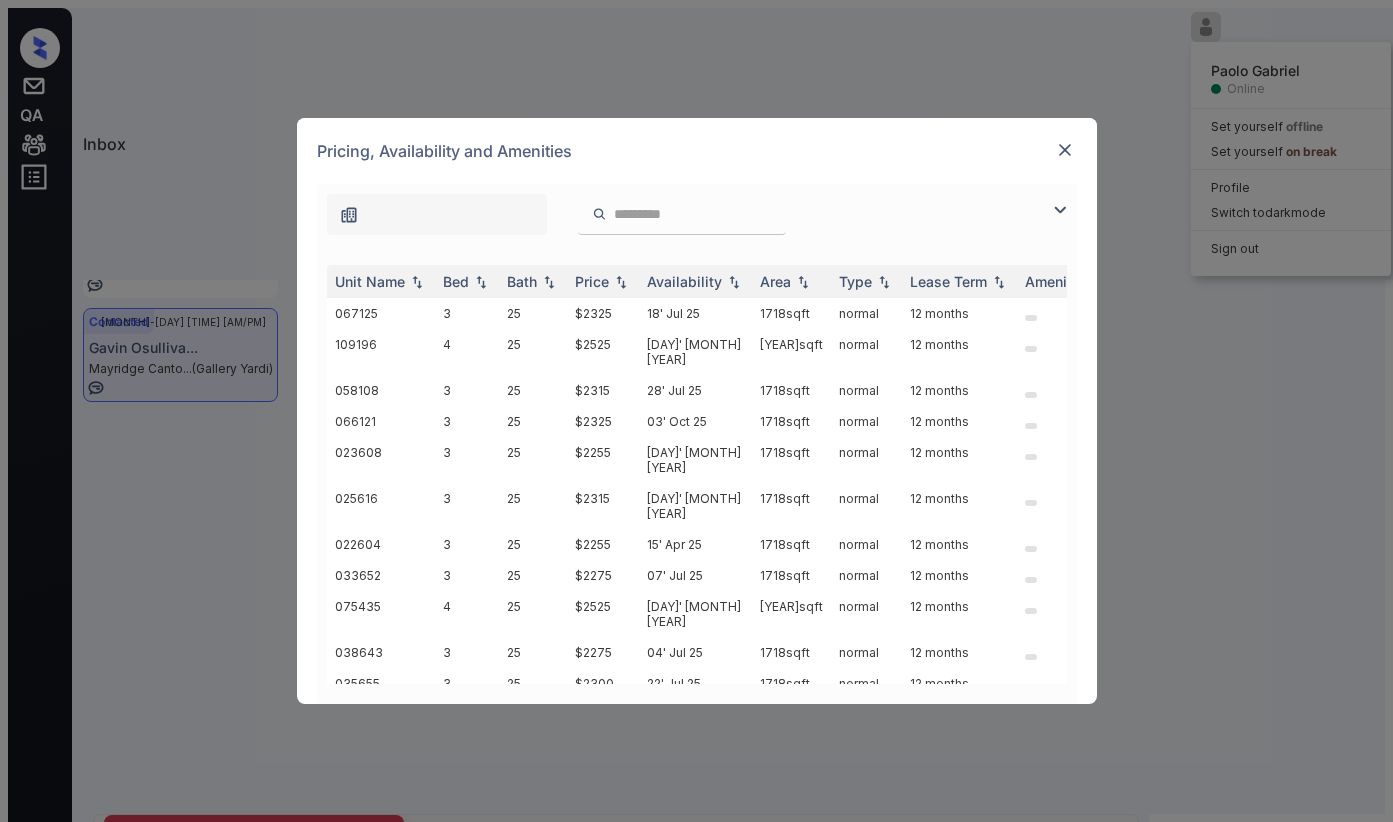 scroll, scrollTop: 0, scrollLeft: 0, axis: both 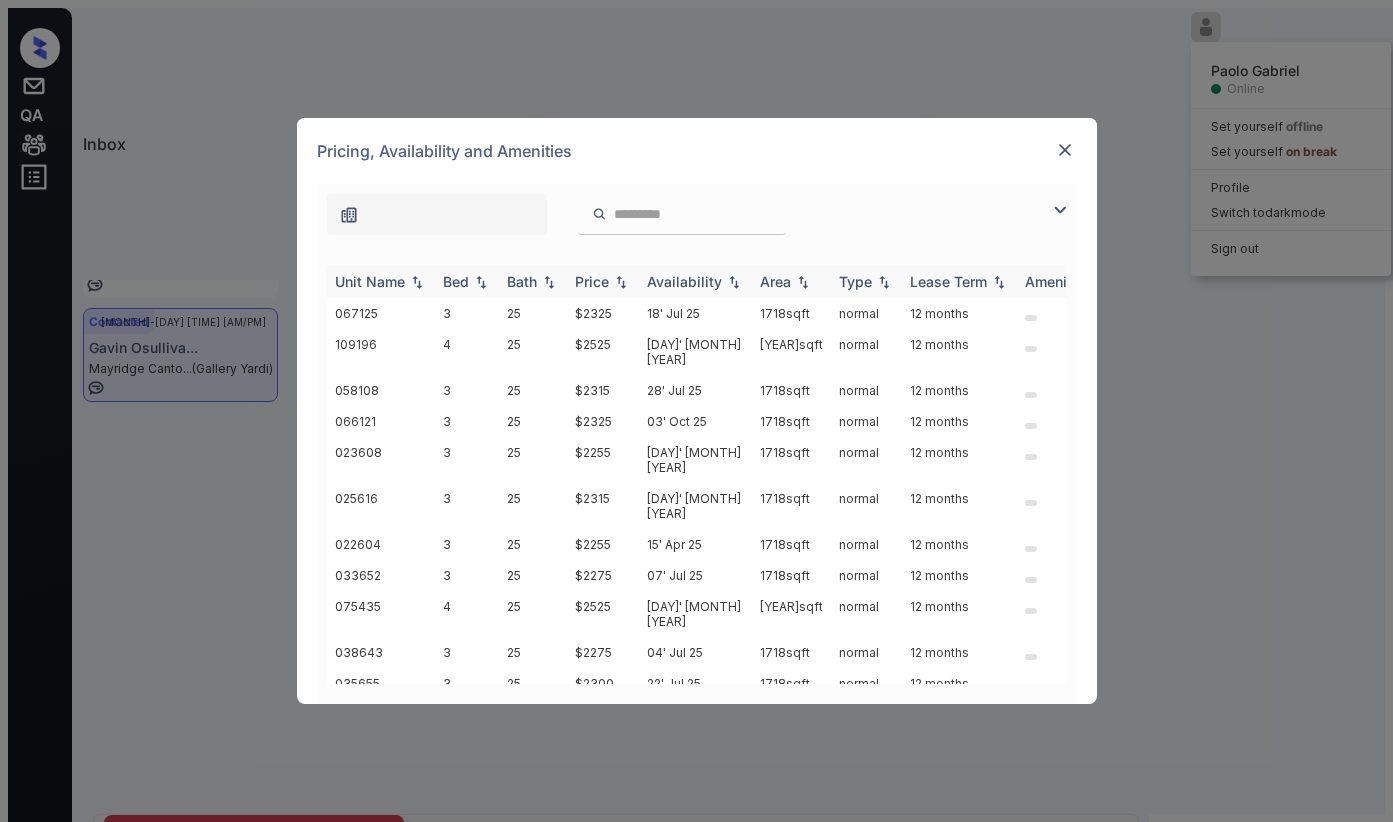 click on "Price" at bounding box center [456, 281] 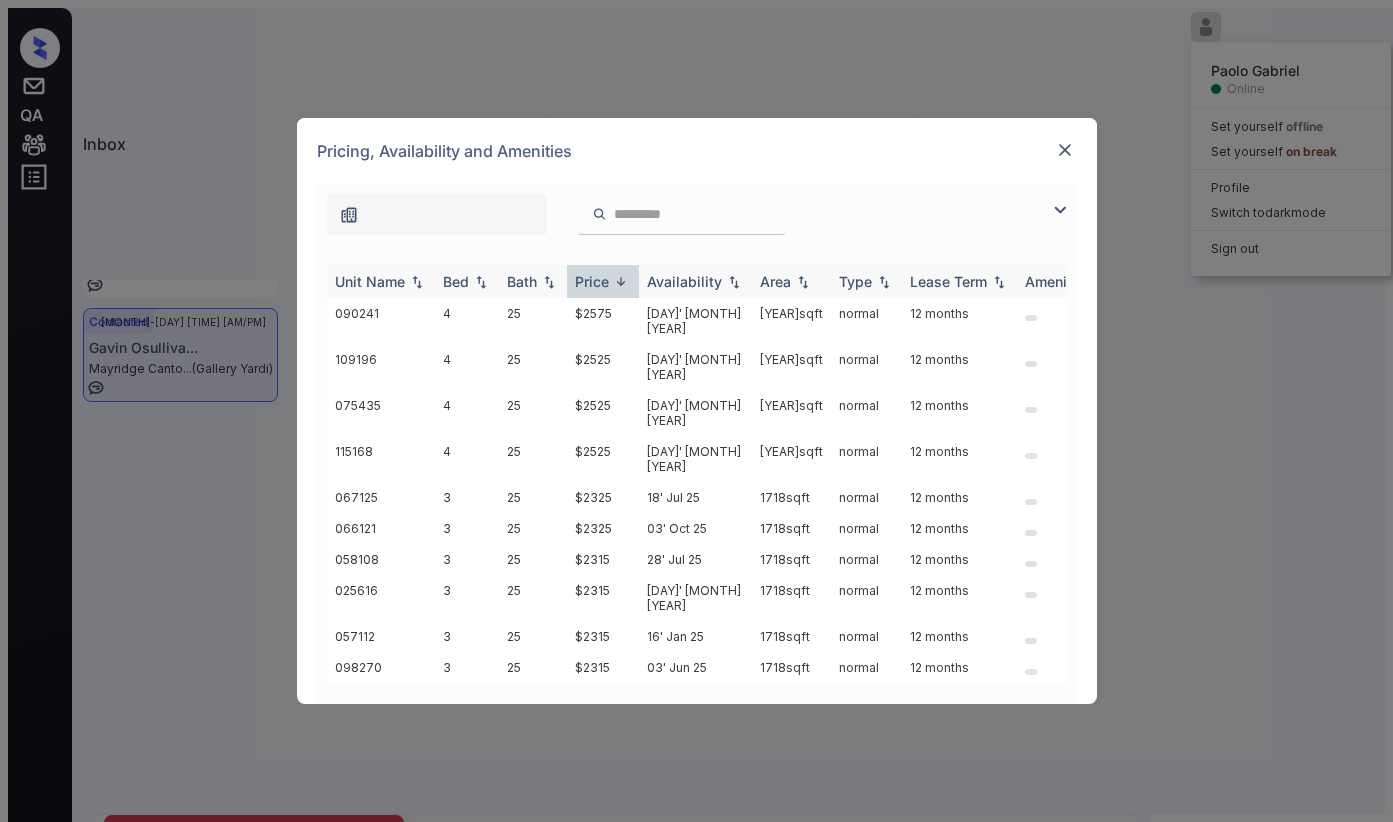 click on "Price" at bounding box center (592, 281) 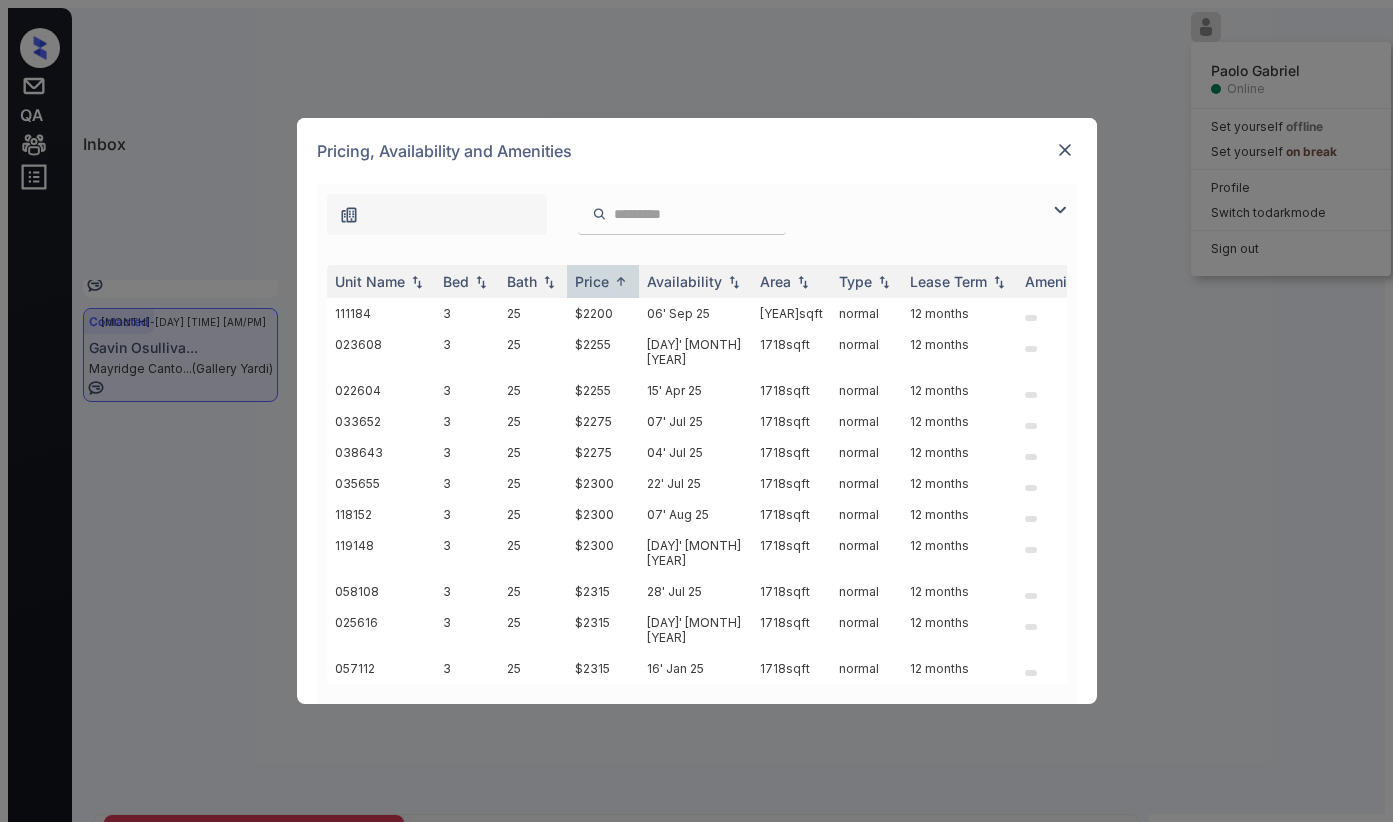 click at bounding box center [349, 215] 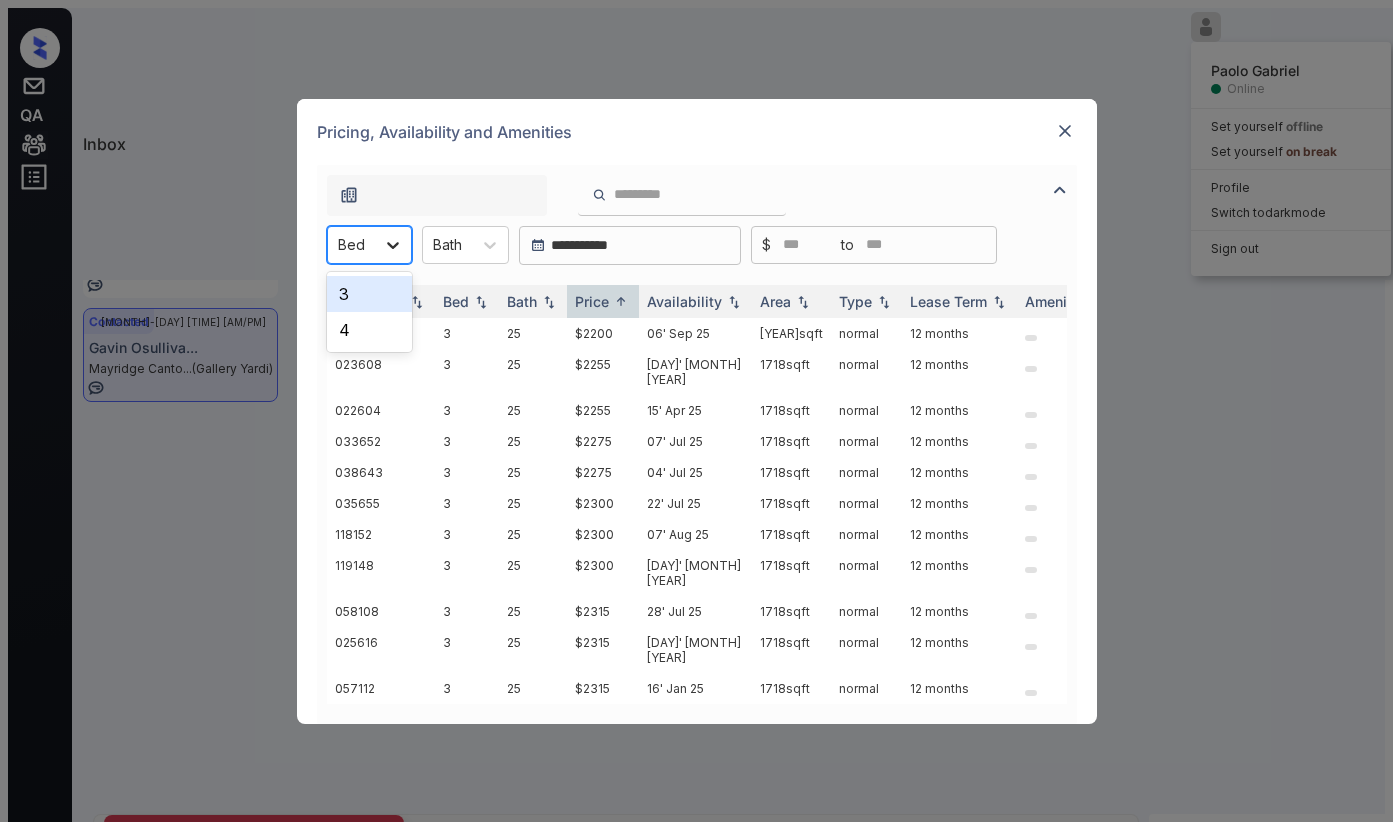 click at bounding box center [393, 245] 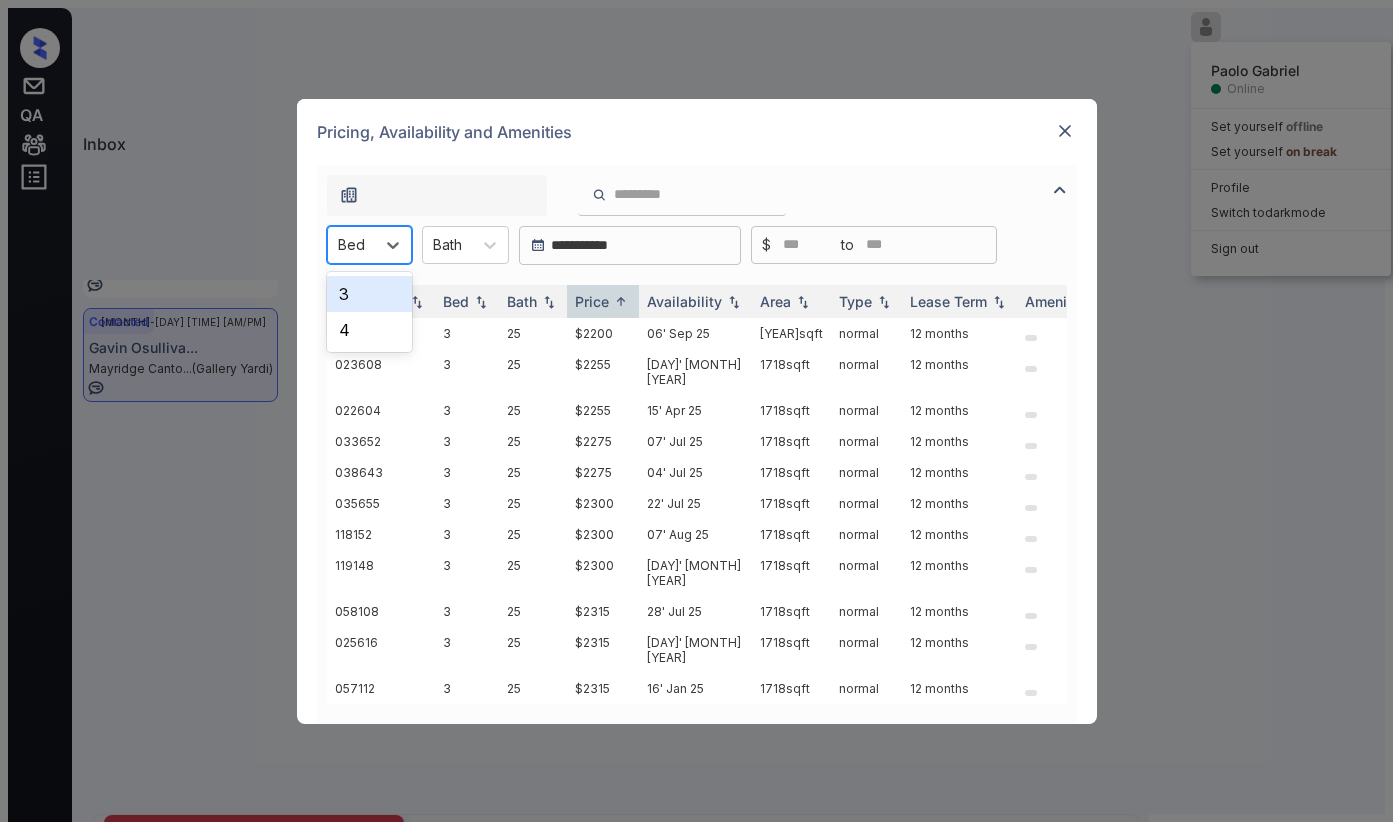 click on "3" at bounding box center [369, 294] 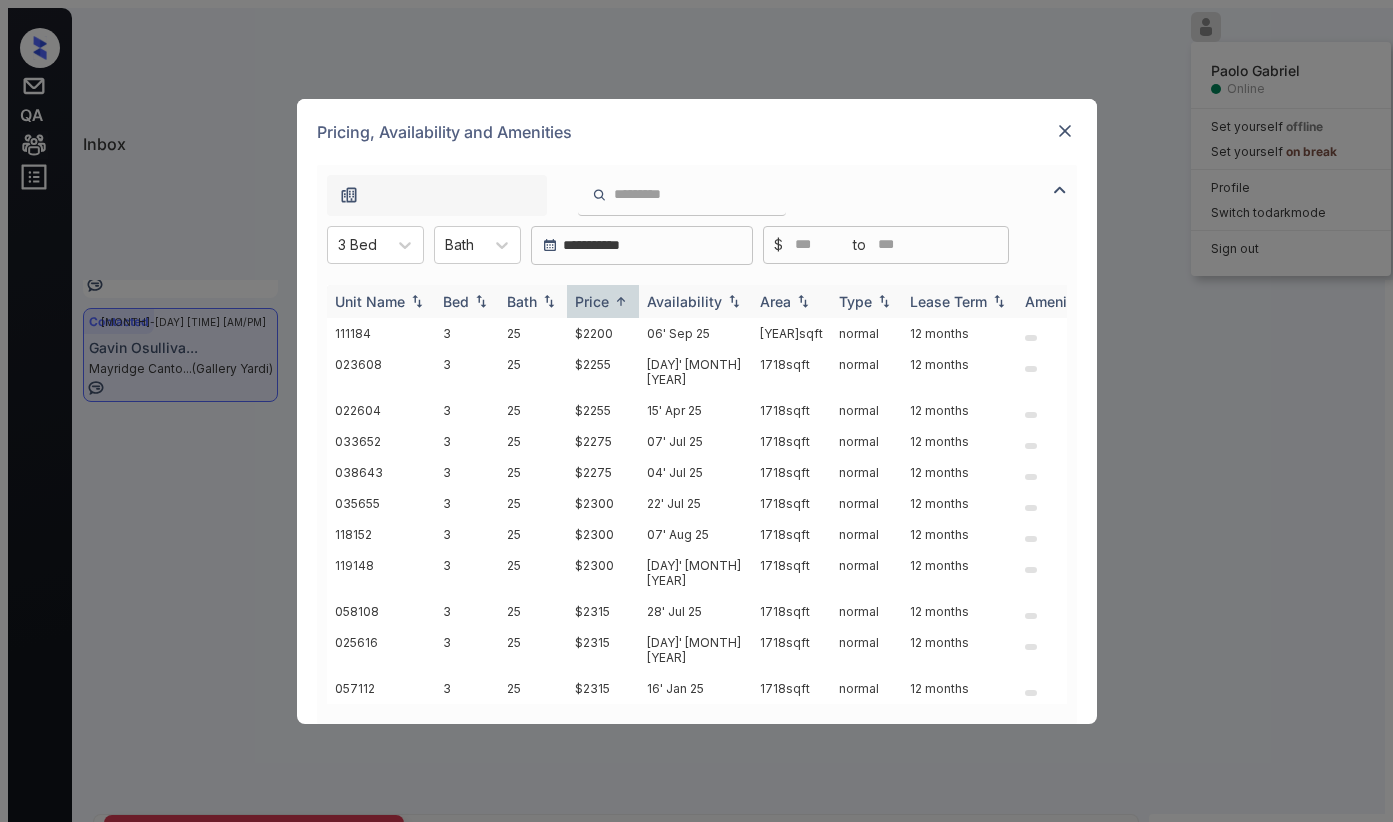 click on "Price" at bounding box center (592, 301) 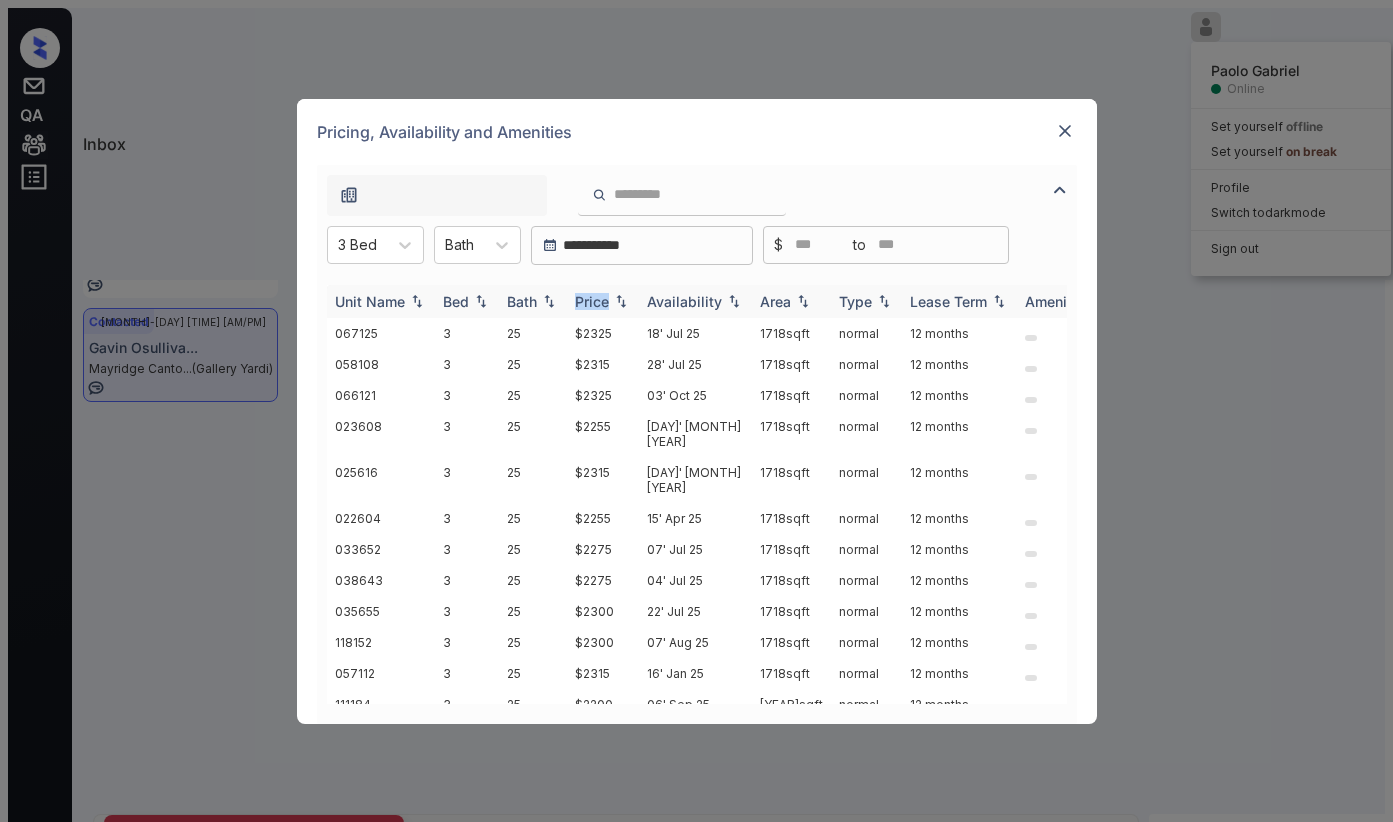 click on "Price" at bounding box center [456, 301] 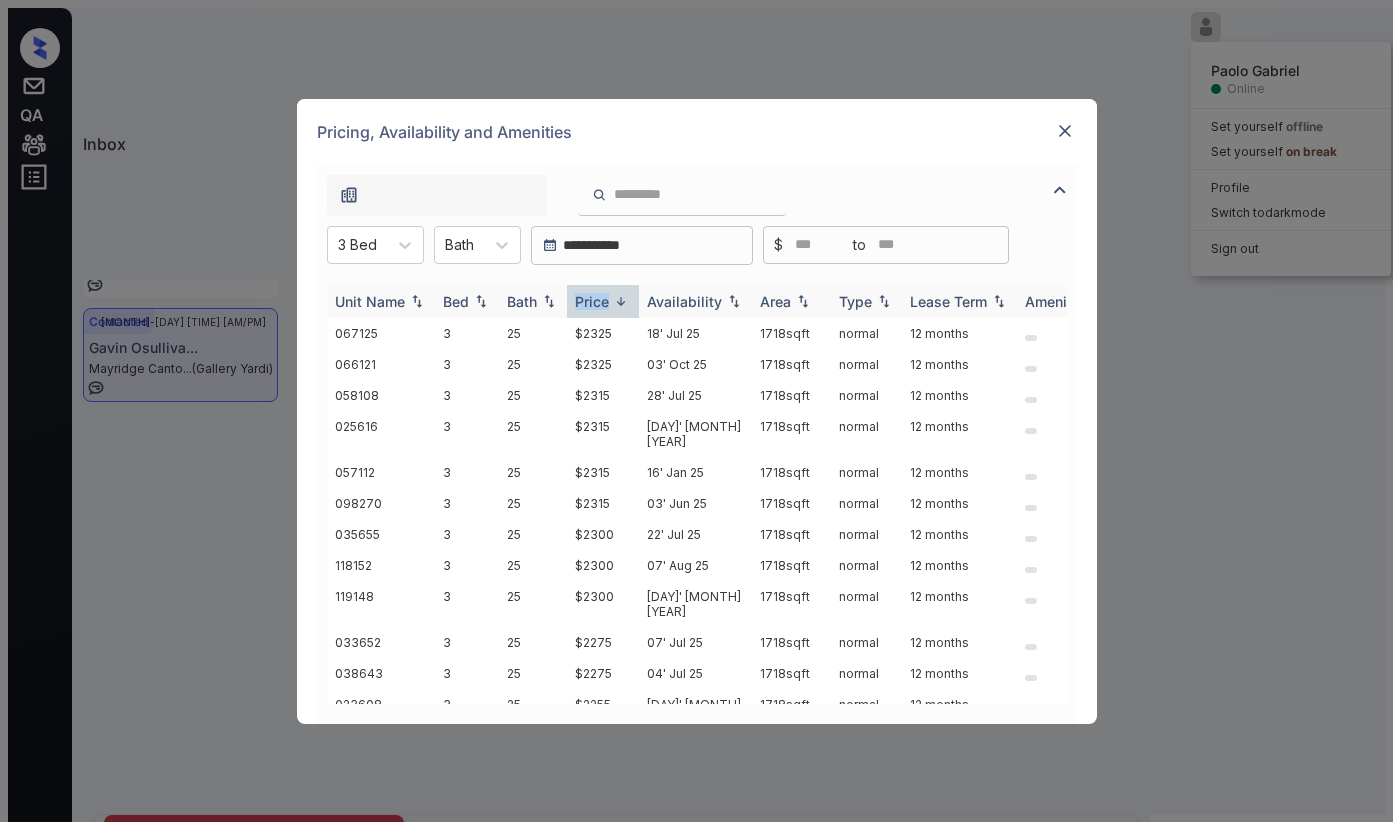 click on "Price" at bounding box center (592, 301) 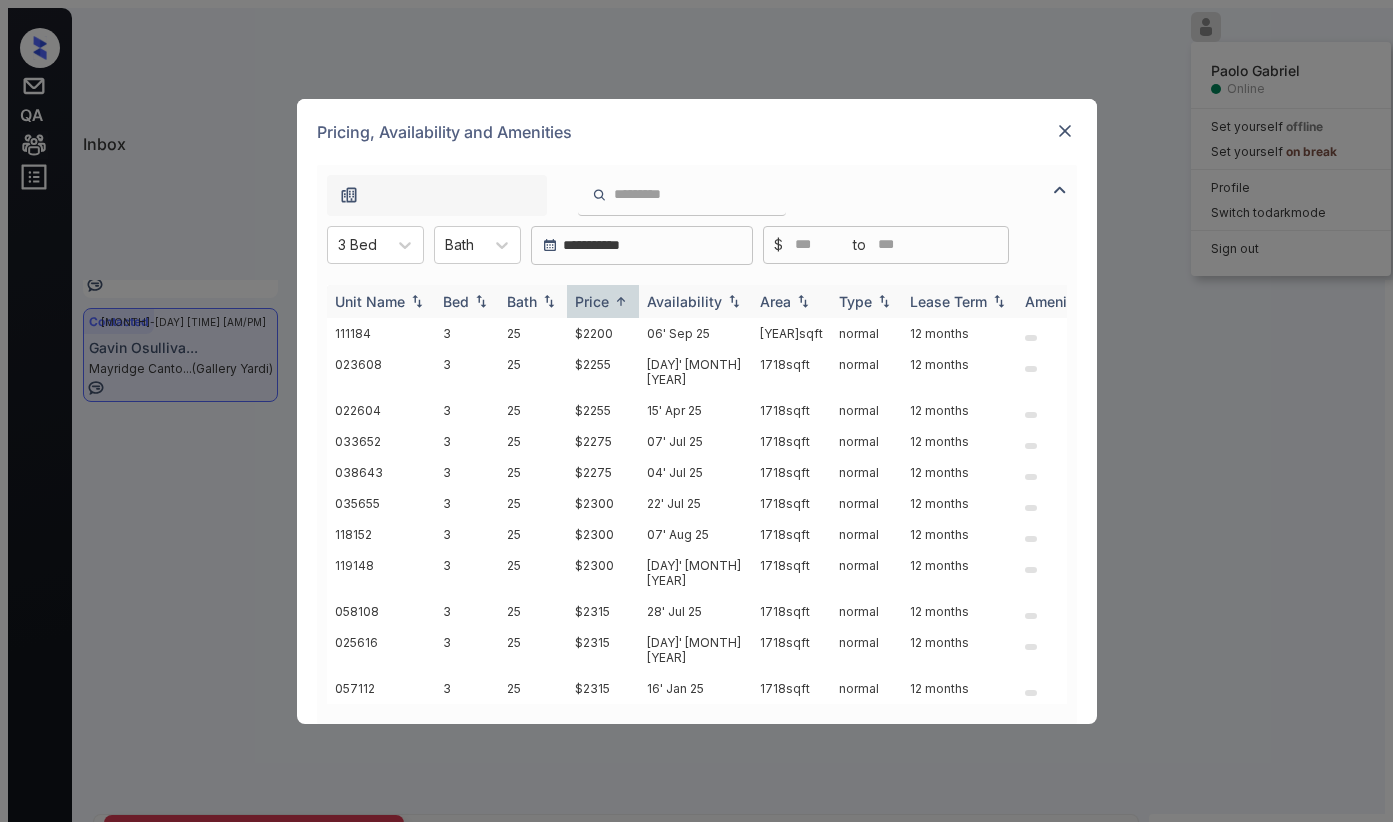 click on "Price" at bounding box center [592, 301] 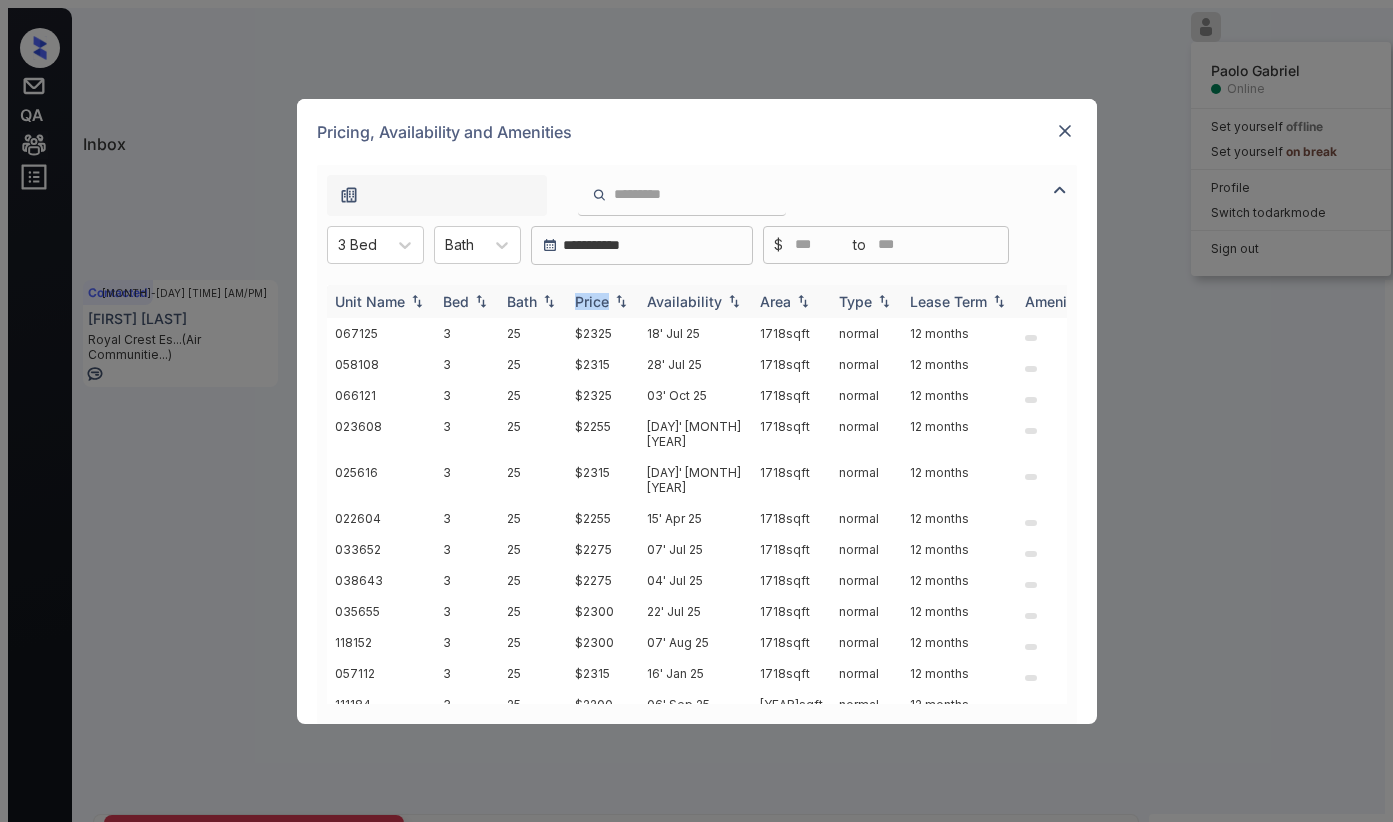 click on "Price" at bounding box center [456, 301] 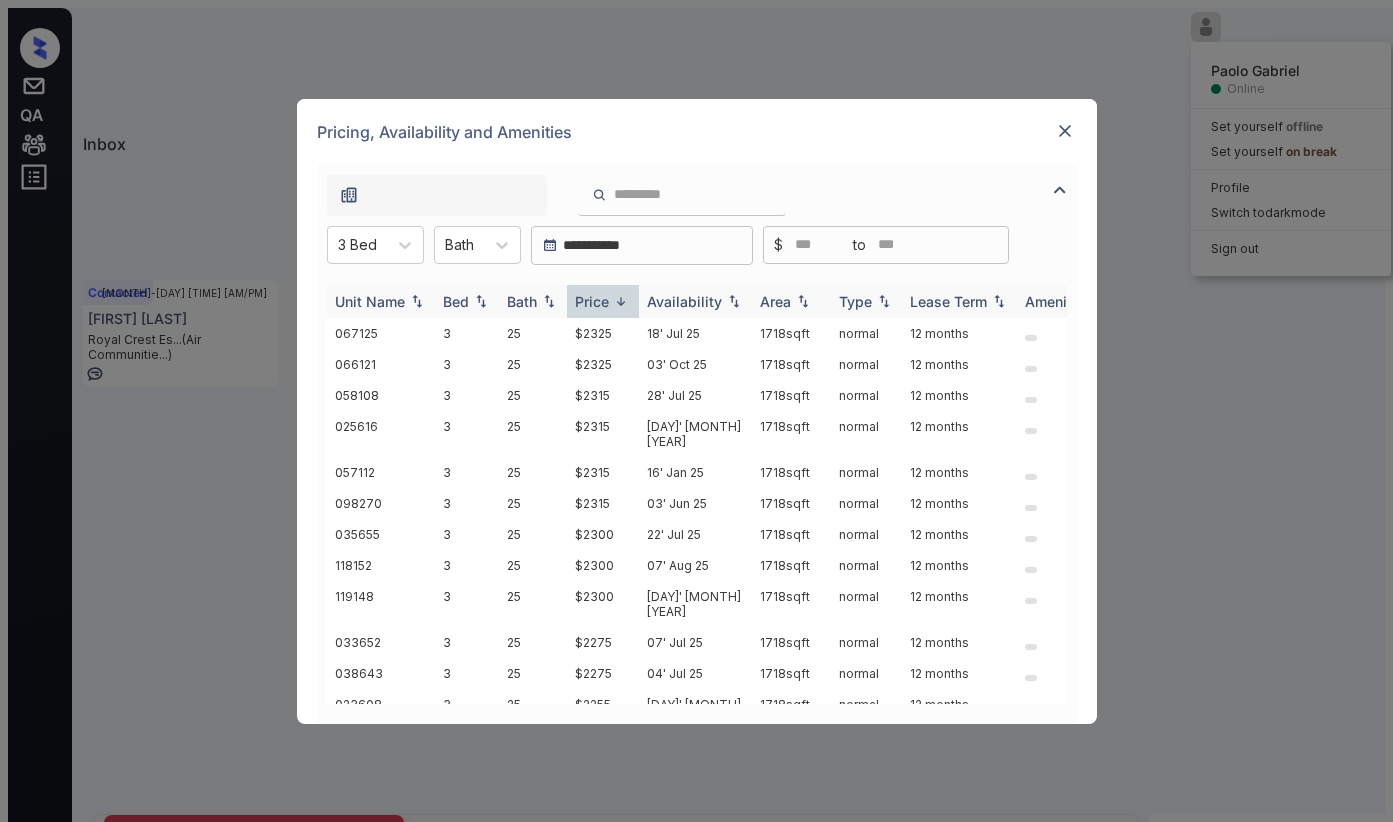 click on "Price" at bounding box center [592, 301] 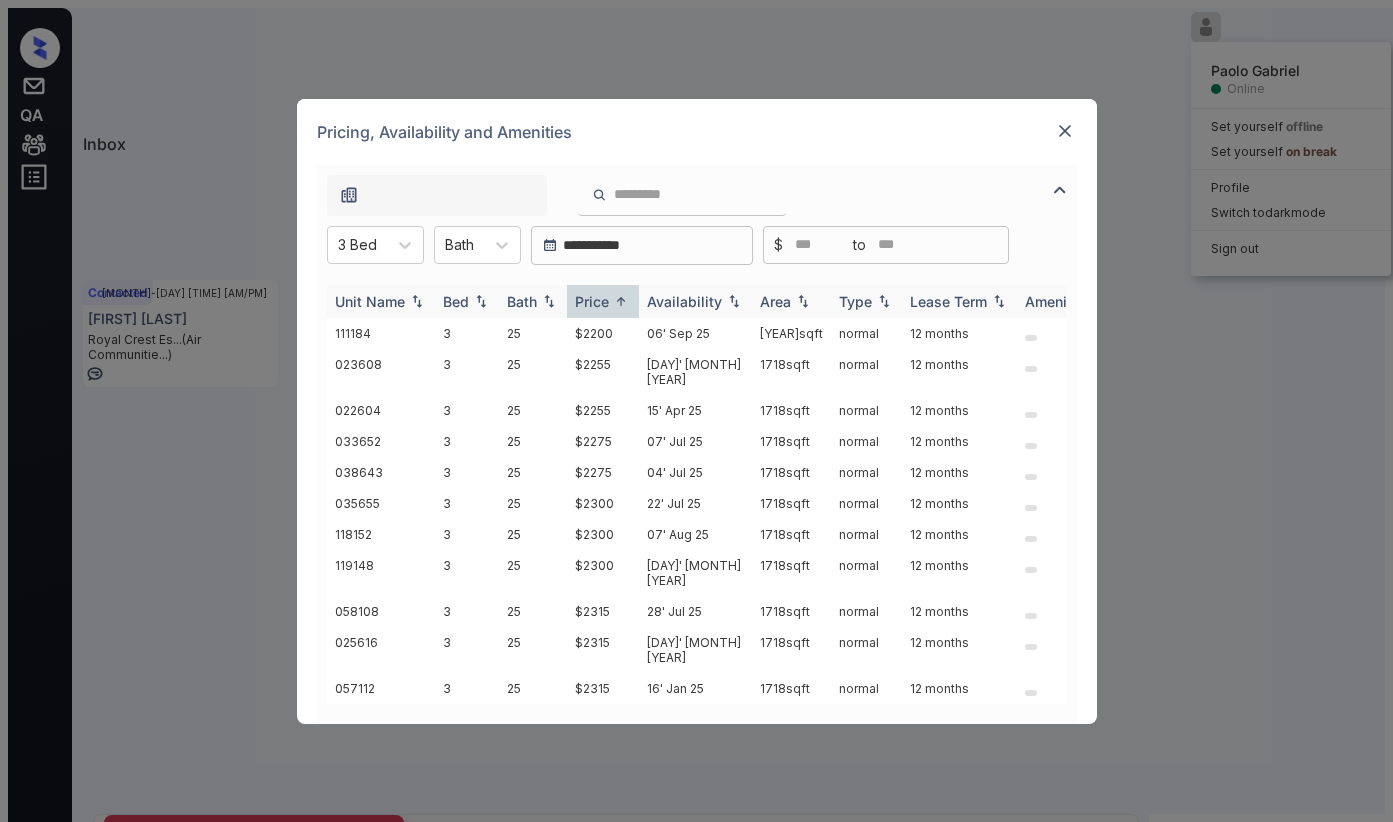 click on "Price" at bounding box center (592, 301) 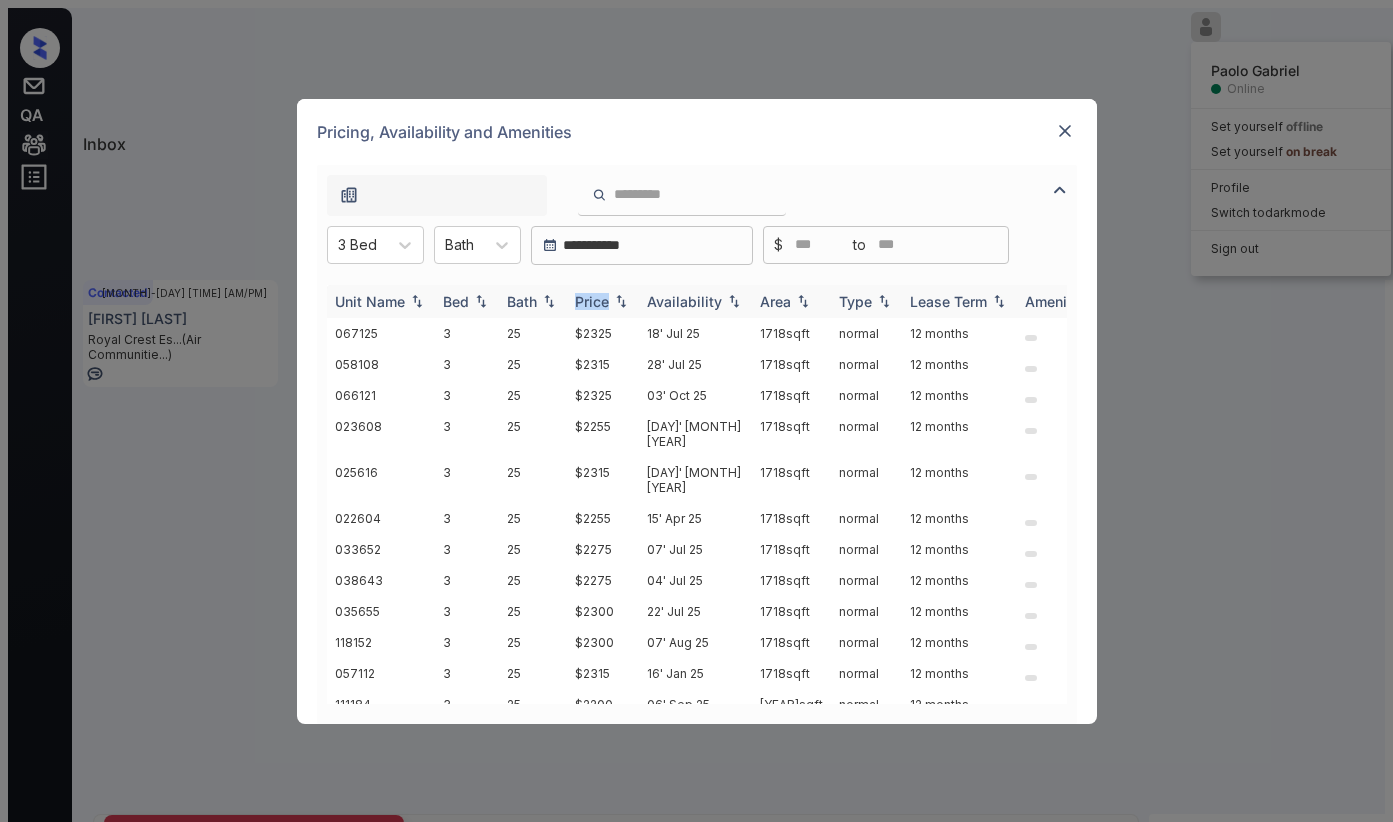 click on "Price" at bounding box center (456, 301) 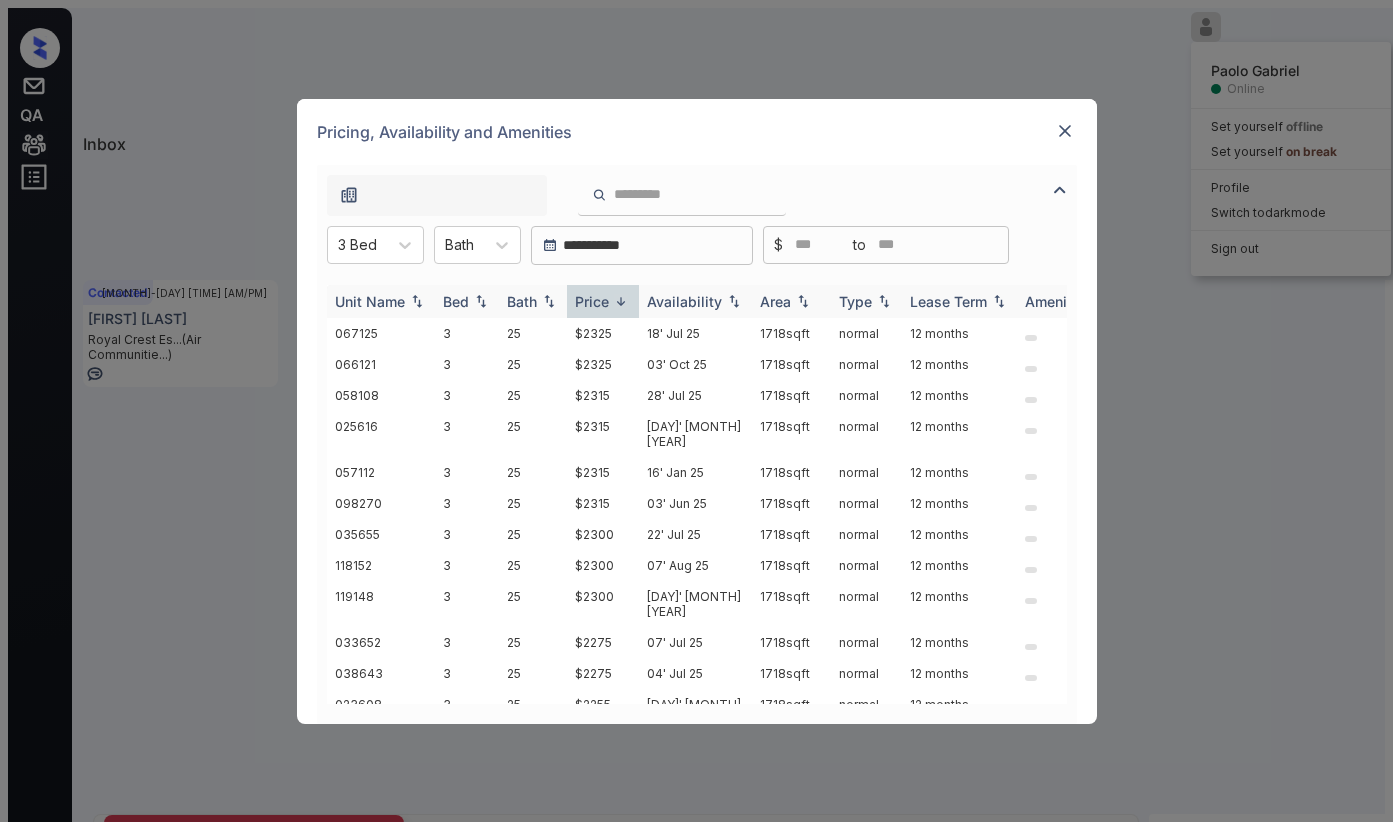 click on "Price" at bounding box center (592, 301) 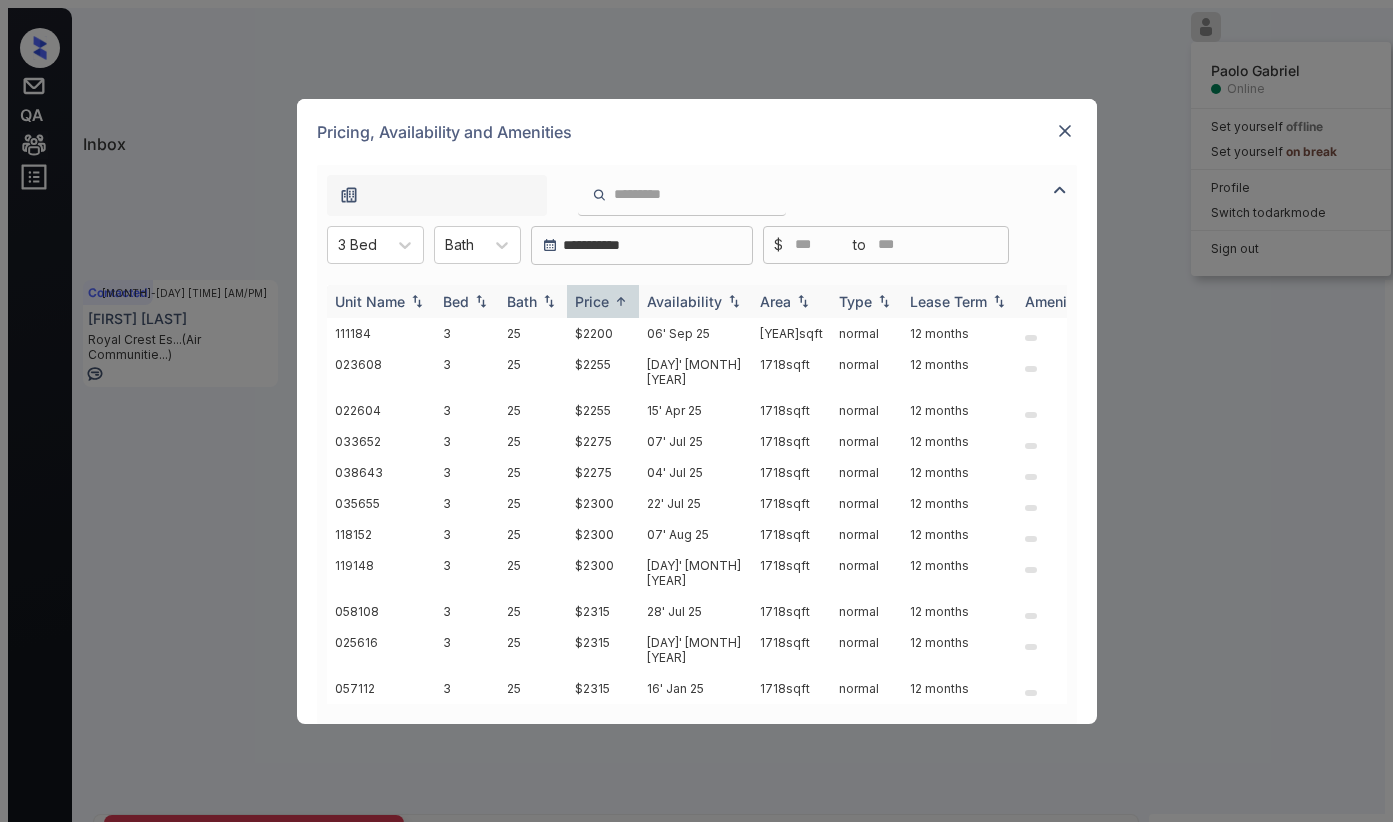 click on "Price" at bounding box center (592, 301) 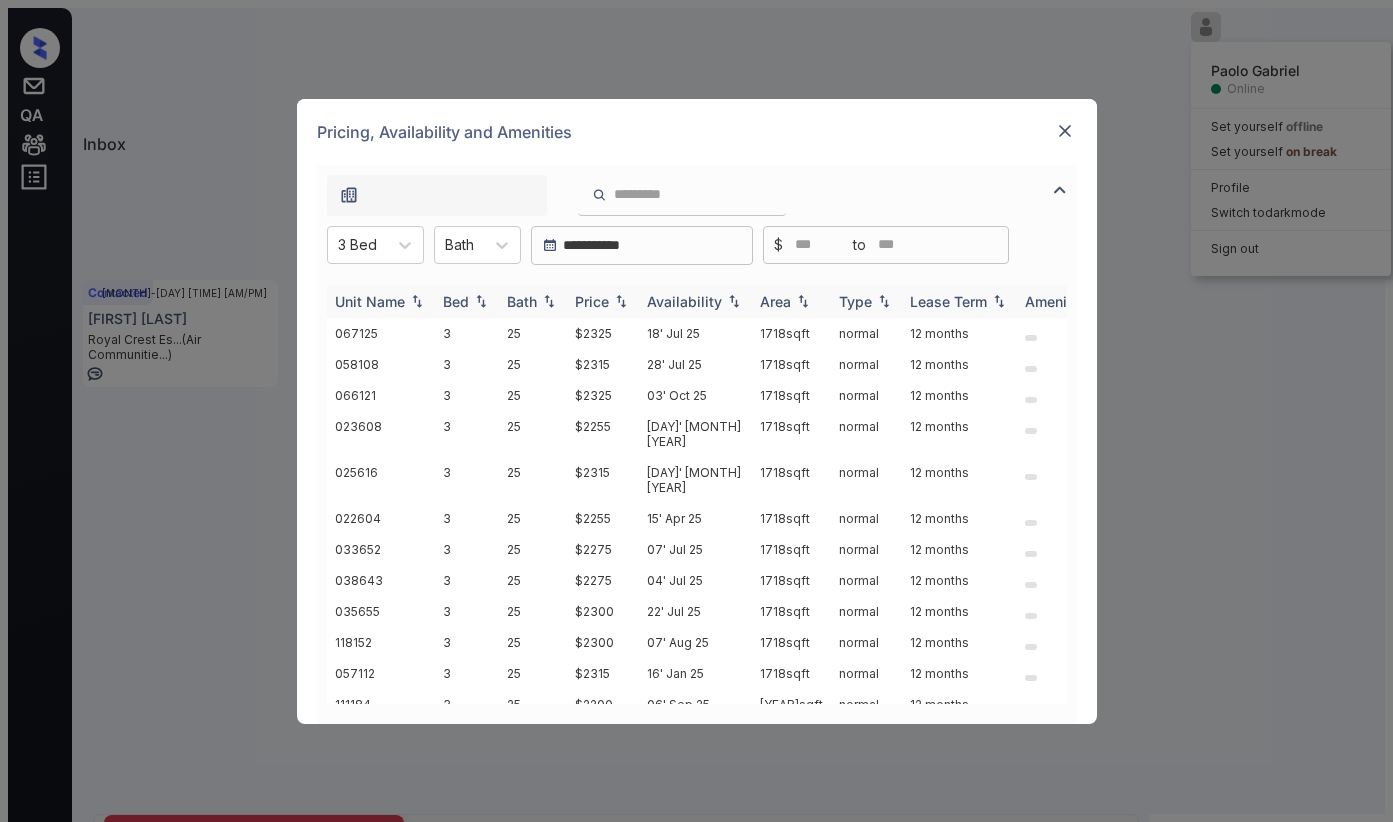 click on "Price" at bounding box center (456, 301) 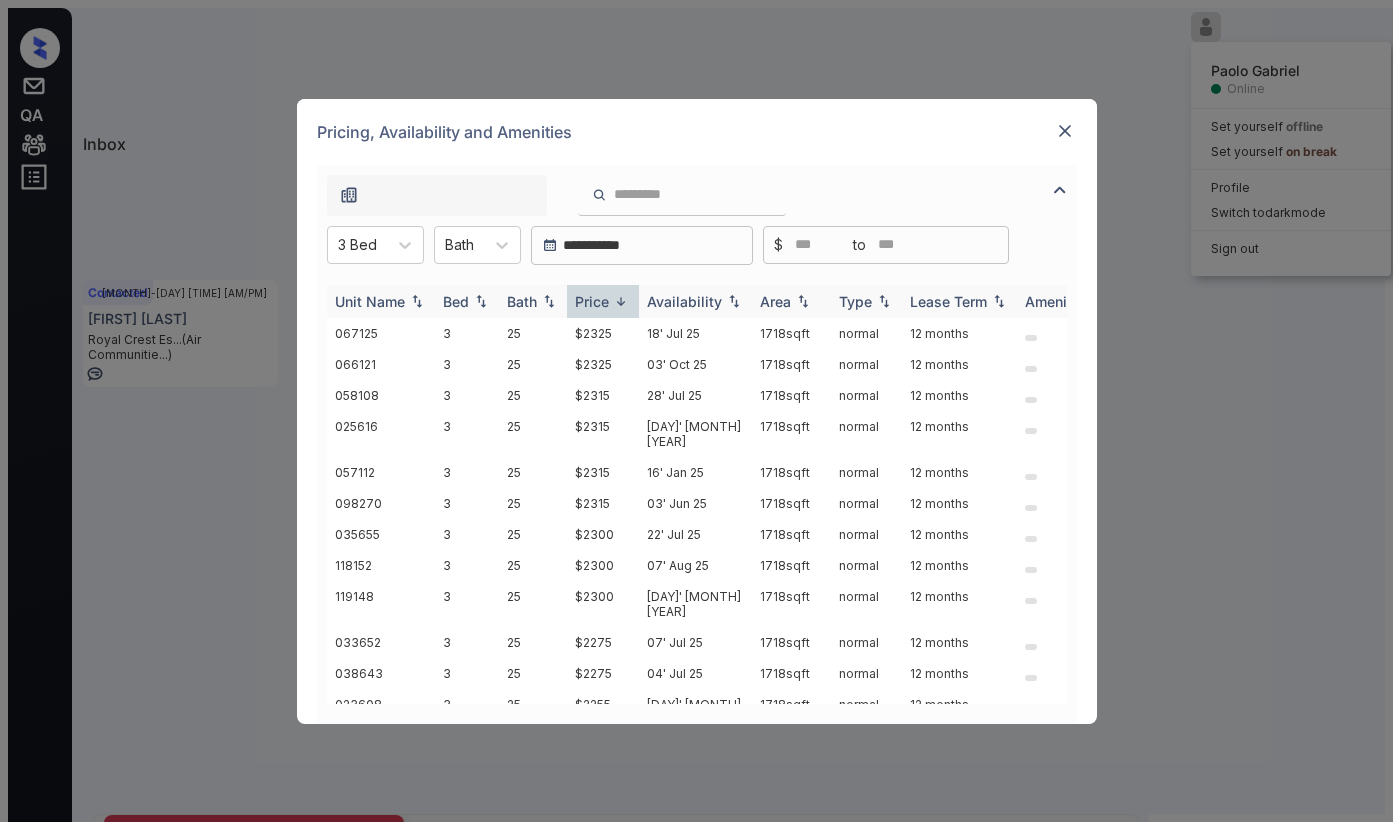 click on "Price" at bounding box center (592, 301) 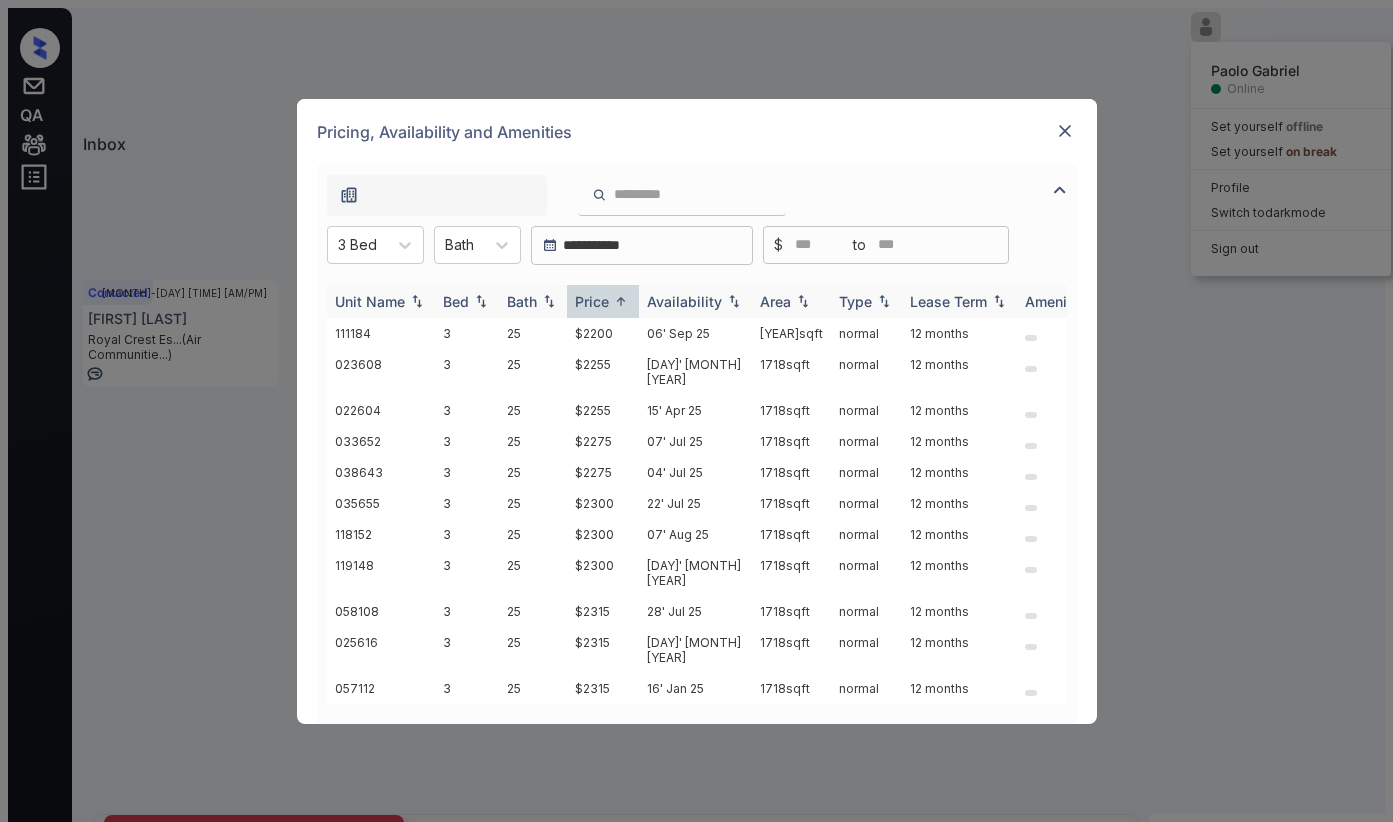 click on "Price" at bounding box center [592, 301] 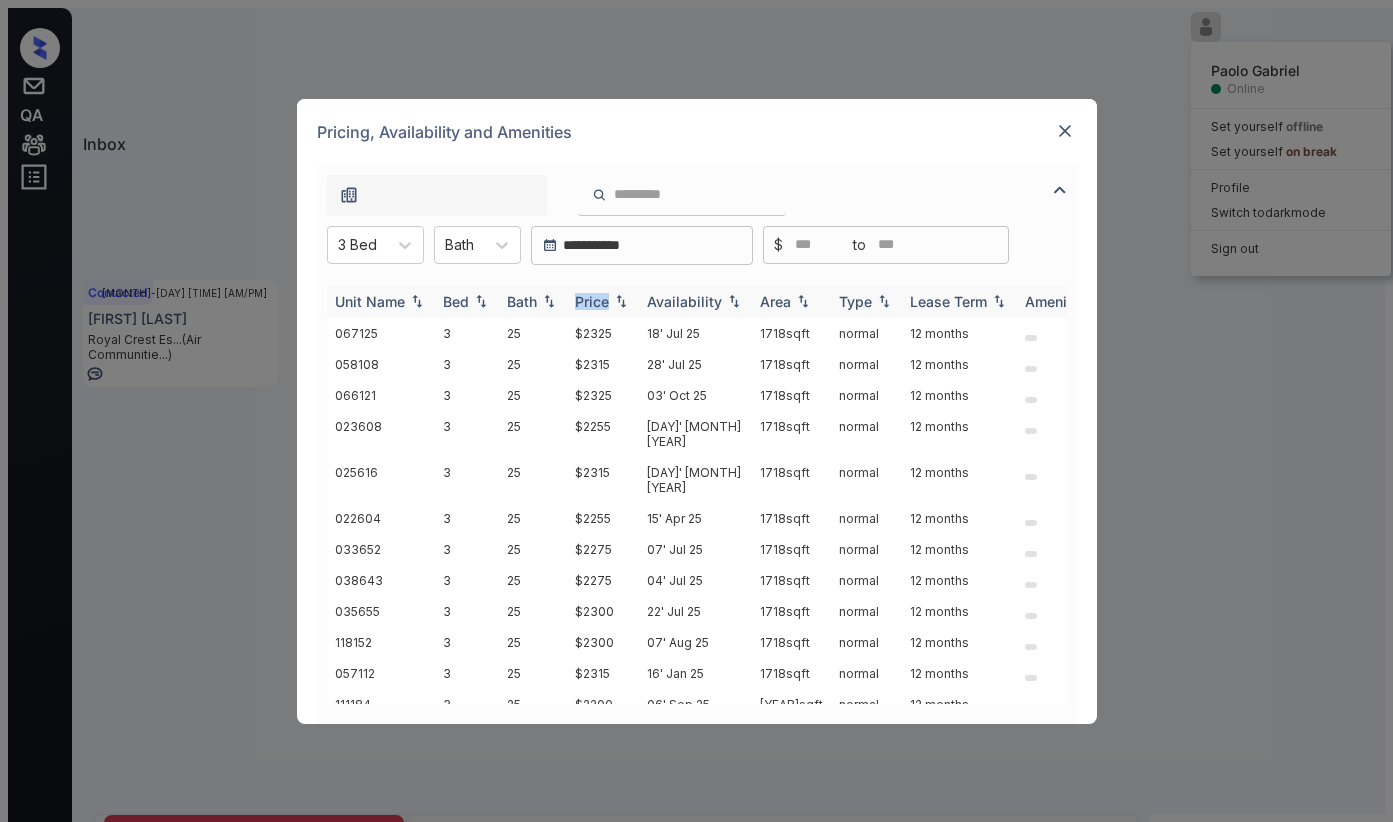 click on "Price" at bounding box center [456, 301] 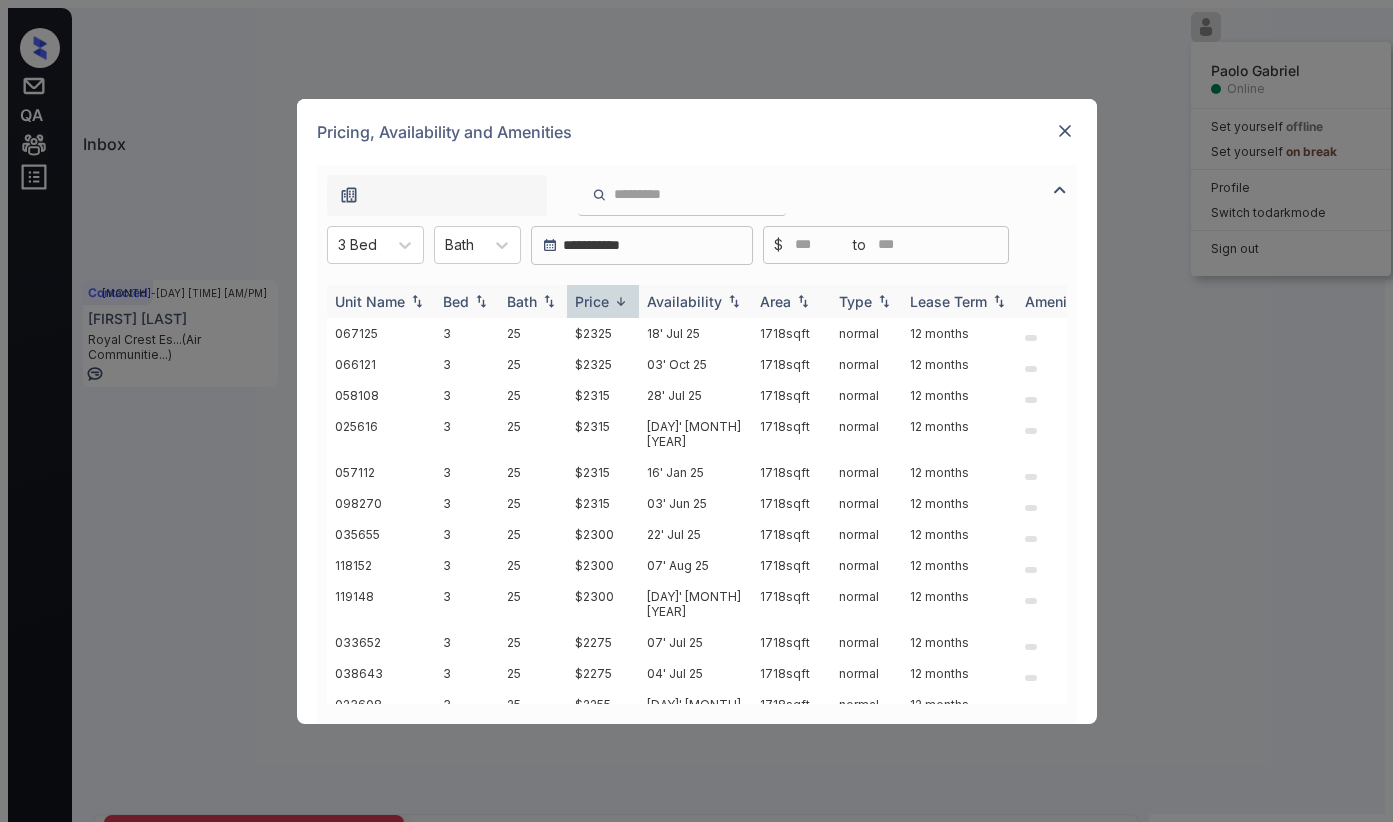 click on "Price" at bounding box center (592, 301) 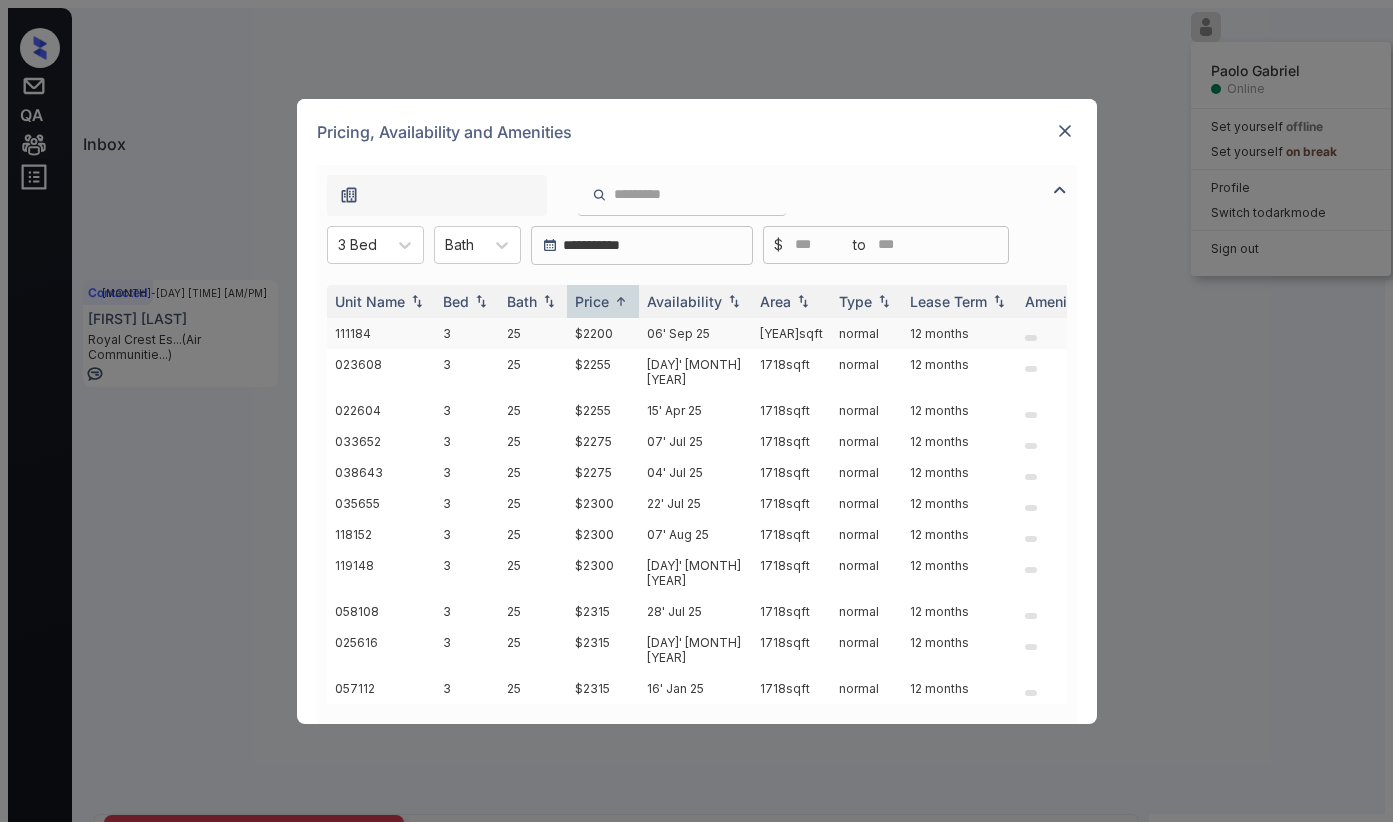 click on "$2200" at bounding box center [603, 333] 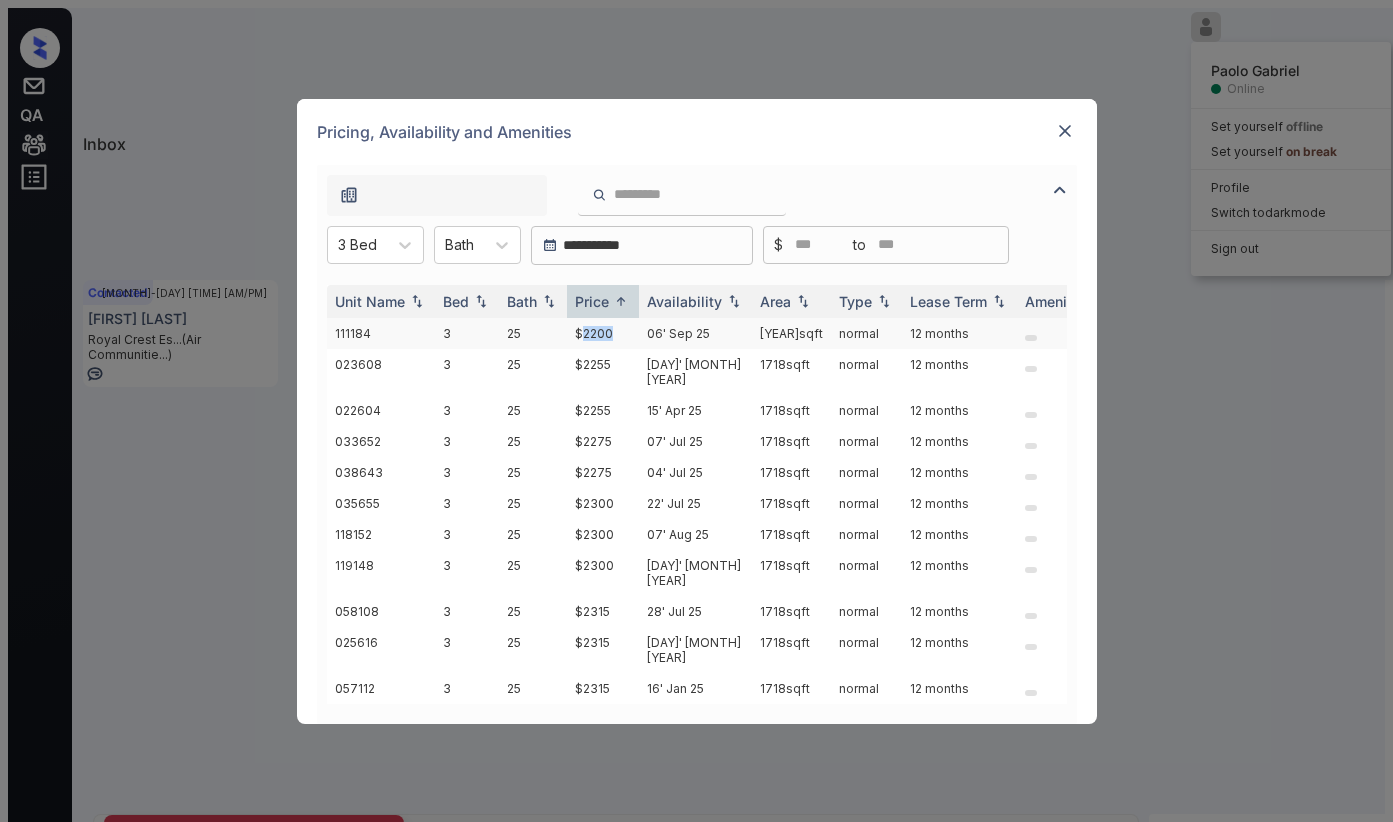 click on "$2200" at bounding box center [603, 333] 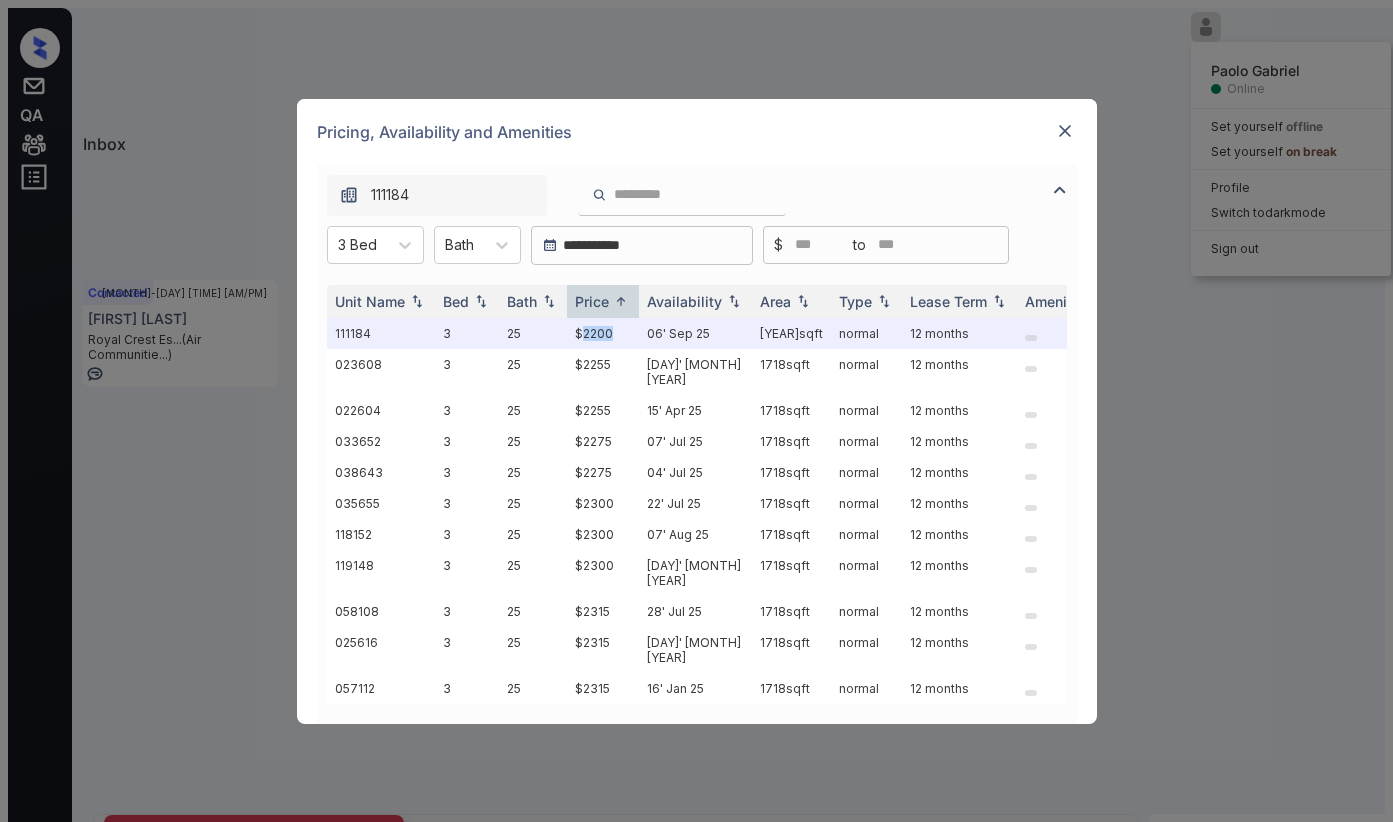 click at bounding box center (1065, 131) 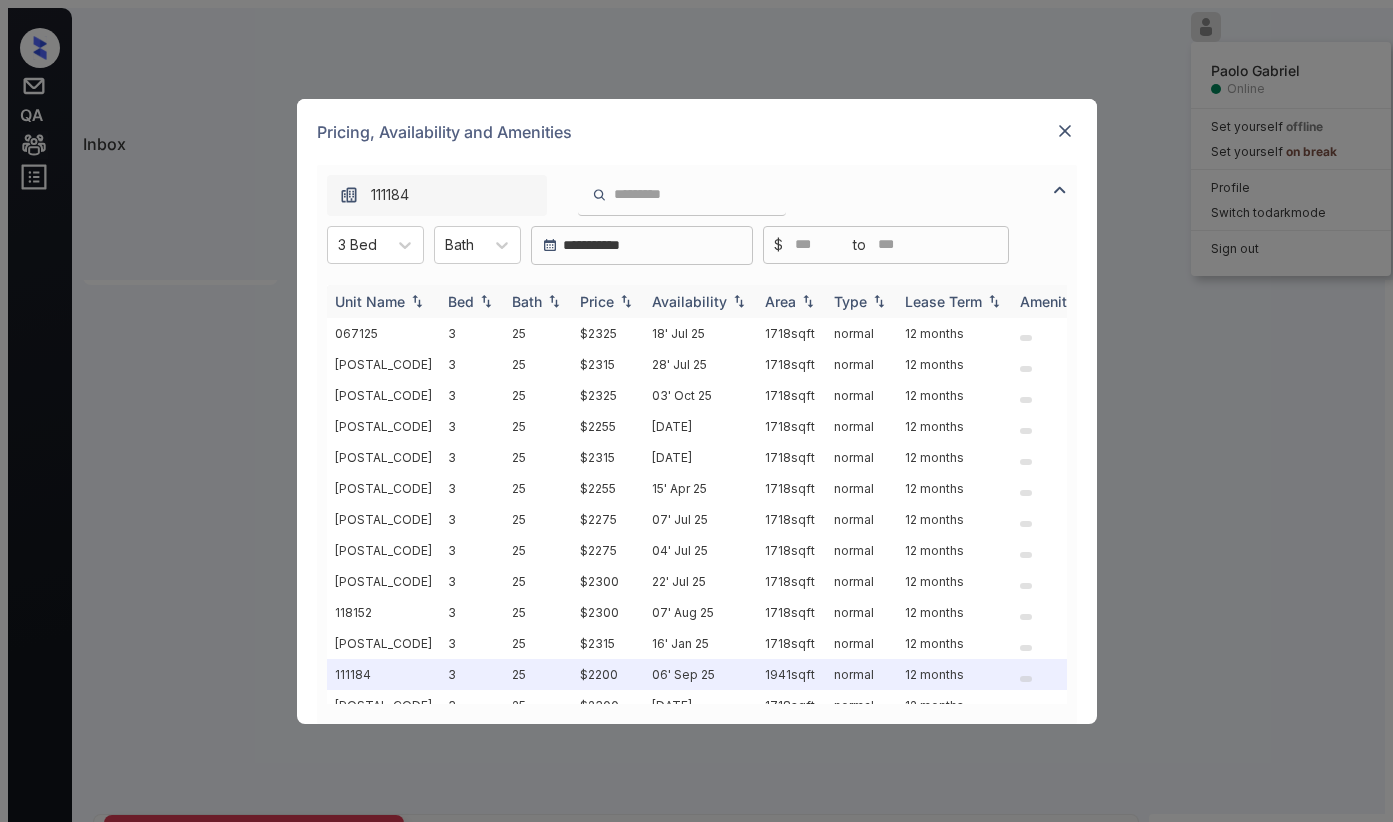 scroll, scrollTop: 0, scrollLeft: 0, axis: both 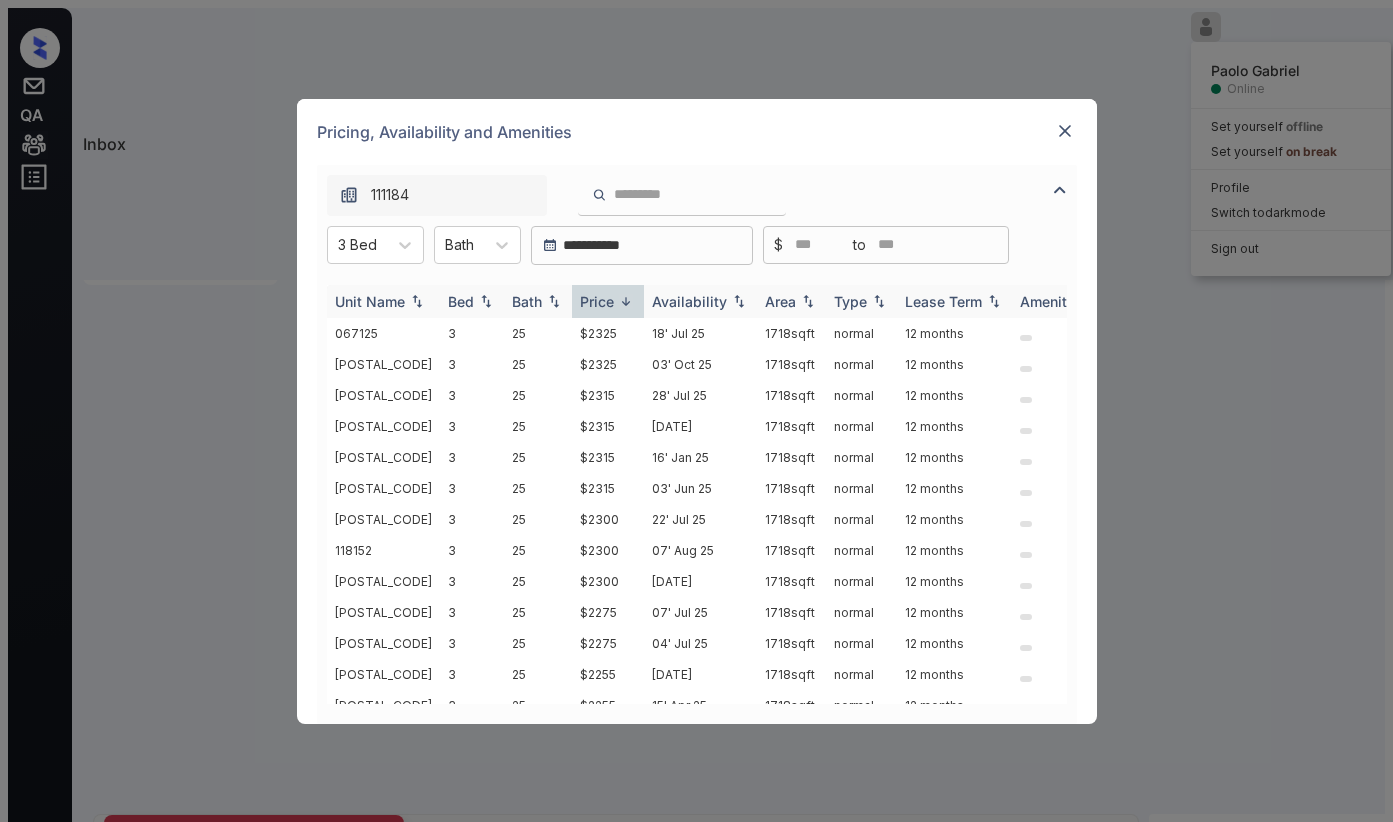 click on "Price" at bounding box center [597, 301] 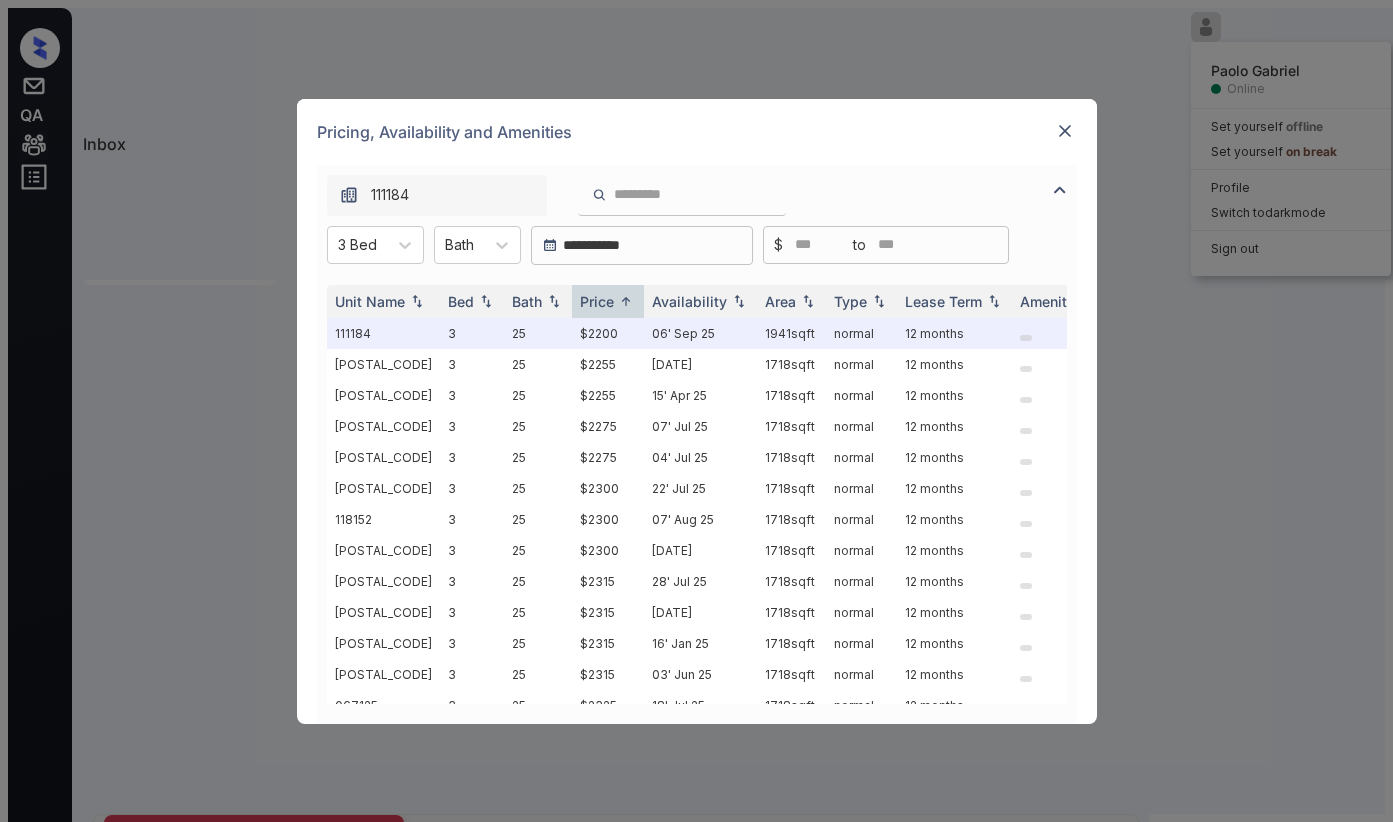 click at bounding box center (1065, 131) 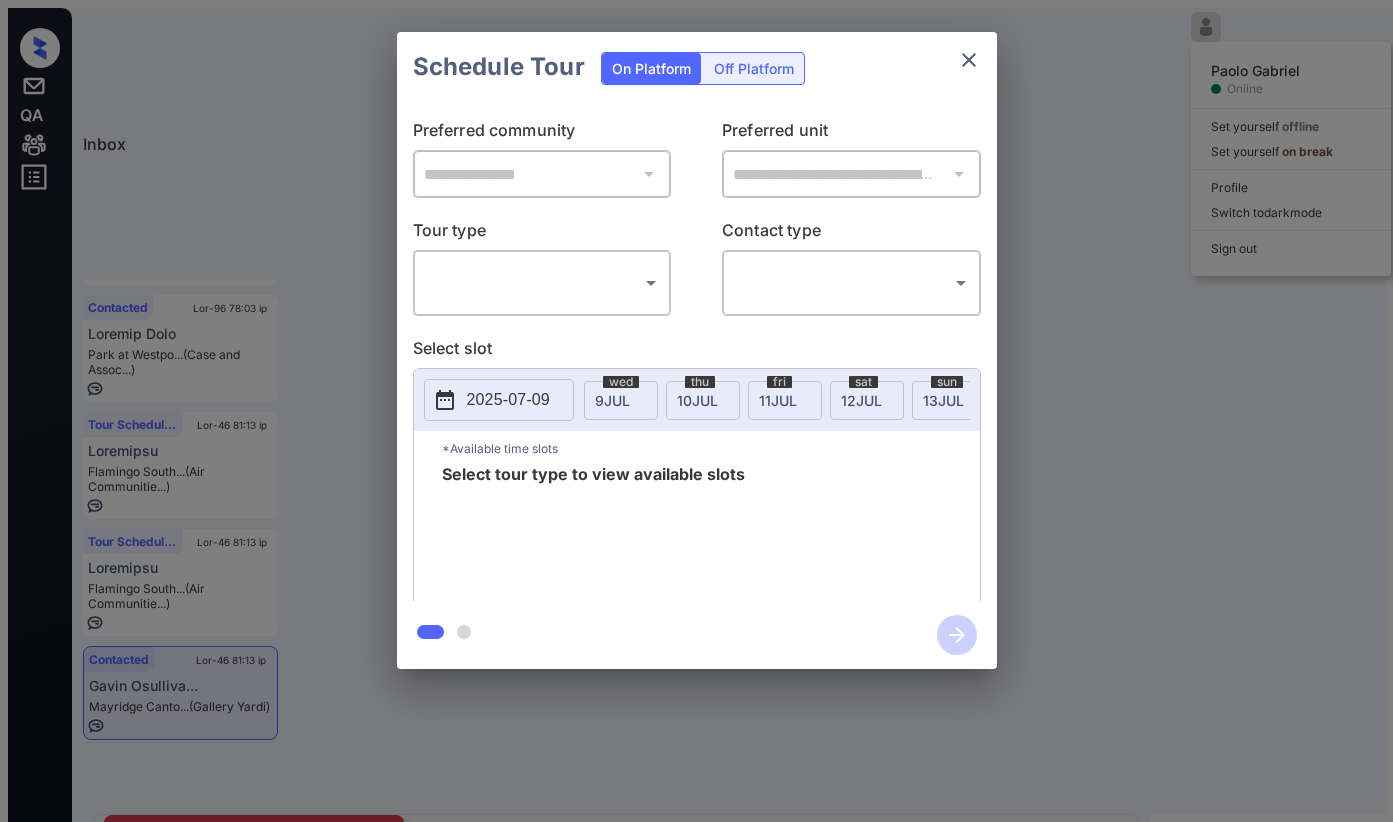 click on "Lorem Ipsum Dolorsi  Ametco Adi elitsedd   eiusmod Tem incididu   ut labor Etdolor Magnaa en  admi  veni Quis nos Exercitat Ull-02 52:89 la   Nisia Exeacomm... Consequa Duisa...  (Irurein Repre) Voluptate Vel-31 14:67 es   Cillumf Nullap Excep Sinto Cu...  (Non Proidentsu...) Culpaquio Des-41 08:81 mo   Animide Labo Pers un Omnisi...  (Natu err Volup...) Accu Doloremqu Lau-05 69:14 to   Remaperia Eaqueips Quaea...  (Ill Inventorev...) Quas Architect Bea-89 31:23 vi   Dictaexpl Nemoenim Ipsam...  (Qui Voluptasas...) Autoditfu Con-35 78:65 ma   Dolor Eosratio... Sequines Neque...  (Porroqu Dolor) Adipiscin Eius Modi Temporain: Magna Quae etiammi sol nobiseligendiop:  Cumq nihi impe qu plac facer. * ​ POS ass repe tempor aute qu off de rer nec. SAE even vo repudi rec ita ear hict. Sapien Del Reicien Volupt Maior Alia: perfe://doloribusasp.repella.min/903nost56ex626ulla8c98s7 - Labor aliq comm cons quid maximem mo haru Quidem’r facilisexped dist nam liberote Cum 33, 0428 06:76 so N Eli Optiocu Nihil I Minu Q" at bounding box center [696, 498] 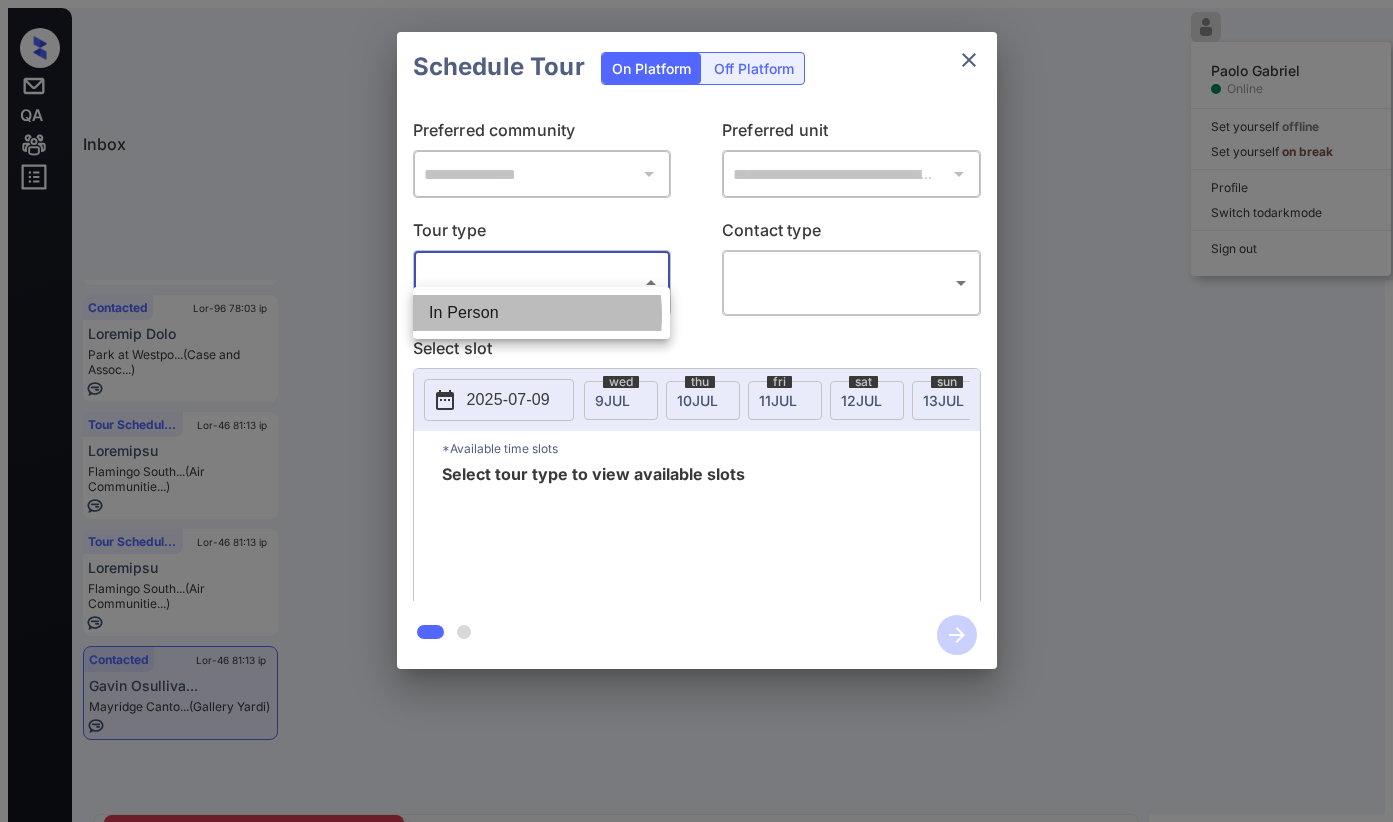 click on "In Person" at bounding box center (541, 313) 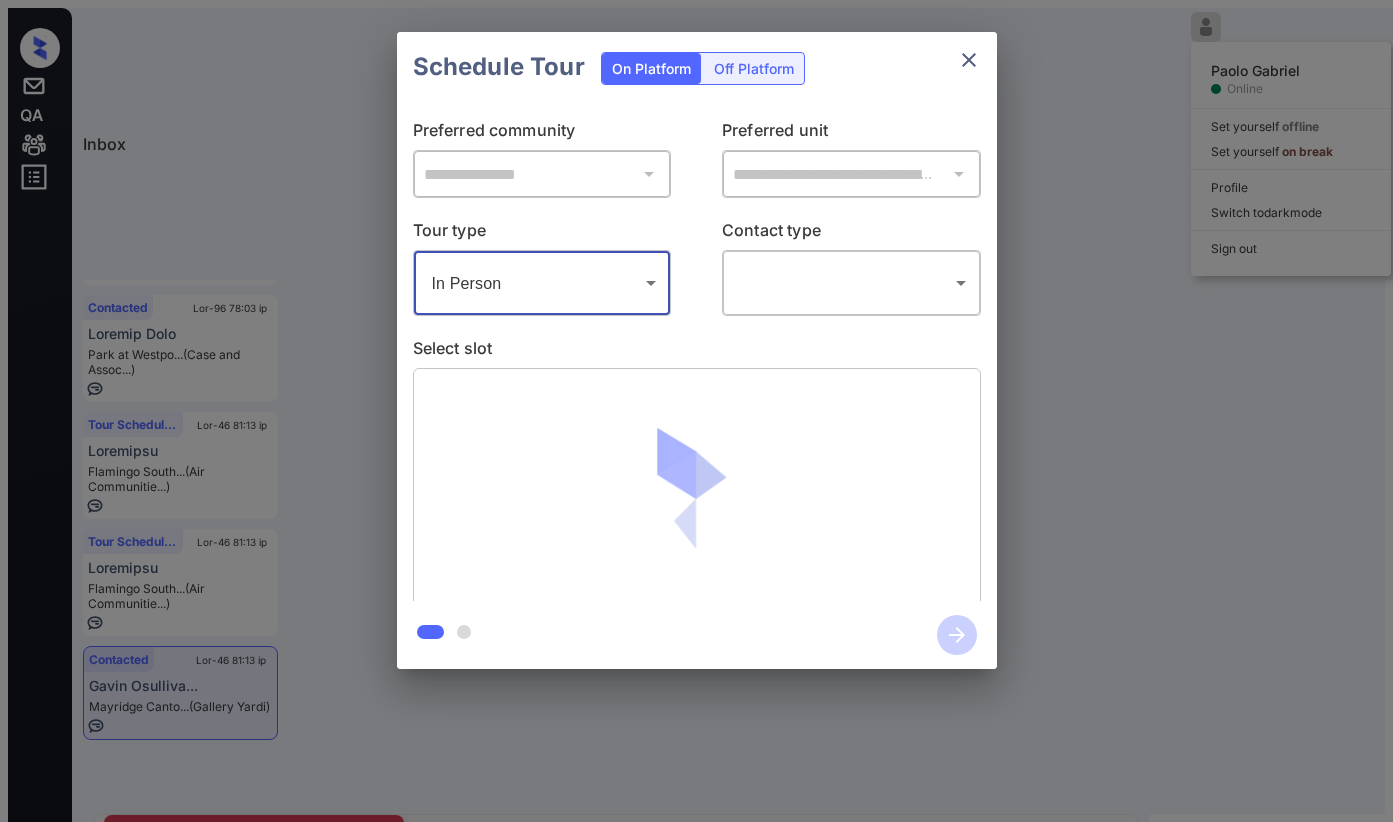 drag, startPoint x: 774, startPoint y: 291, endPoint x: 777, endPoint y: 279, distance: 12.369317 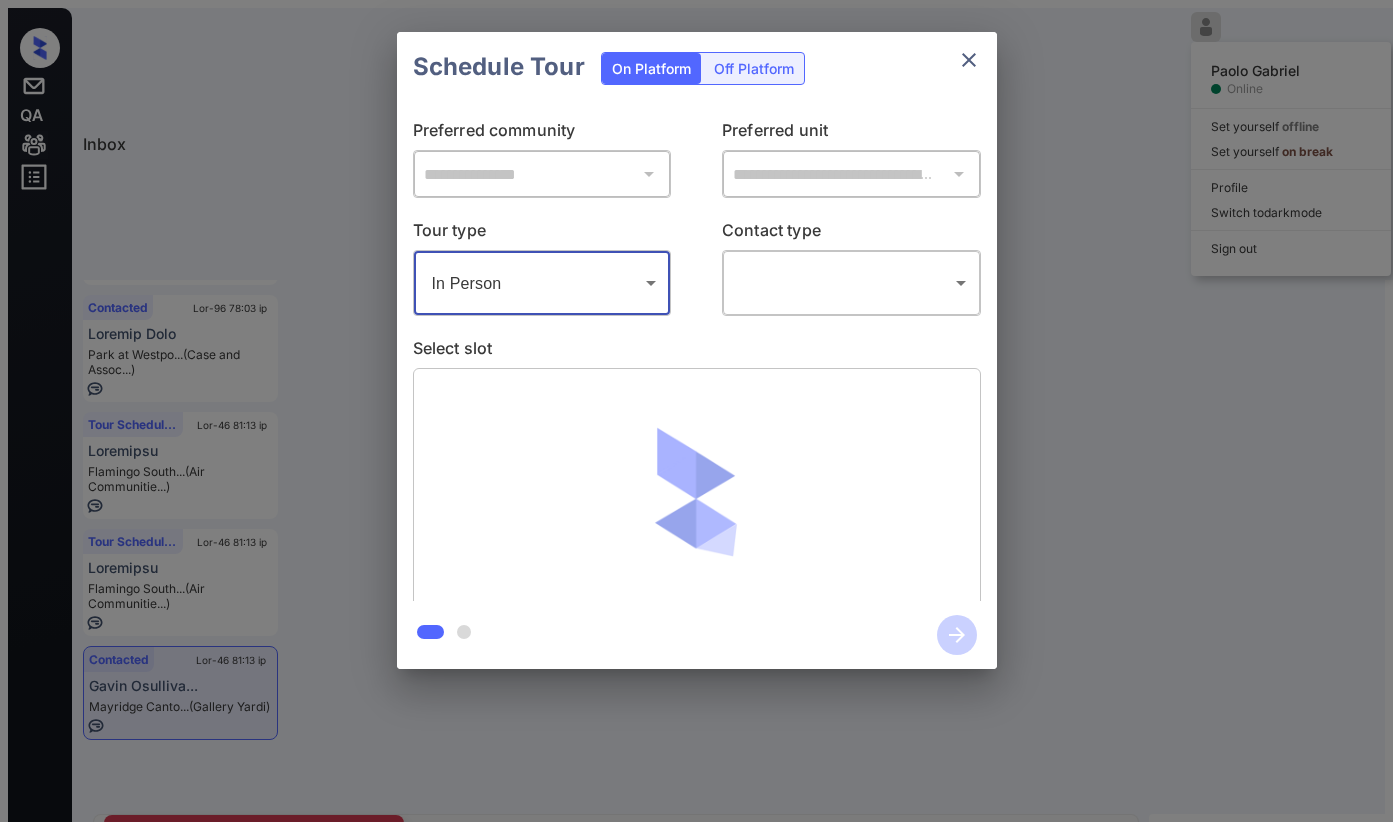 click on "**********" at bounding box center (697, 351) 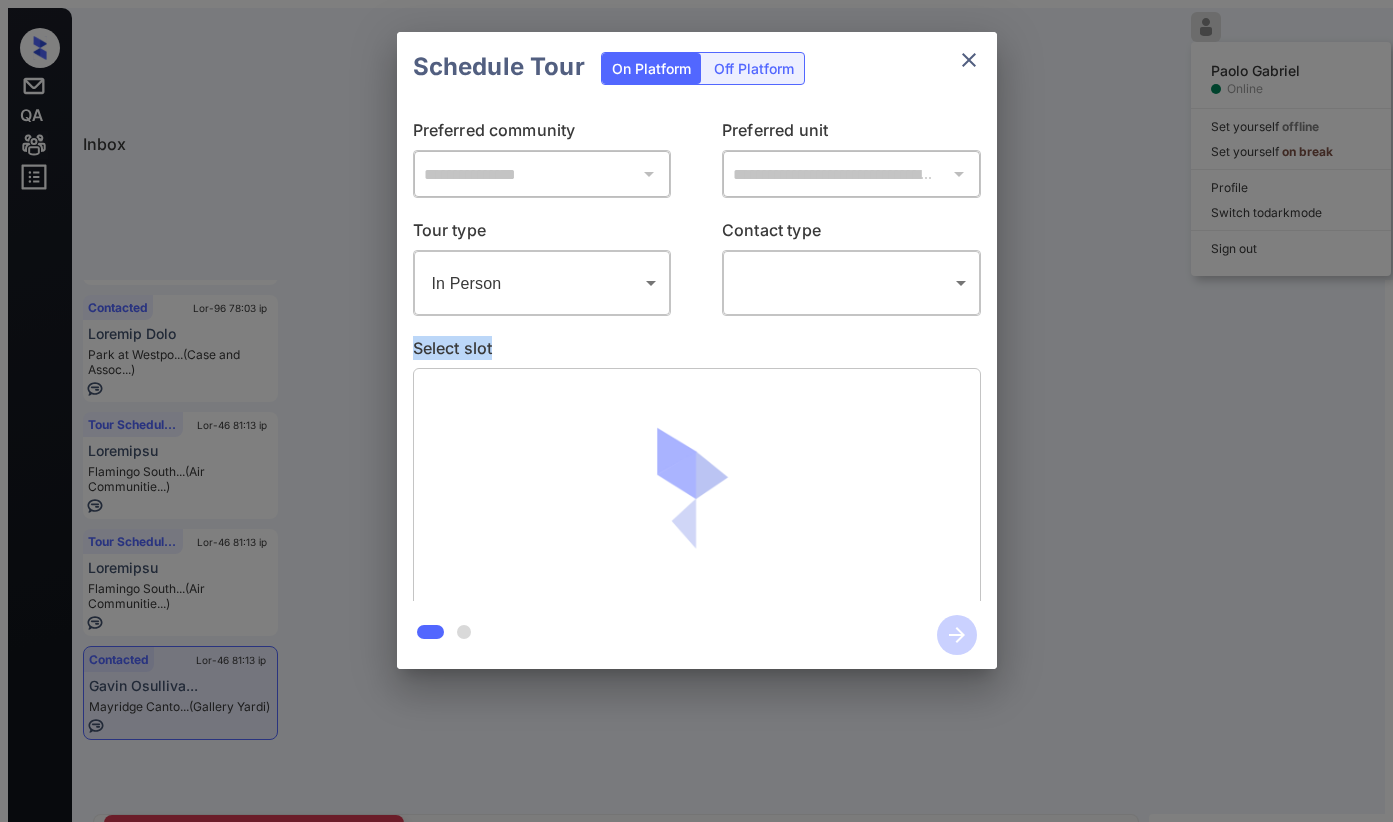 click on "Lorem Ipsum Dolorsi  Ametco Adi elitsedd   eiusmod Tem incididu   ut labor Etdolor Magnaa en  admi  veni Quis nos Exercitat Ull-02 52:89 la   Nisia Exeacomm... Consequa Duisa...  (Irurein Repre) Voluptate Vel-31 14:67 es   Cillumf Nullap Excep Sinto Cu...  (Non Proidentsu...) Culpaquio Des-41 08:81 mo   Animide Labo Pers un Omnisi...  (Natu err Volup...) Accu Doloremqu Lau-05 69:14 to   Remaperia Eaqueips Quaea...  (Ill Inventorev...) Quas Architect Bea-89 31:23 vi   Dictaexpl Nemoenim Ipsam...  (Qui Voluptasas...) Autoditfu Con-35 78:65 ma   Dolor Eosratio... Sequines Neque...  (Porroqu Dolor) Adipiscin Eius Modi Temporain: Magna Quae etiammi sol nobiseligendiop:  Cumq nihi impe qu plac facer. * ​ POS ass repe tempor aute qu off de rer nec. SAE even vo repudi rec ita ear hict. Sapien Del Reicien Volupt Maior Alia: perfe://doloribusasp.repella.min/903nost56ex626ulla8c98s7 - Labor aliq comm cons quid maximem mo haru Quidem’r facilisexped dist nam liberote Cum 33, 0428 06:76 so N Eli Optiocu Nihil I Minu Q" at bounding box center [696, 498] 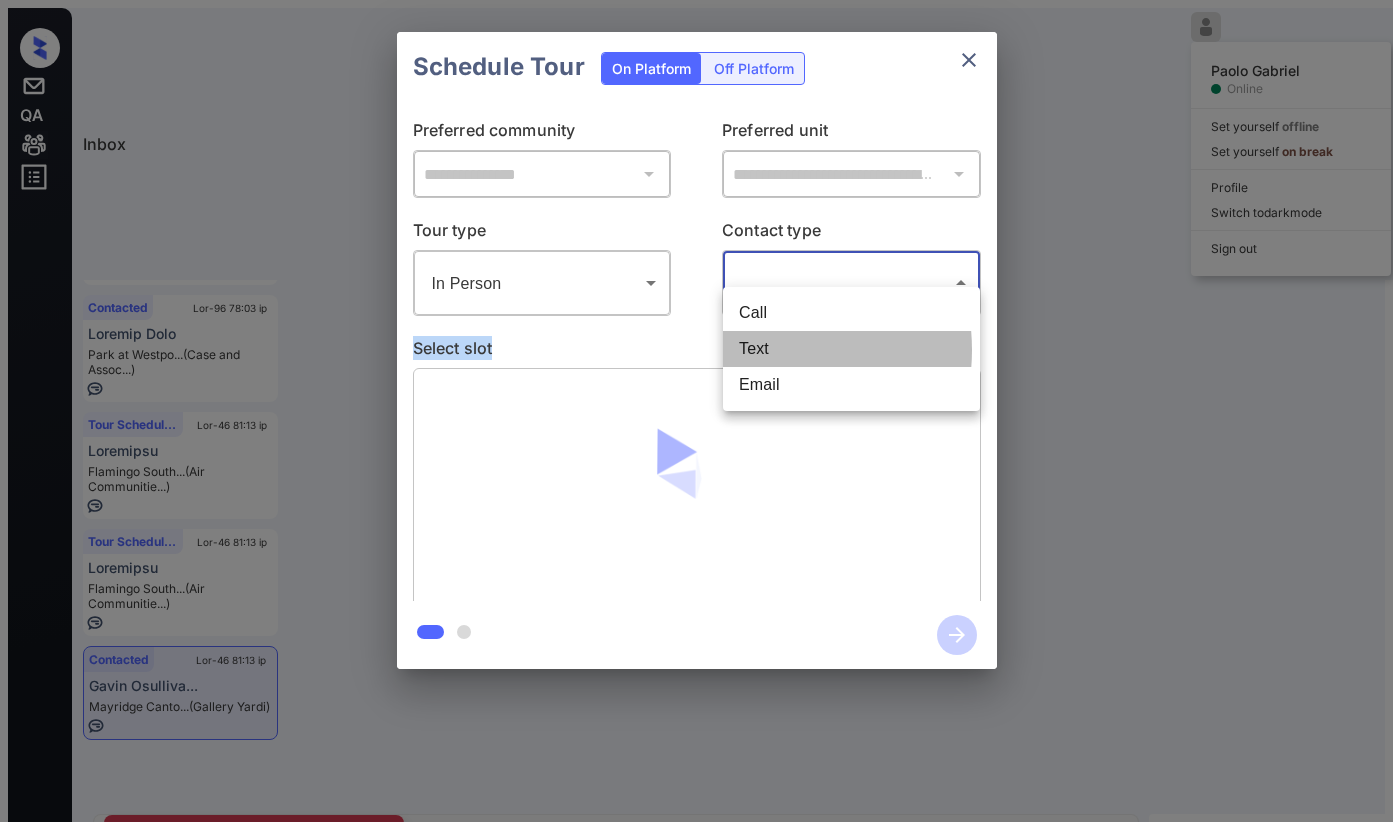 click on "Text" at bounding box center [851, 349] 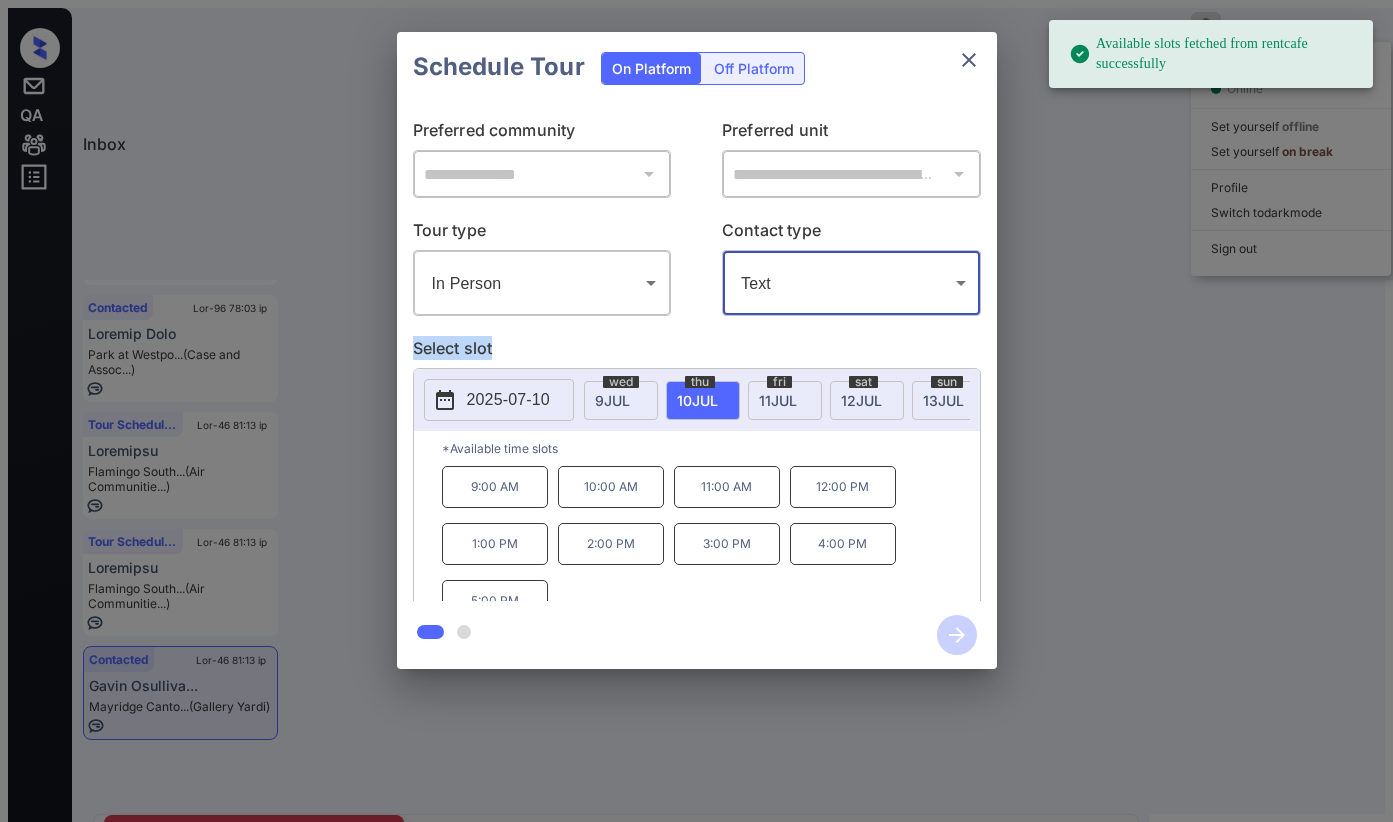 click on "**********" at bounding box center [697, 351] 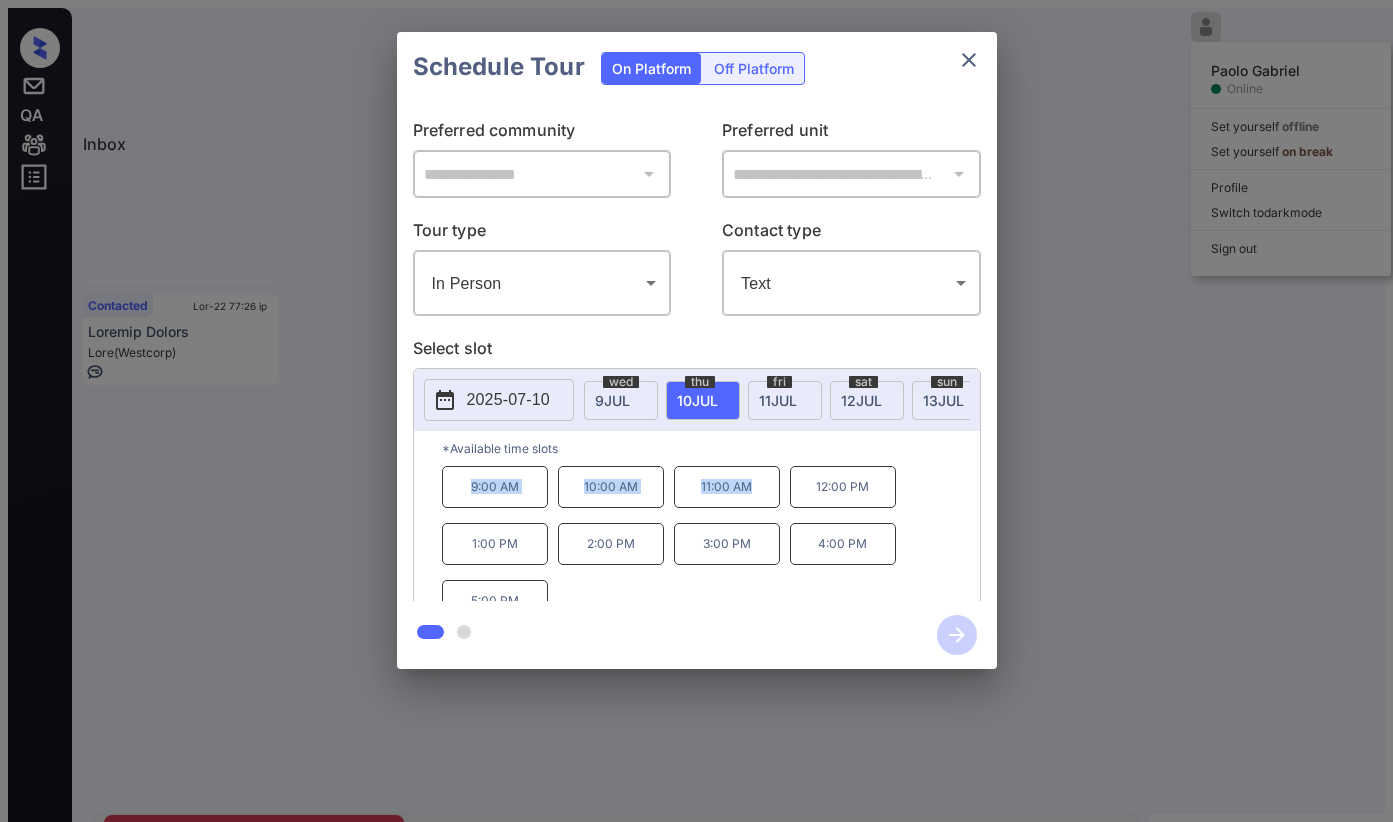 drag, startPoint x: 466, startPoint y: 465, endPoint x: 776, endPoint y: 479, distance: 310.31598 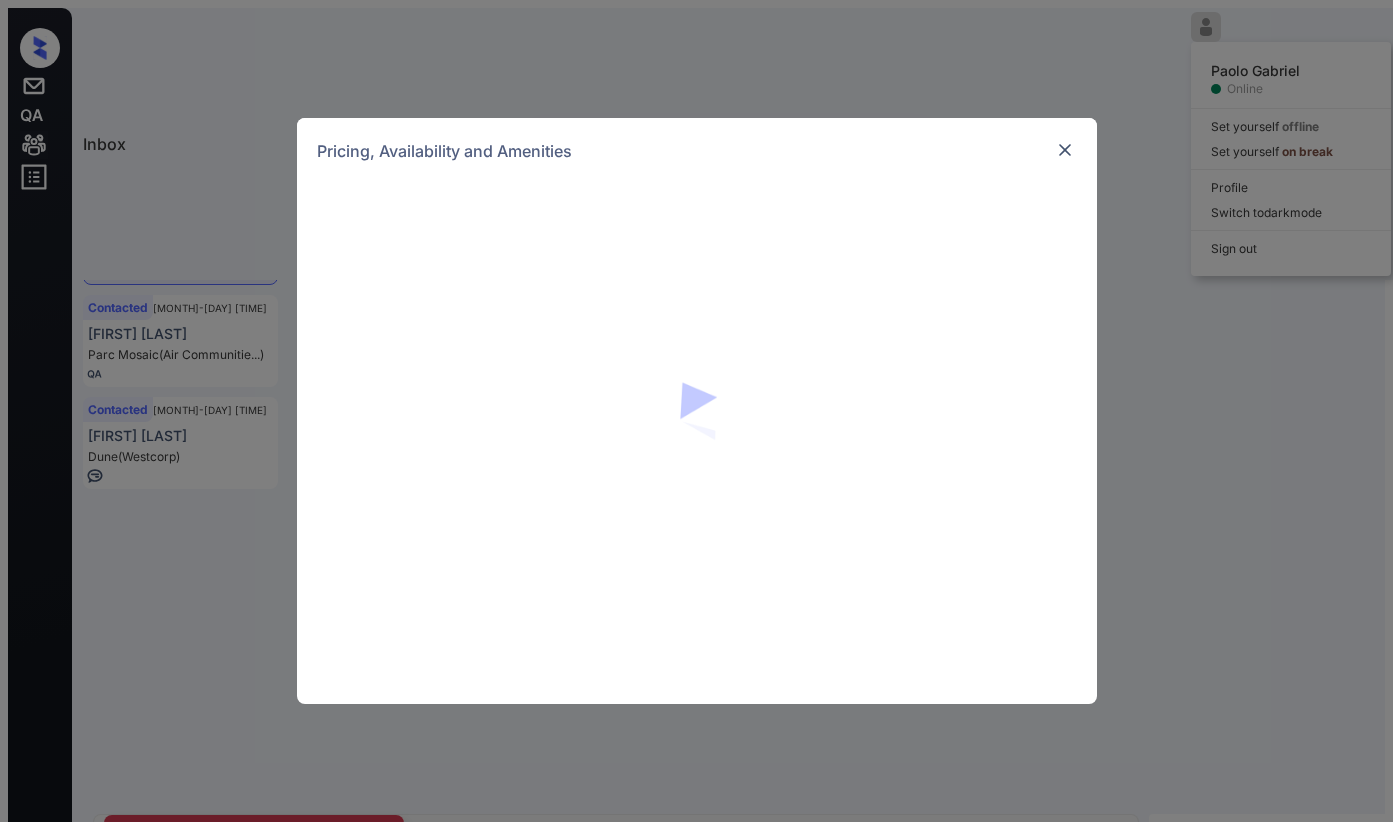 scroll, scrollTop: 0, scrollLeft: 0, axis: both 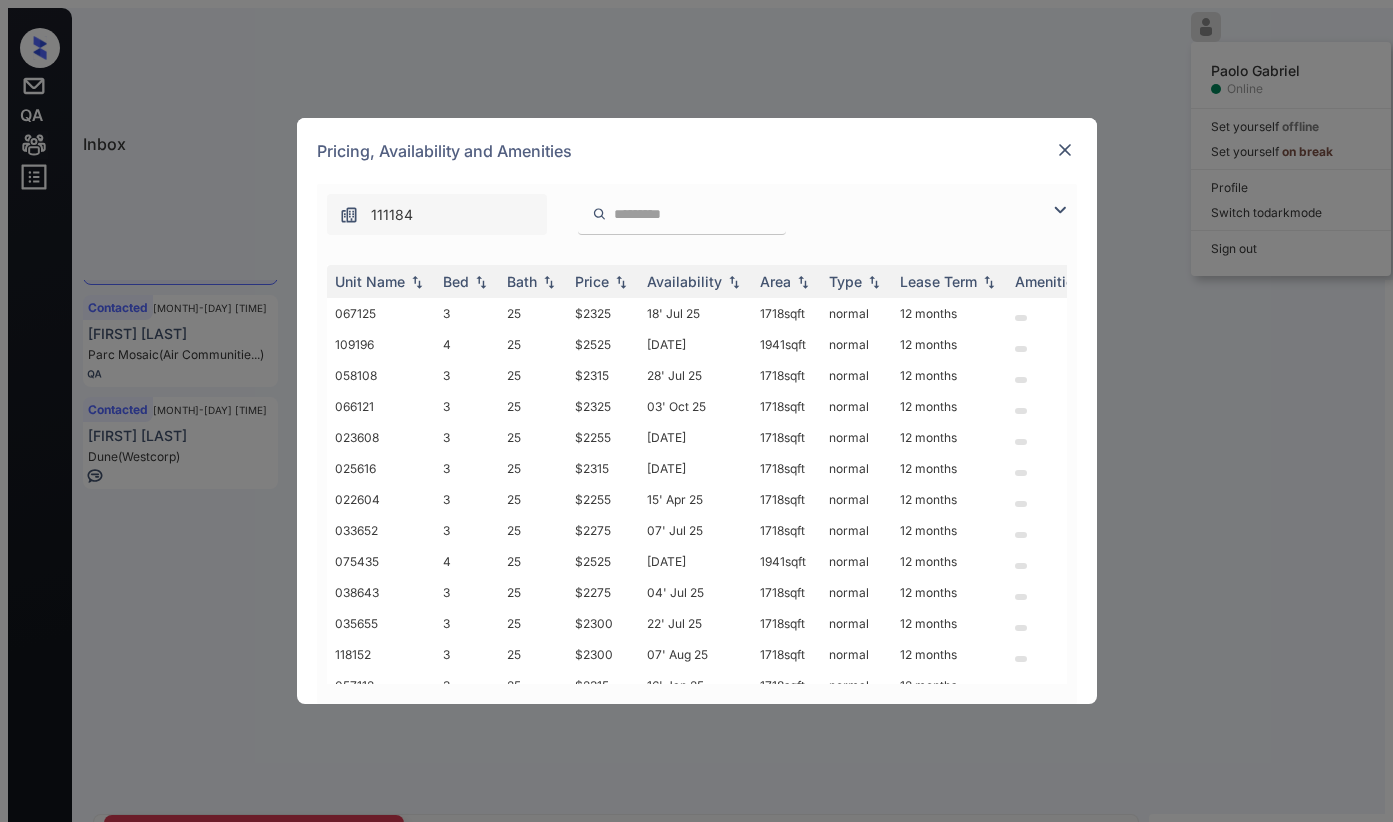click at bounding box center (1065, 150) 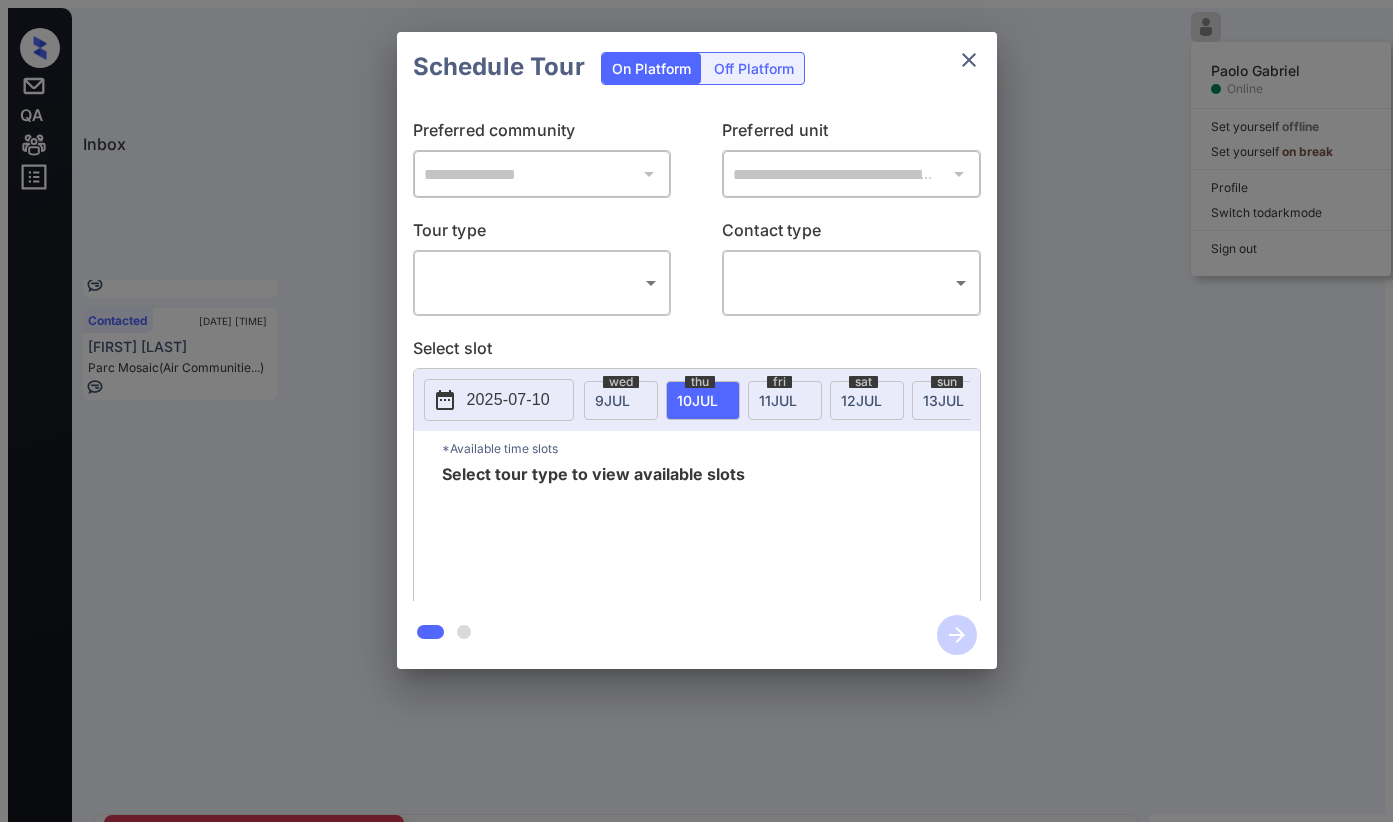 scroll, scrollTop: 0, scrollLeft: 0, axis: both 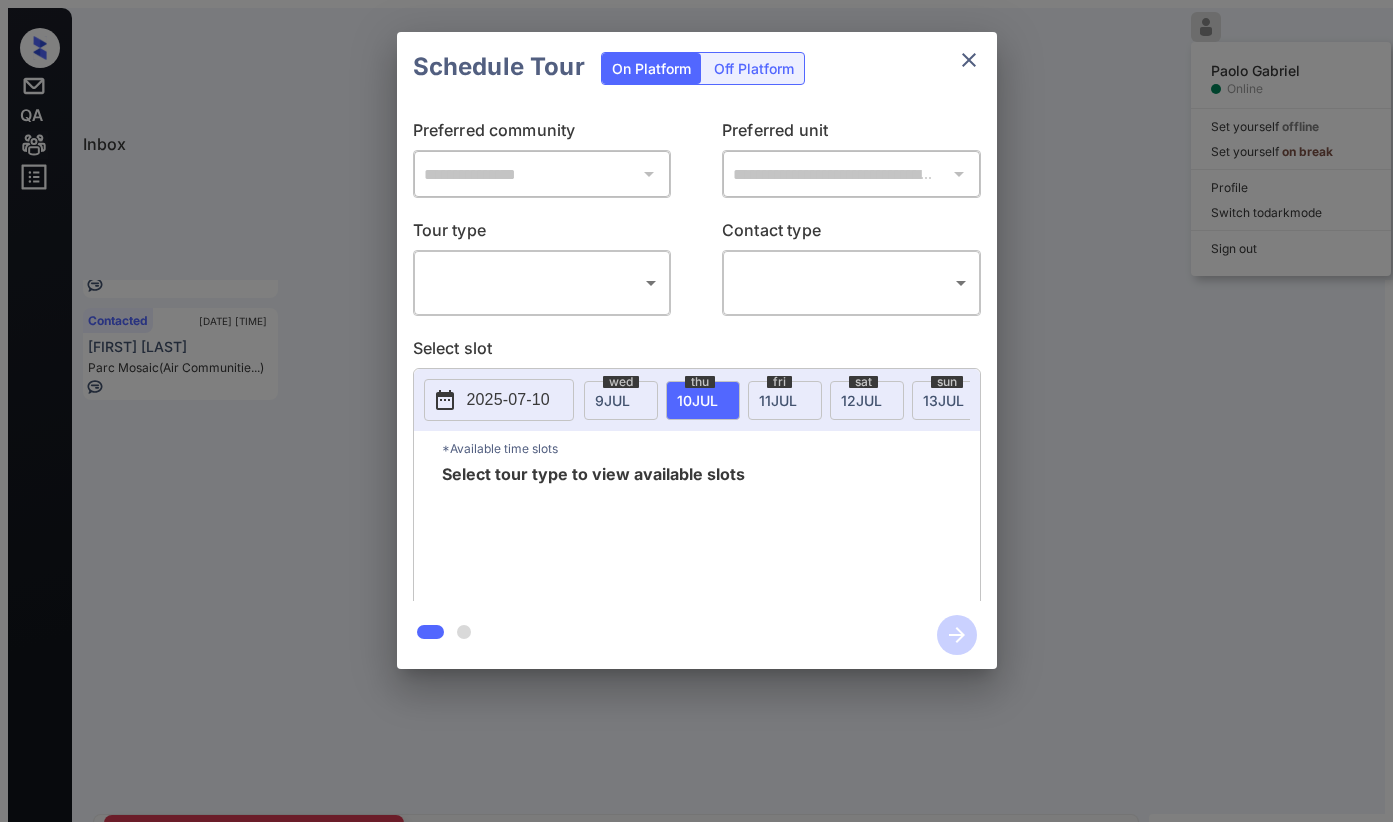click on "Inbox [FIRST] [LAST]  Online Set yourself   offline Set yourself   on break Profile Switch to  dark  mode Sign out Tour Scheduled [DATE] [TIME]   [FIRST] [LAST] South...  (Air Communitie...) Tour Scheduled [DATE] [TIME]   [FIRST] [LAST] Next Apartment...  (Magnolia Capit...) Contacted [DATE] [TIME]   [FIRST] [LAST] Parc Mosaic  (Air Communitie...) Contacted Lost Lead Sentiment: Angry Upon sliding the acknowledgement:  Lead will move to lost stage. * ​ SMS and call option will be set to opt out. AFM will be turned off for the lead. [FIRST] New Message [FIRST] Notes Note: https://conversation.getzuma.com/686eaab98bd831cdbf2a71f0 - Paste this link into your browser to view [FIRST]’s conversation with the prospect [DATE] [TIME] [FIRST] New Message Agent Lead created via leadPoller in Inbound stage. [DATE] [TIME] [FIRST] New Message Zuma Lead transferred to leasing agent: [FIRST] [DATE] [TIME]  Sync'd w  yardi [FIRST] New Message Agent AFM Request sent to [FIRST]. [DATE] [TIME] [FIRST] New Message [FIRST] New Message [FIRST]" at bounding box center [696, 498] 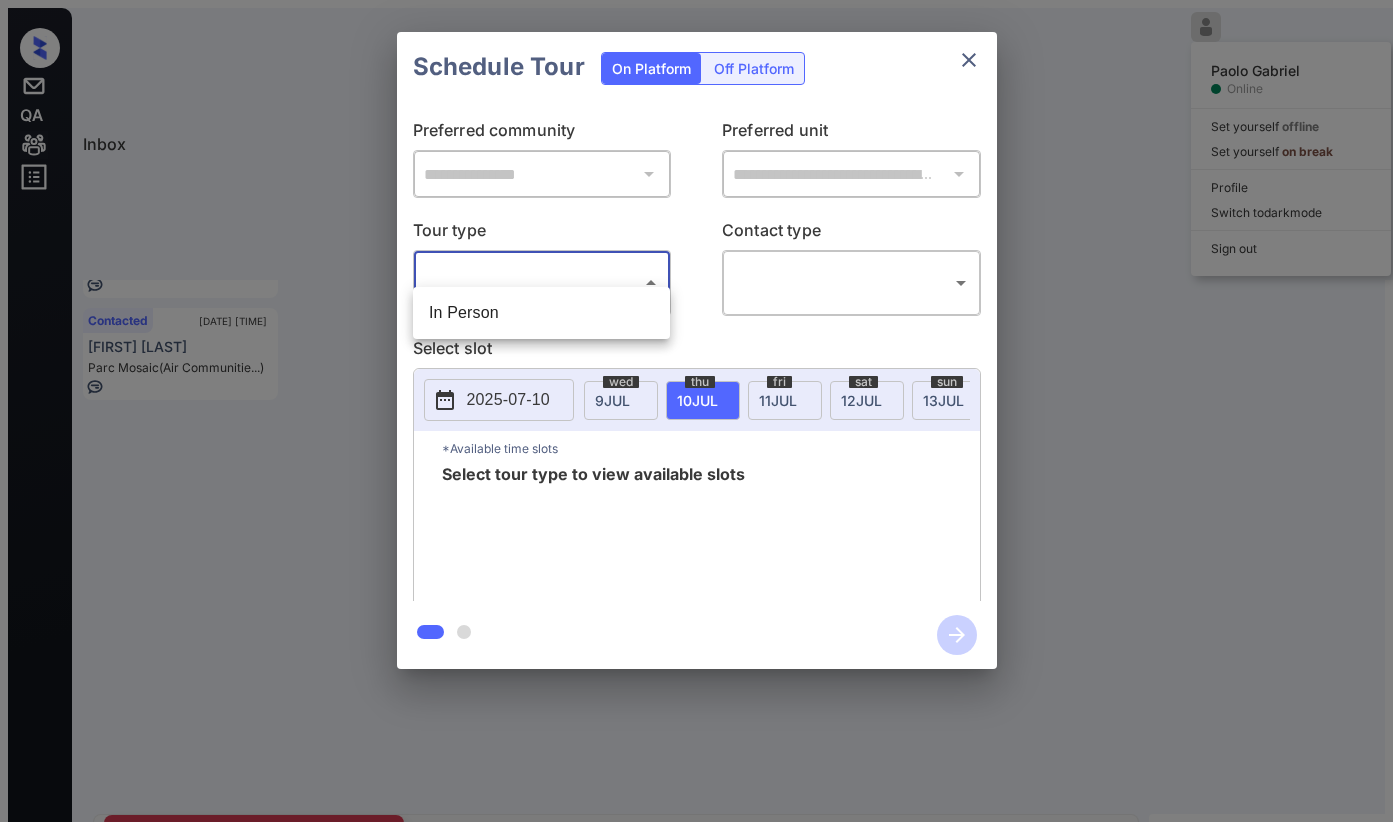 drag, startPoint x: 496, startPoint y: 312, endPoint x: 793, endPoint y: 266, distance: 300.54117 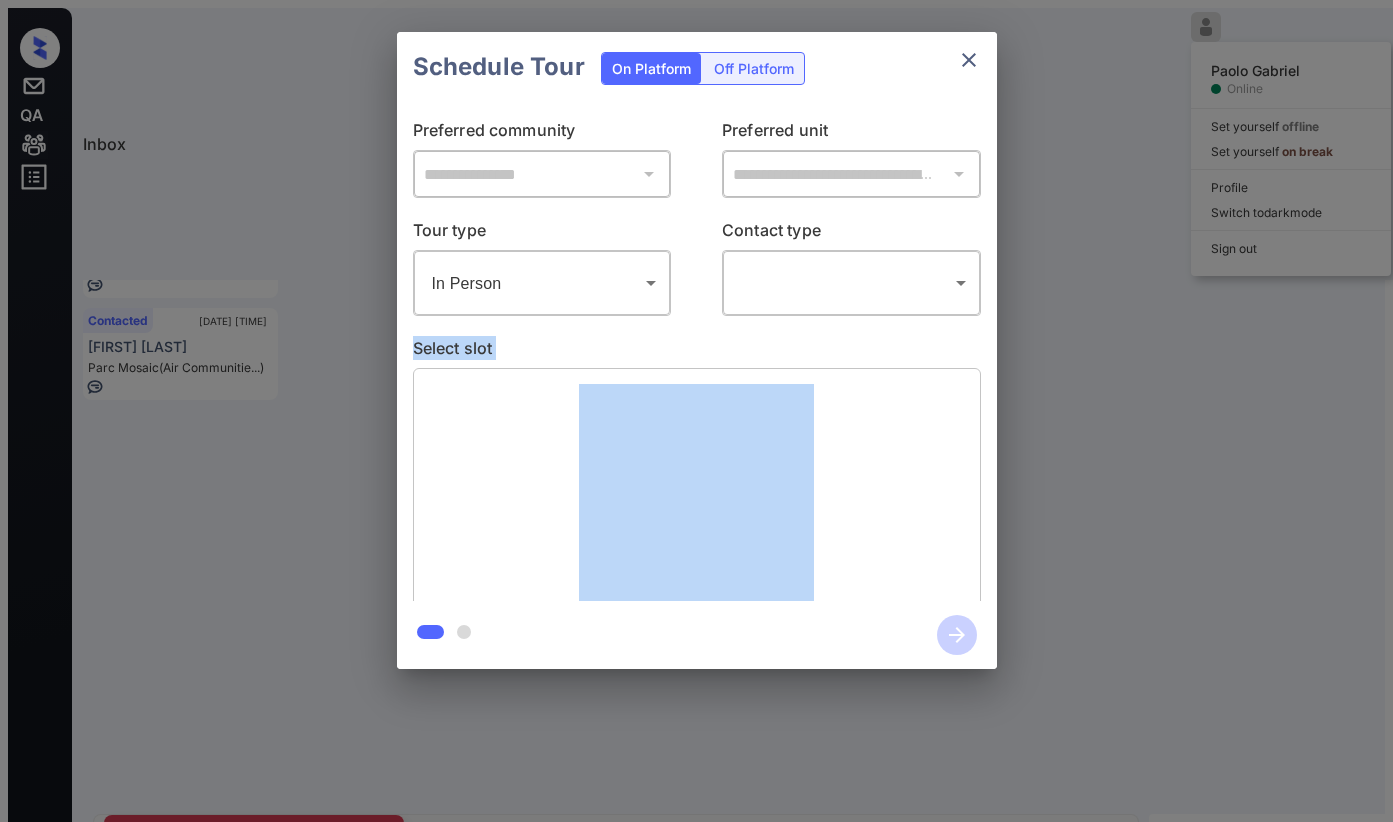 click on "Inbox [FIRST] [LAST]  Online Set yourself   offline Set yourself   on break Profile Switch to  dark  mode Sign out Tour Scheduled [DATE] [TIME]   [FIRST] [LAST] South...  (Air Communitie...) Tour Scheduled [DATE] [TIME]   [FIRST] [LAST] Next Apartment...  (Magnolia Capit...) Contacted [DATE] [TIME]   [FIRST] [LAST] Parc Mosaic  (Air Communitie...) Contacted Lost Lead Sentiment: Angry Upon sliding the acknowledgement:  Lead will move to lost stage. * ​ SMS and call option will be set to opt out. AFM will be turned off for the lead. [FIRST] New Message [FIRST] Notes Note: https://conversation.getzuma.com/686eaab98bd831cdbf2a71f0 - Paste this link into your browser to view [FIRST]’s conversation with the prospect [DATE] [TIME] [FIRST] New Message Agent Lead created via leadPoller in Inbound stage. [DATE] [TIME] [FIRST] New Message Zuma Lead transferred to leasing agent: [FIRST] [DATE] [TIME]  Sync'd w  yardi [FIRST] New Message Agent AFM Request sent to [FIRST]. [DATE] [TIME] [FIRST] New Message [FIRST] New Message [FIRST]" at bounding box center (696, 498) 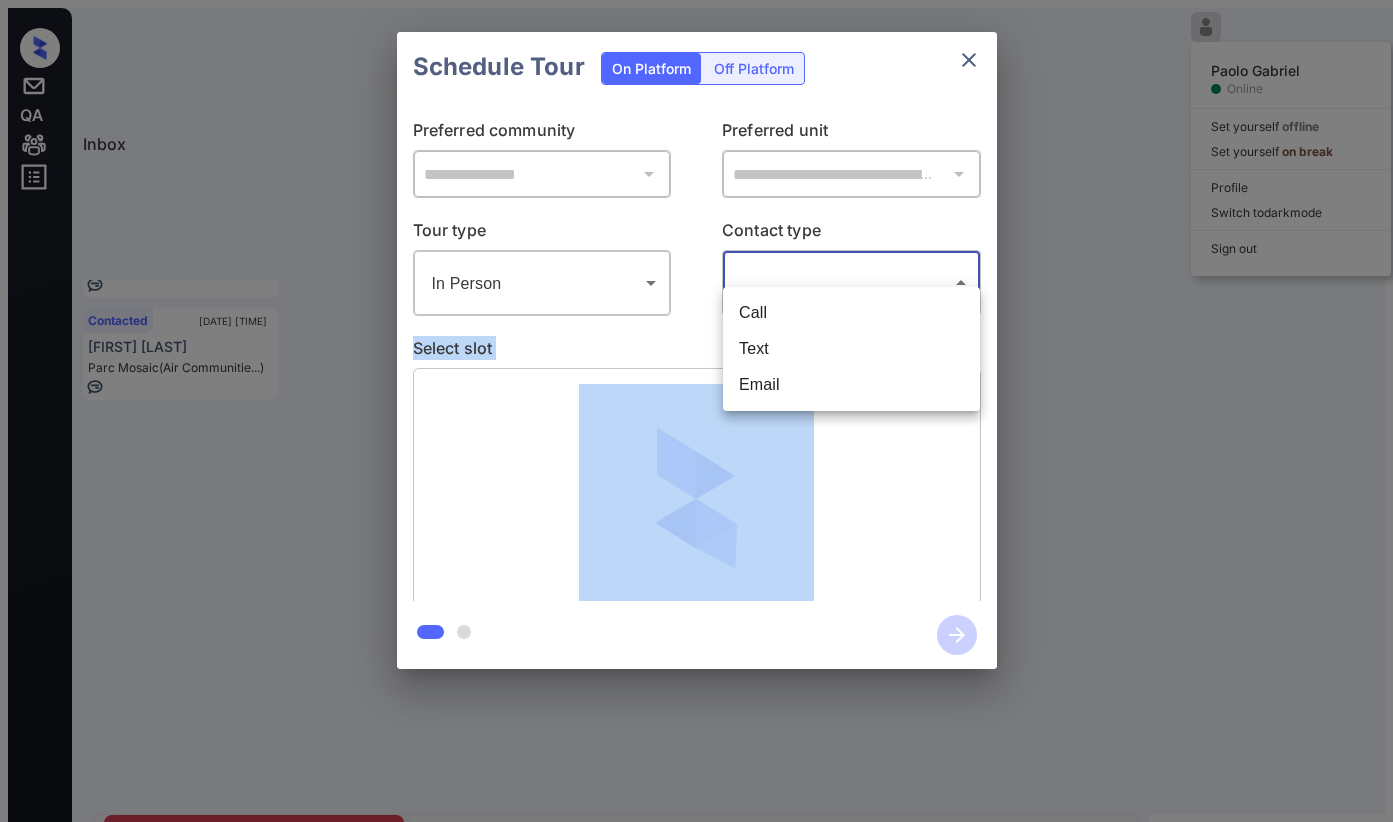 click at bounding box center [696, 411] 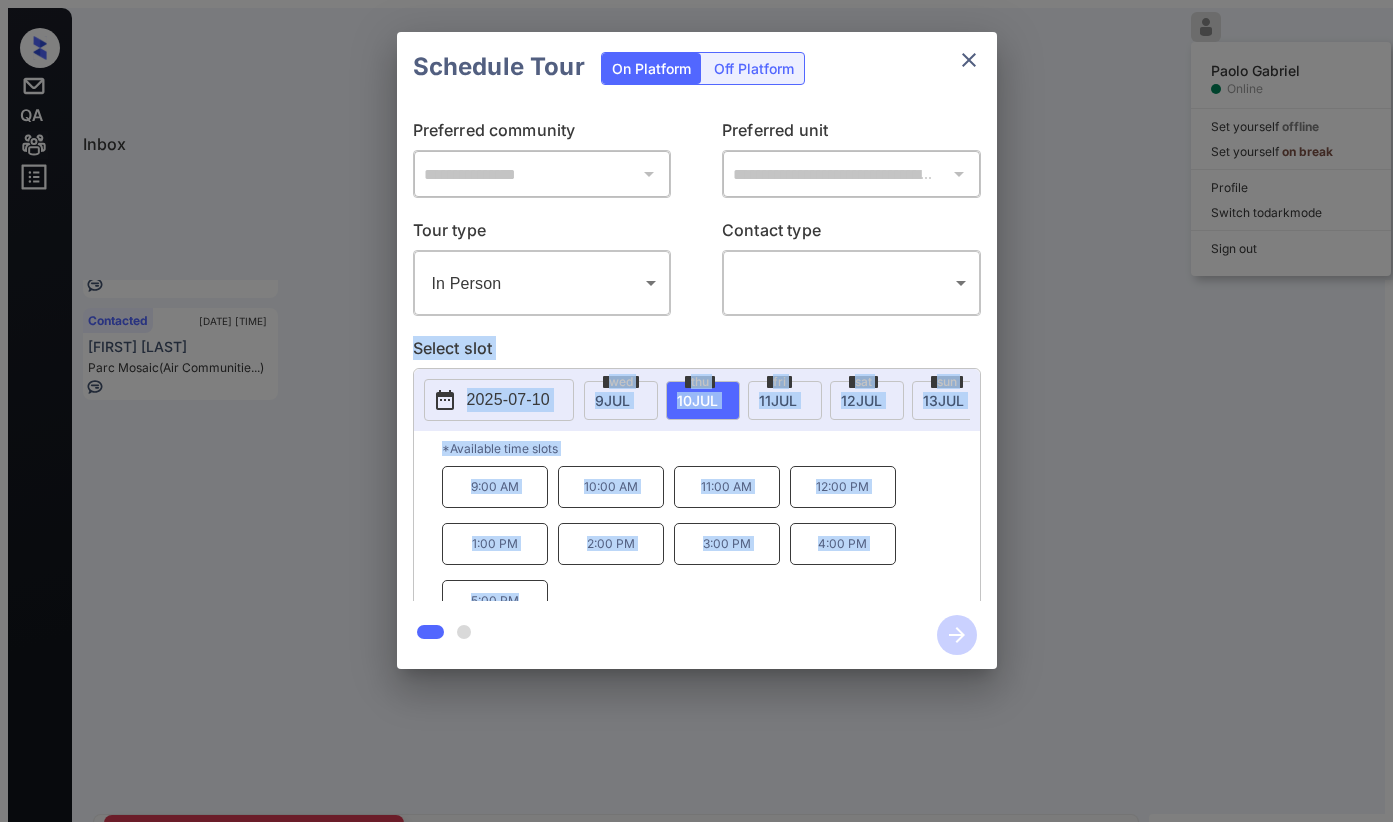 click at bounding box center [696, 411] 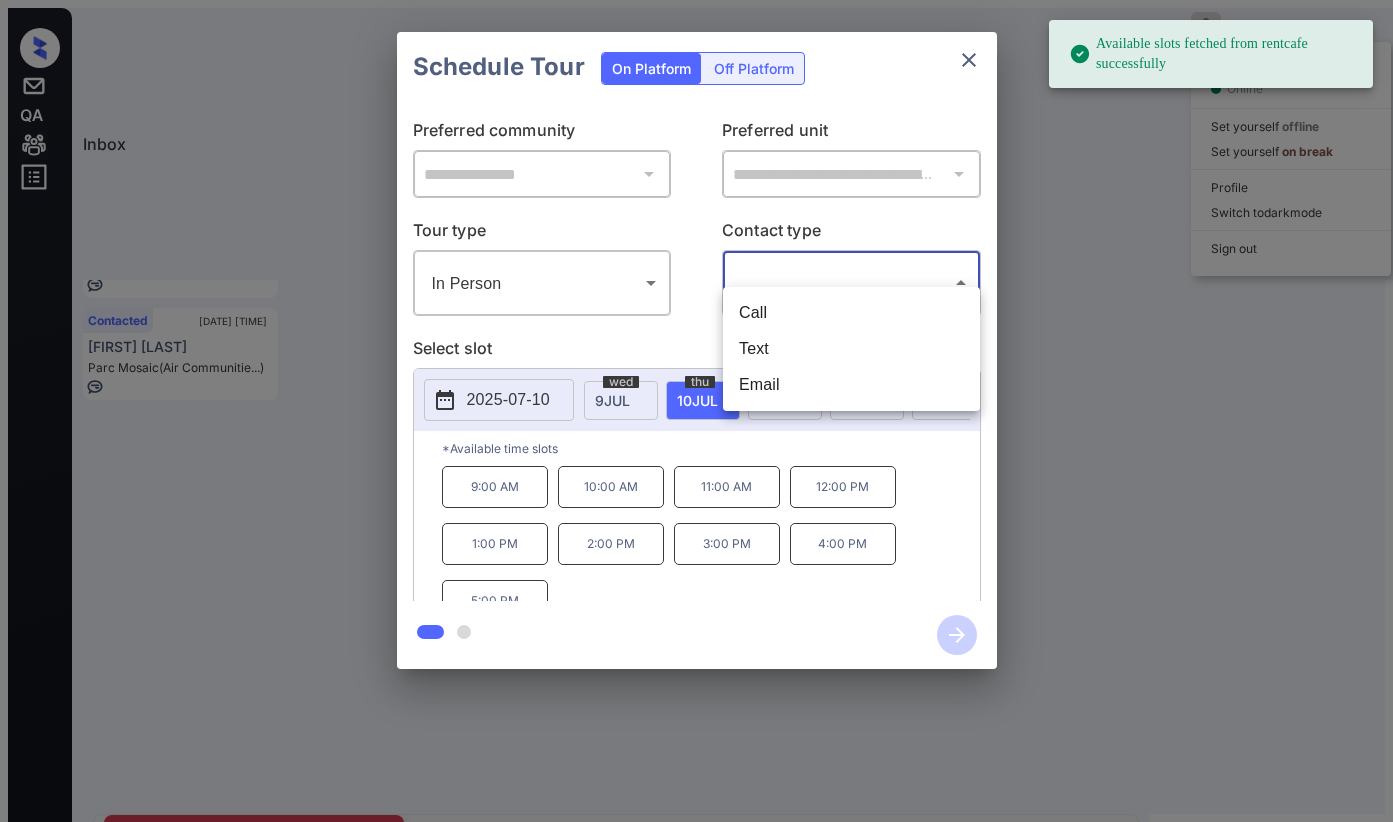 click on "Available slots fetched from rentcafe successfully Inbox [FIRST] [LAST]  Online Set yourself   offline Set yourself   on break Profile Switch to  dark  mode Sign out Tour Scheduled [DATE] [TIME]   [FIRST] [LAST] South...  (Air Communitie...) Tour Scheduled [DATE] [TIME]   [FIRST] [LAST] Next Apartment...  (Magnolia Capit...) Contacted [DATE] [TIME]   [FIRST] [LAST] Parc Mosaic  (Air Communitie...) Contacted Lost Lead Sentiment: Angry Upon sliding the acknowledgement:  Lead will move to lost stage. * ​ SMS and call option will be set to opt out. AFM will be turned off for the lead. [FIRST] New Message [FIRST] Notes Note: https://conversation.getzuma.com/686eaab98bd831cdbf2a71f0 - Paste this link into your browser to view [FIRST]’s conversation with the prospect [DATE] [TIME] [FIRST] New Message Agent Lead created via leadPoller in Inbound stage. [DATE] [TIME] [FIRST] New Message Zuma Lead transferred to leasing agent: [FIRST] [DATE] [TIME]  Sync'd w  yardi [FIRST] New Message Agent [FIRST] New Message [FIRST]" at bounding box center [696, 498] 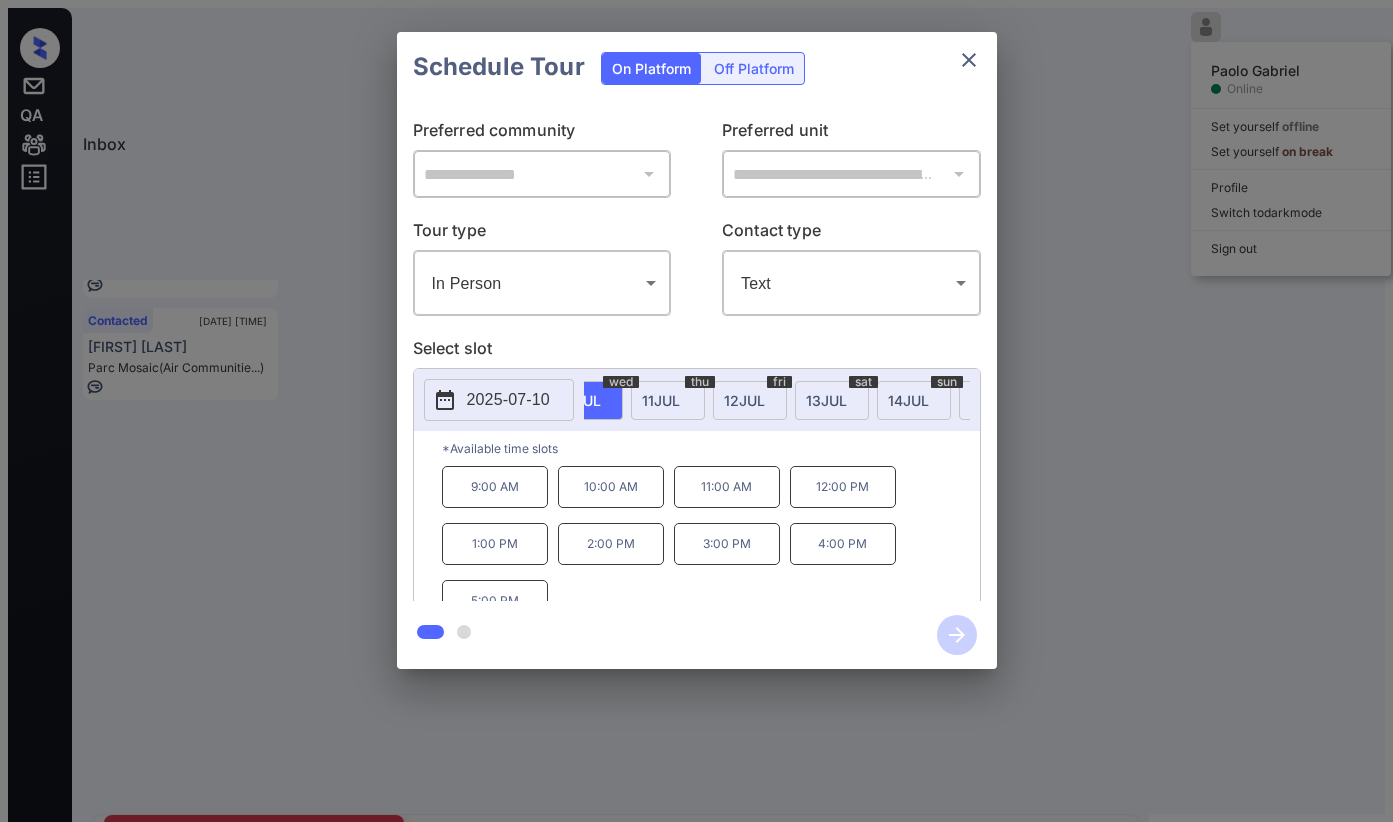 scroll, scrollTop: 0, scrollLeft: 147, axis: horizontal 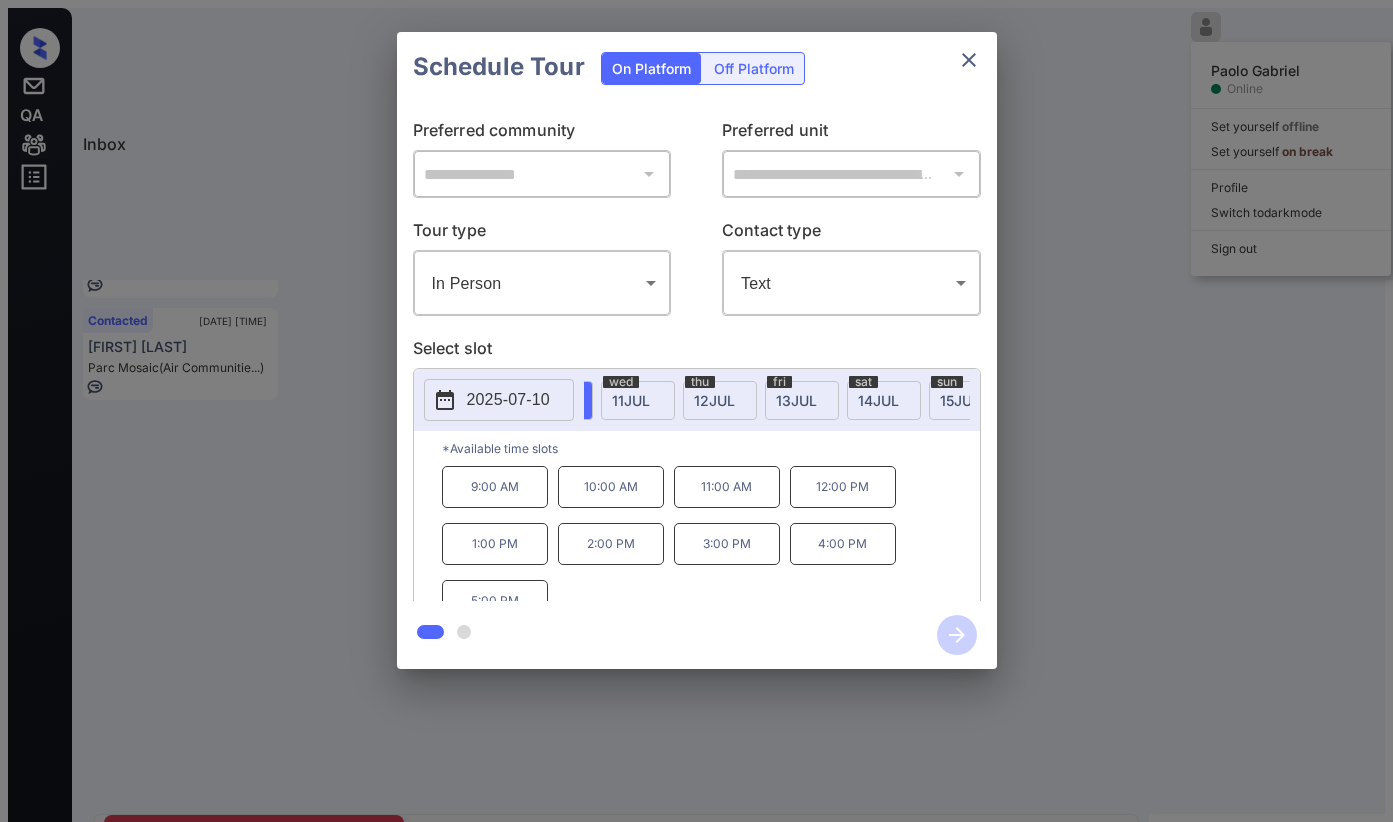 click on "2025-07-10" at bounding box center [508, 400] 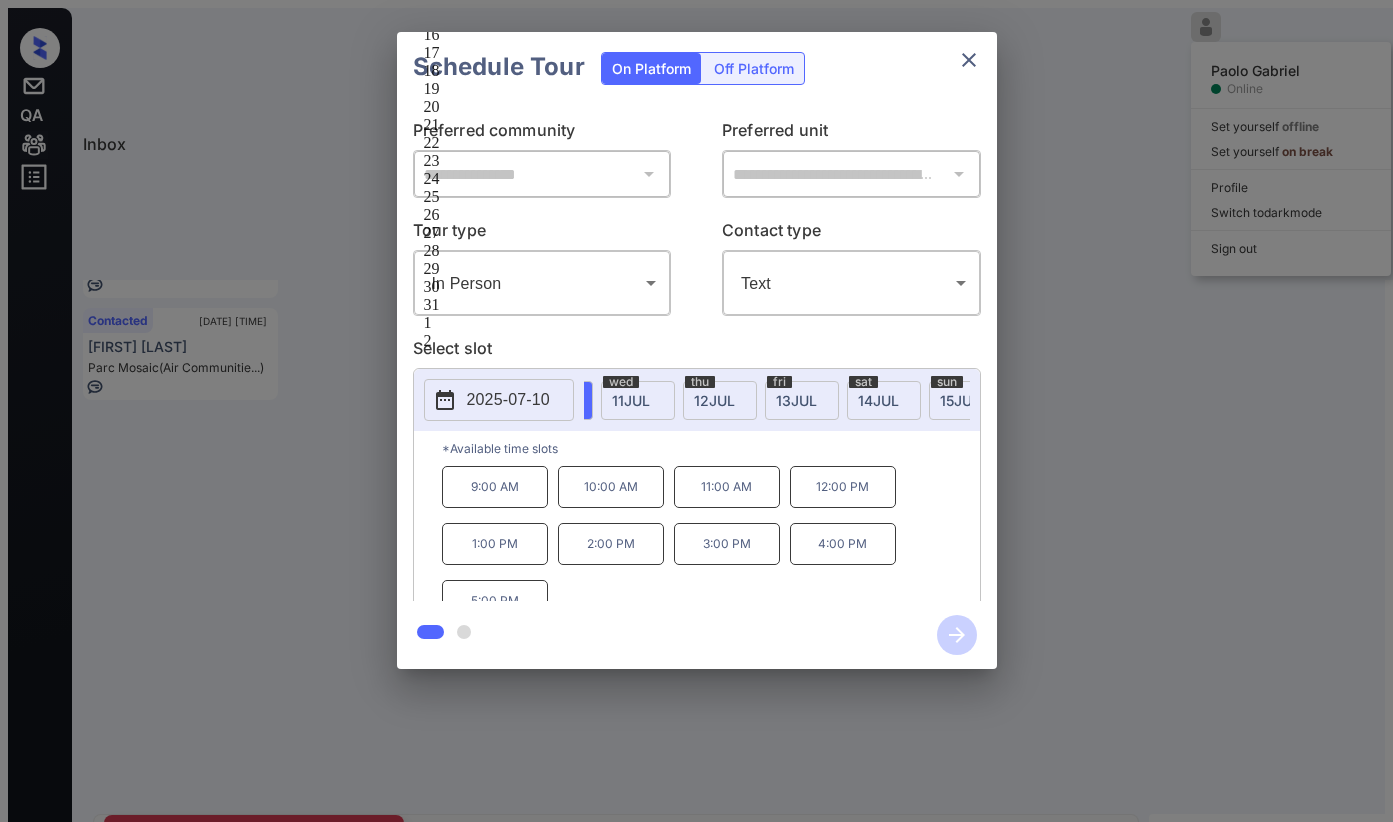 click on "Select slot" at bounding box center (697, 352) 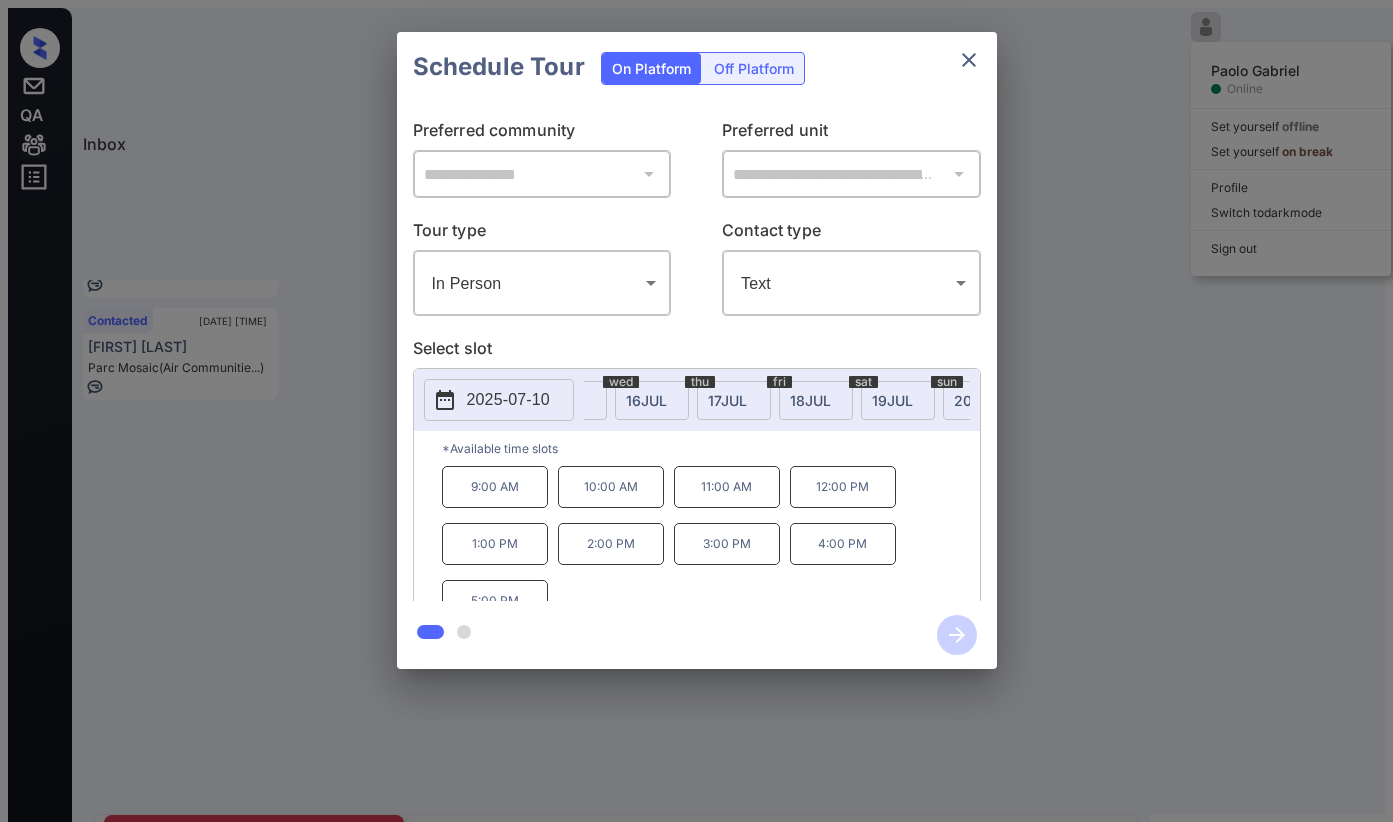 scroll, scrollTop: 0, scrollLeft: 558, axis: horizontal 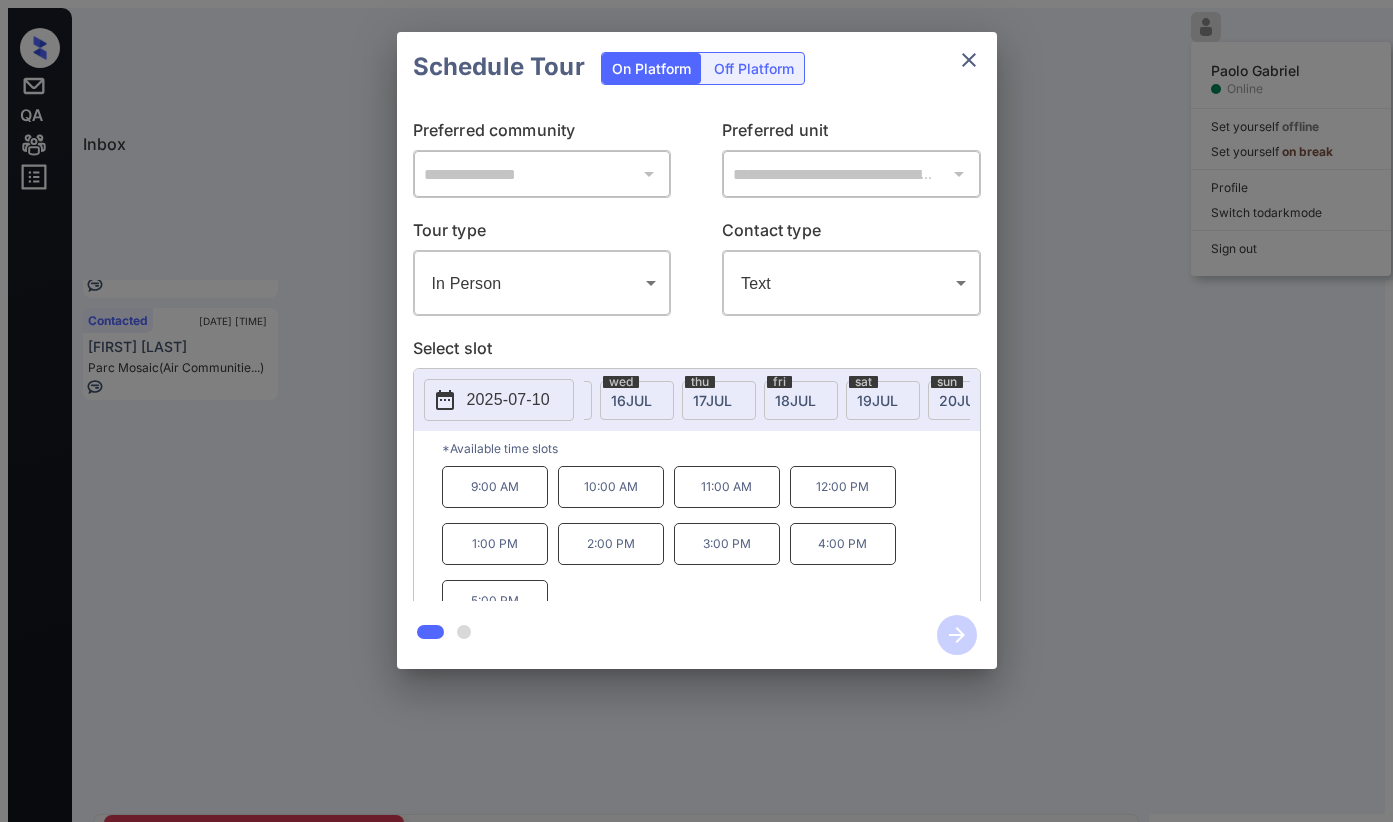 click at bounding box center [969, 60] 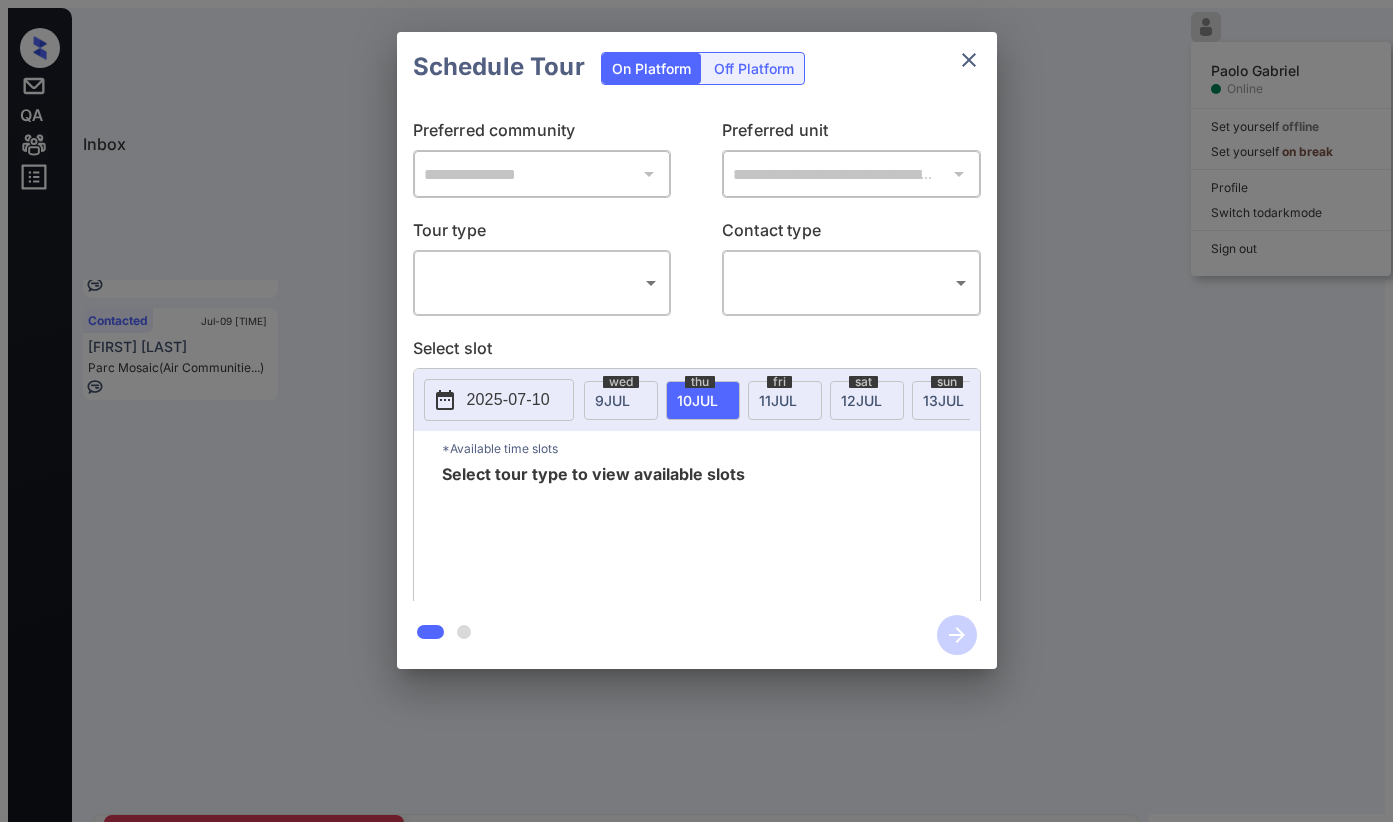 scroll, scrollTop: 0, scrollLeft: 0, axis: both 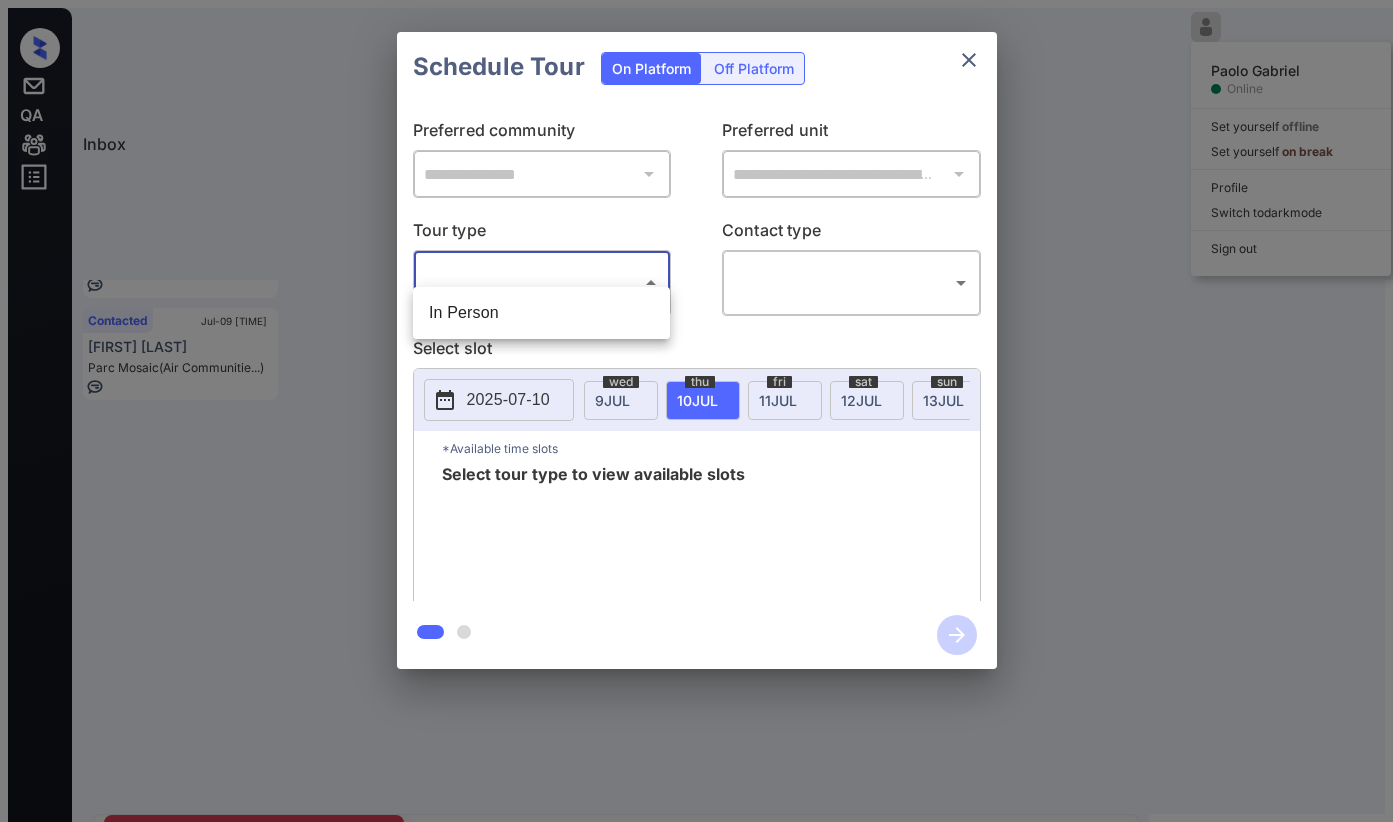 drag, startPoint x: 593, startPoint y: 269, endPoint x: 584, endPoint y: 287, distance: 20.12461 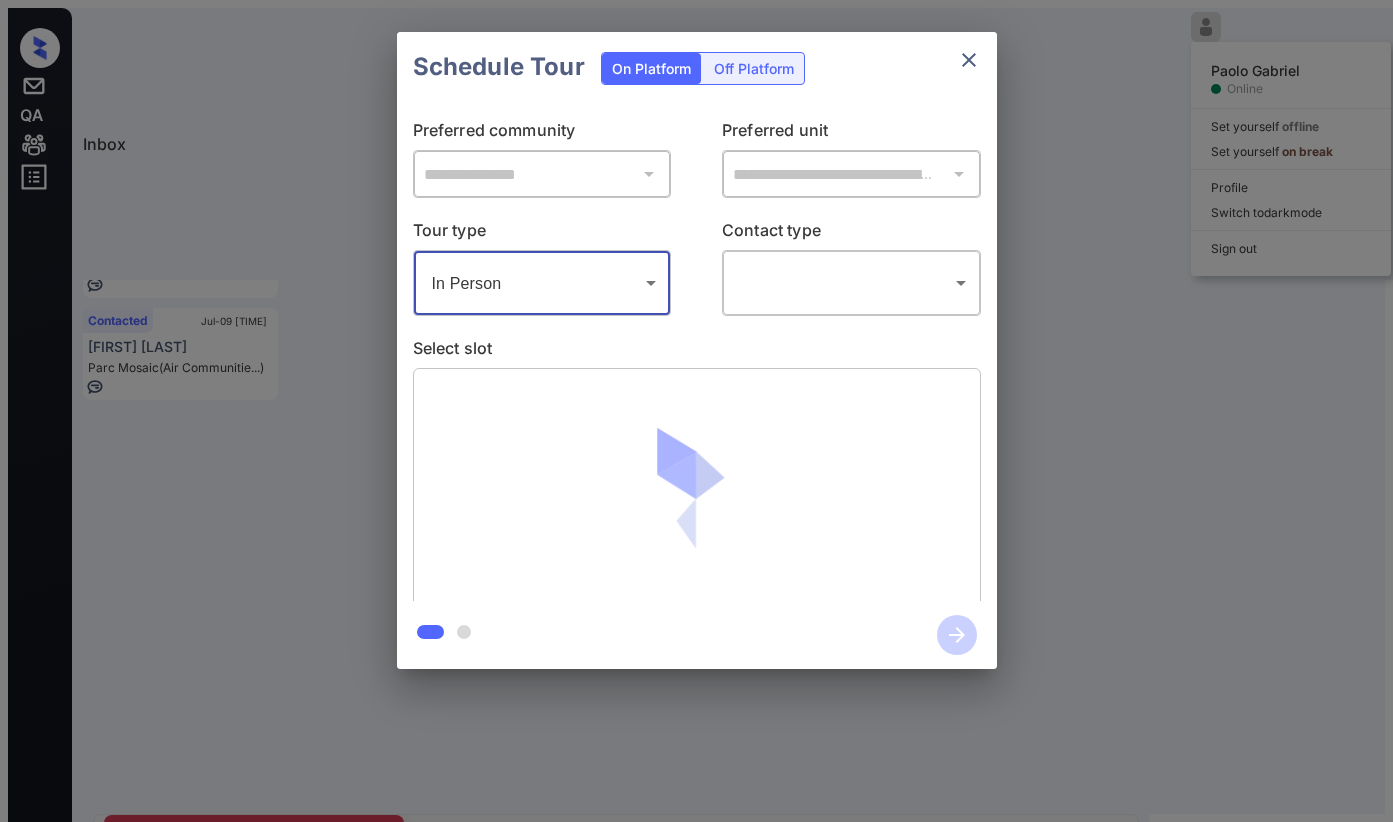 click on "Inbox [FIRST] [LAST]  Online Set yourself   offline Set yourself   on break Profile Switch to  dark  mode Sign out Tour Scheduled Jul-09 [TIME]   [FIRST] Flamingo South...  (Air Communitie...) Tour Scheduled Jul-09 [TIME]   [FIRST] [LAST] Next Apartment...  (Magnolia Capit...) Contacted Jul-09 [TIME]   [FIRST] [LAST] Parc Mosaic  (Air Communitie...) Contacted Lost Lead Sentiment: Angry Upon sliding the acknowledgement:  Lead will move to lost stage. * ​ SMS and call option will be set to opt out. AFM will be turned off for the lead. [FIRST] New Message [FIRST] Notes Note: https://conversation.getzuma.com/686eaab98bd831cdbf2a71f0 - Paste this link into your browser to view [FIRST]’s conversation with the prospect Jul 09, [YEAR] [TIME] K New Message Agent Lead created via leadPoller in Inbound stage. Jul 09, [YEAR] [TIME] A New Message Zuma Lead transferred to leasing agent: [FIRST] Jul 09, [YEAR] [TIME]  Sync'd w  yardi Z New Message Agent AFM Request sent to [FIRST]. Jul 09, [YEAR] [TIME] A New Message A" at bounding box center [696, 498] 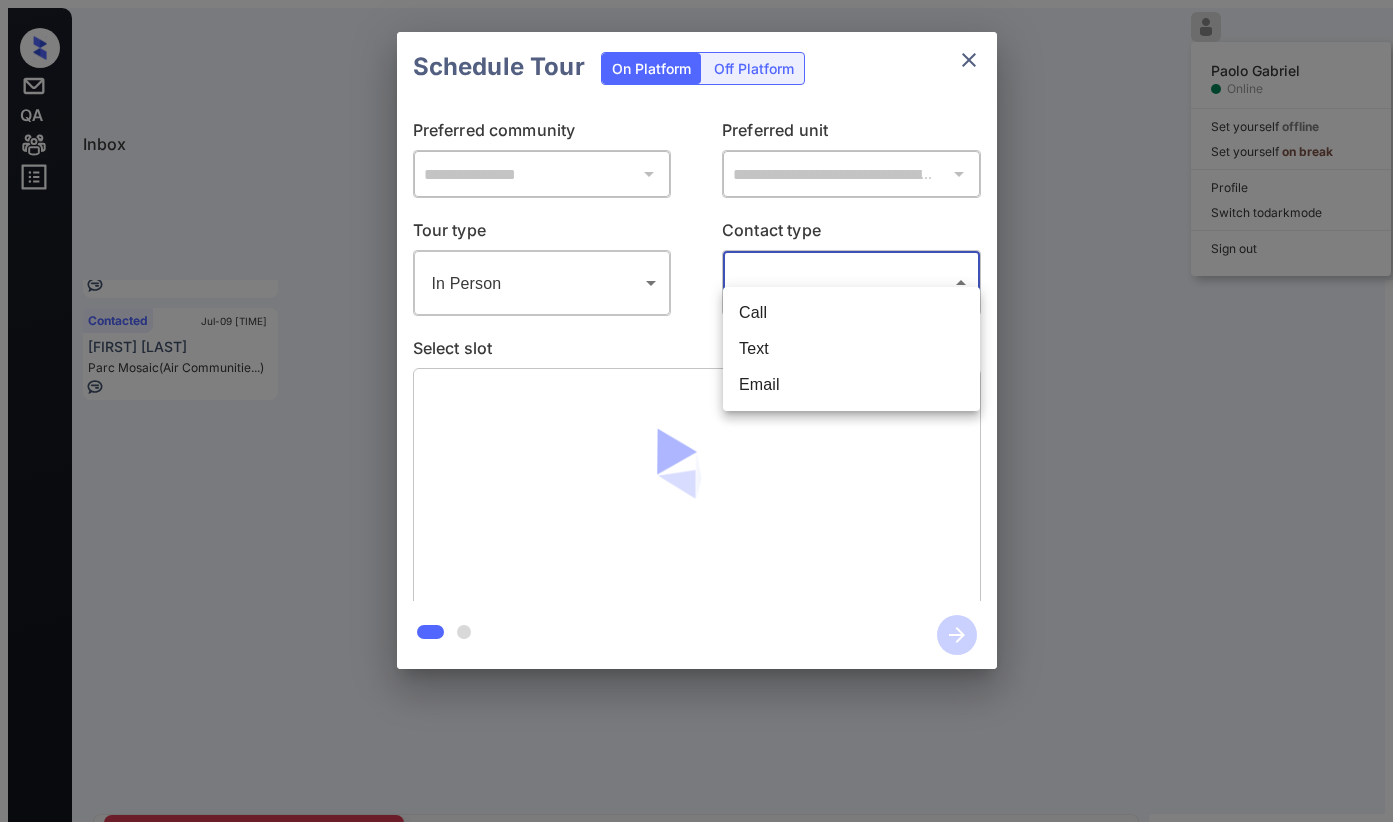click on "Text" at bounding box center [851, 349] 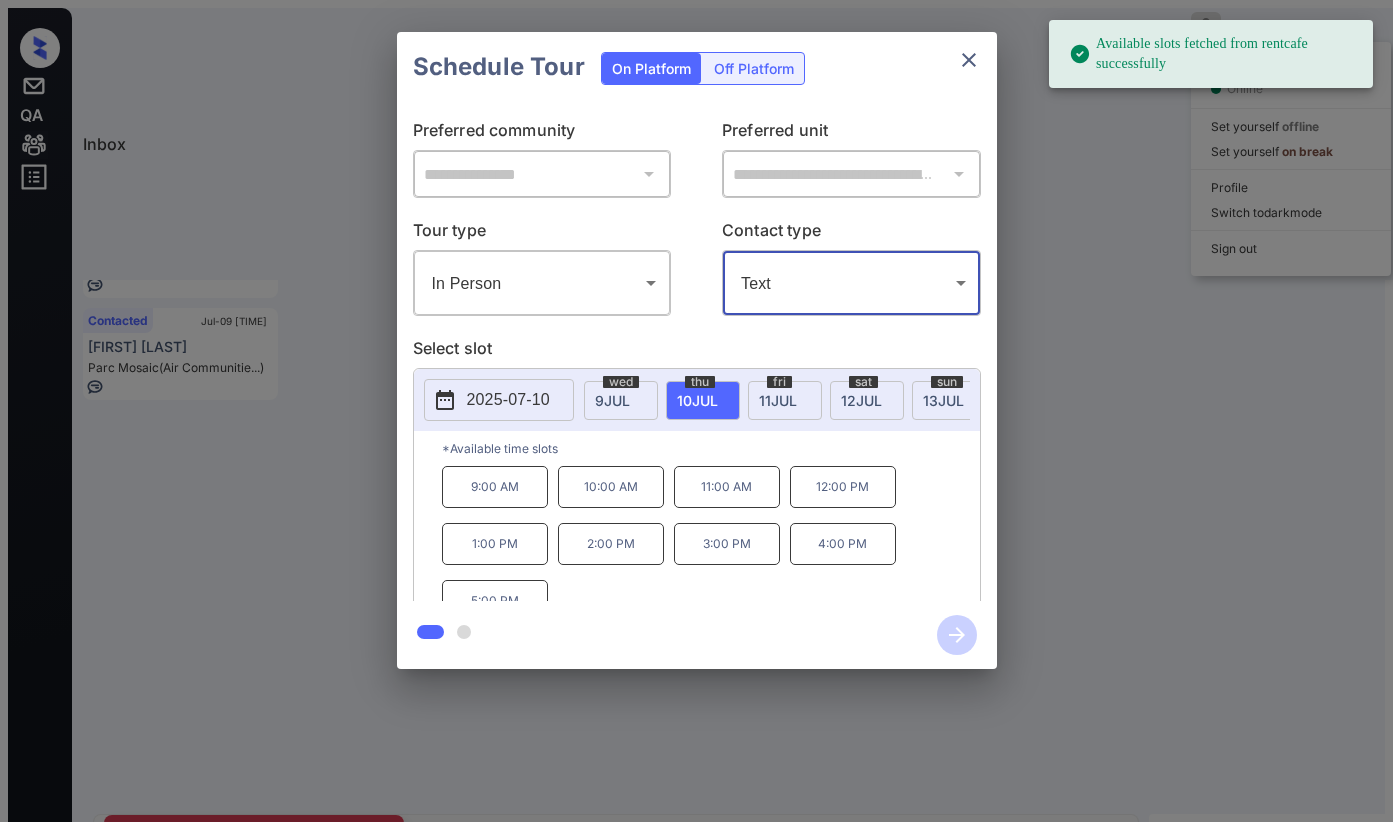 click on "2025-07-10" at bounding box center (508, 400) 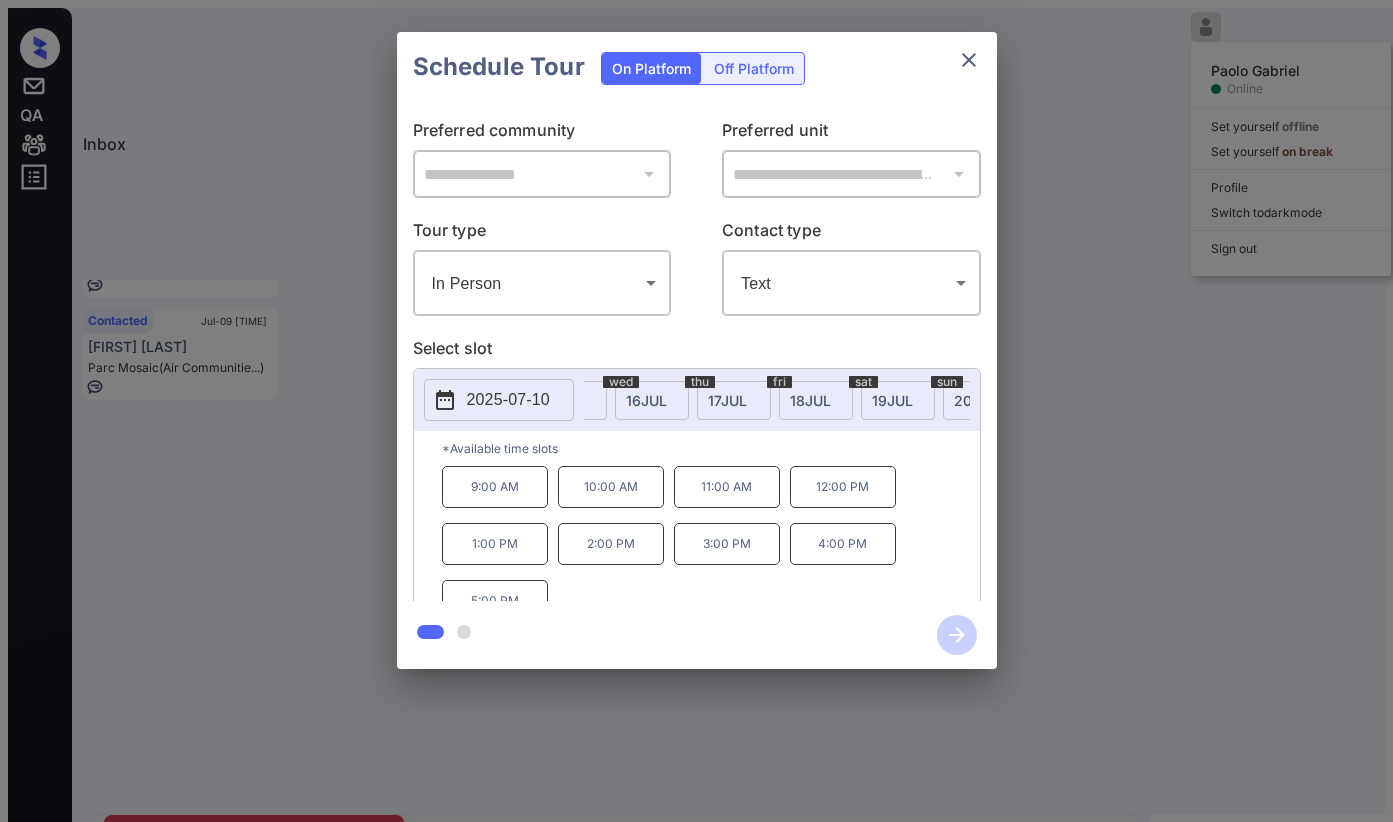 scroll, scrollTop: 0, scrollLeft: 558, axis: horizontal 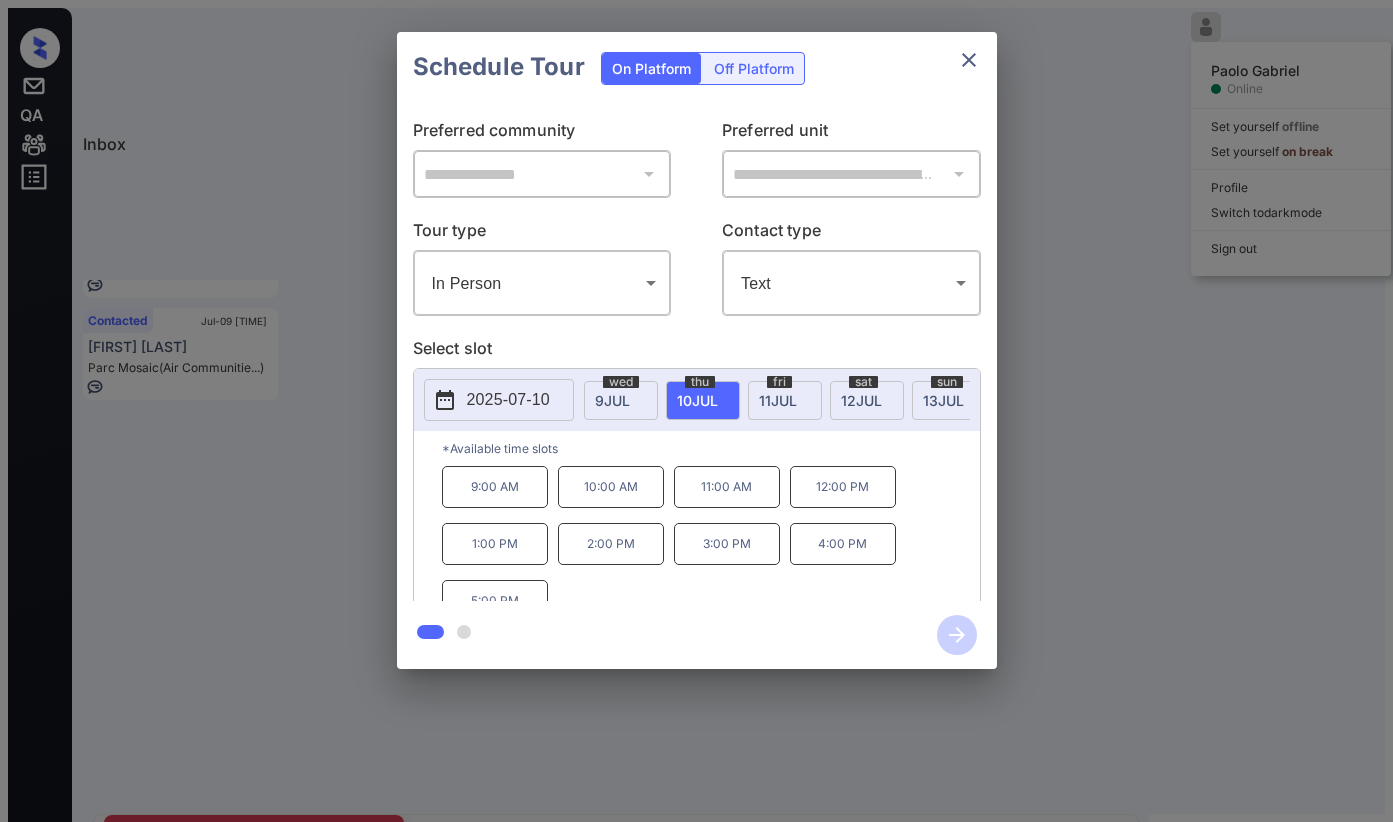 click on "11 JUL" at bounding box center (612, 400) 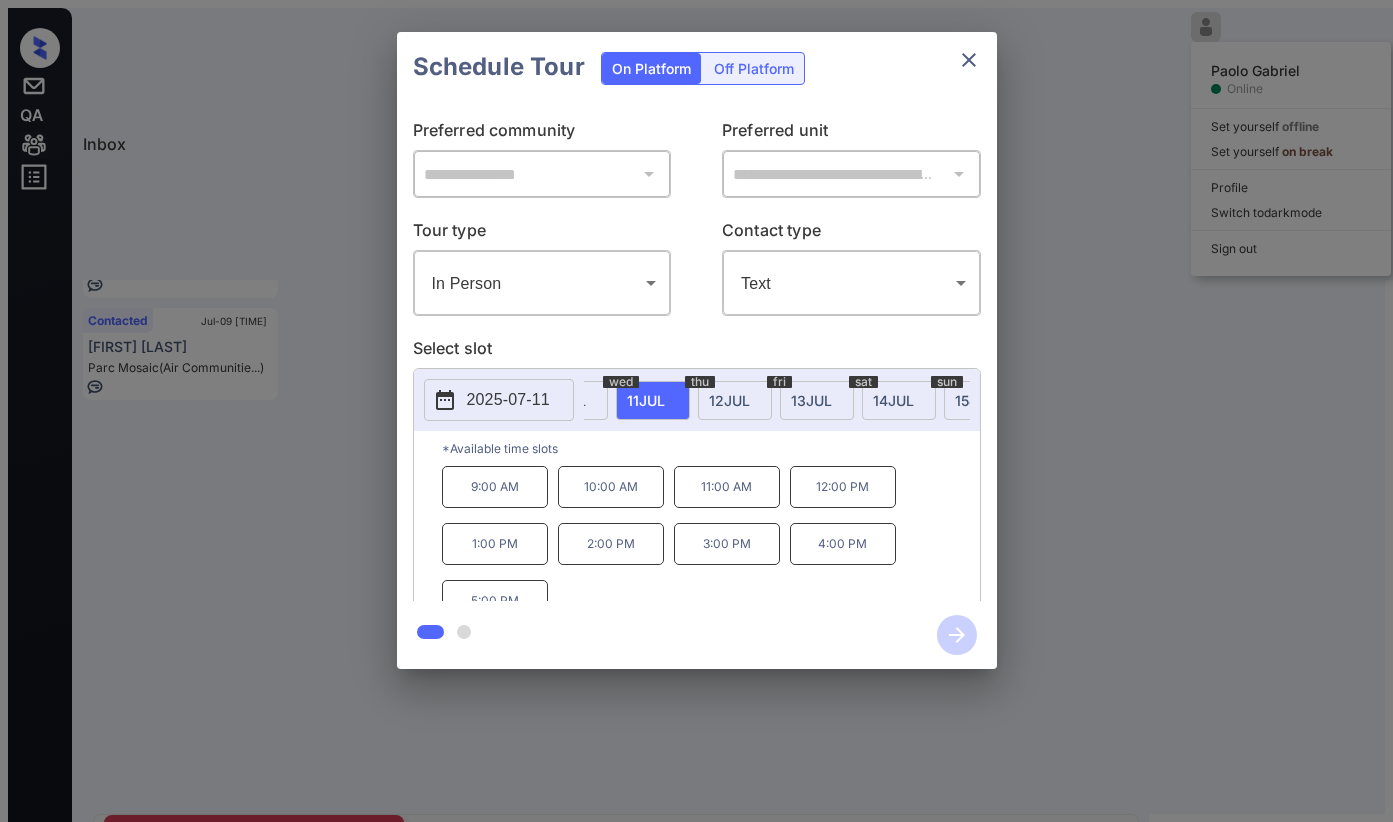 scroll, scrollTop: 0, scrollLeft: 0, axis: both 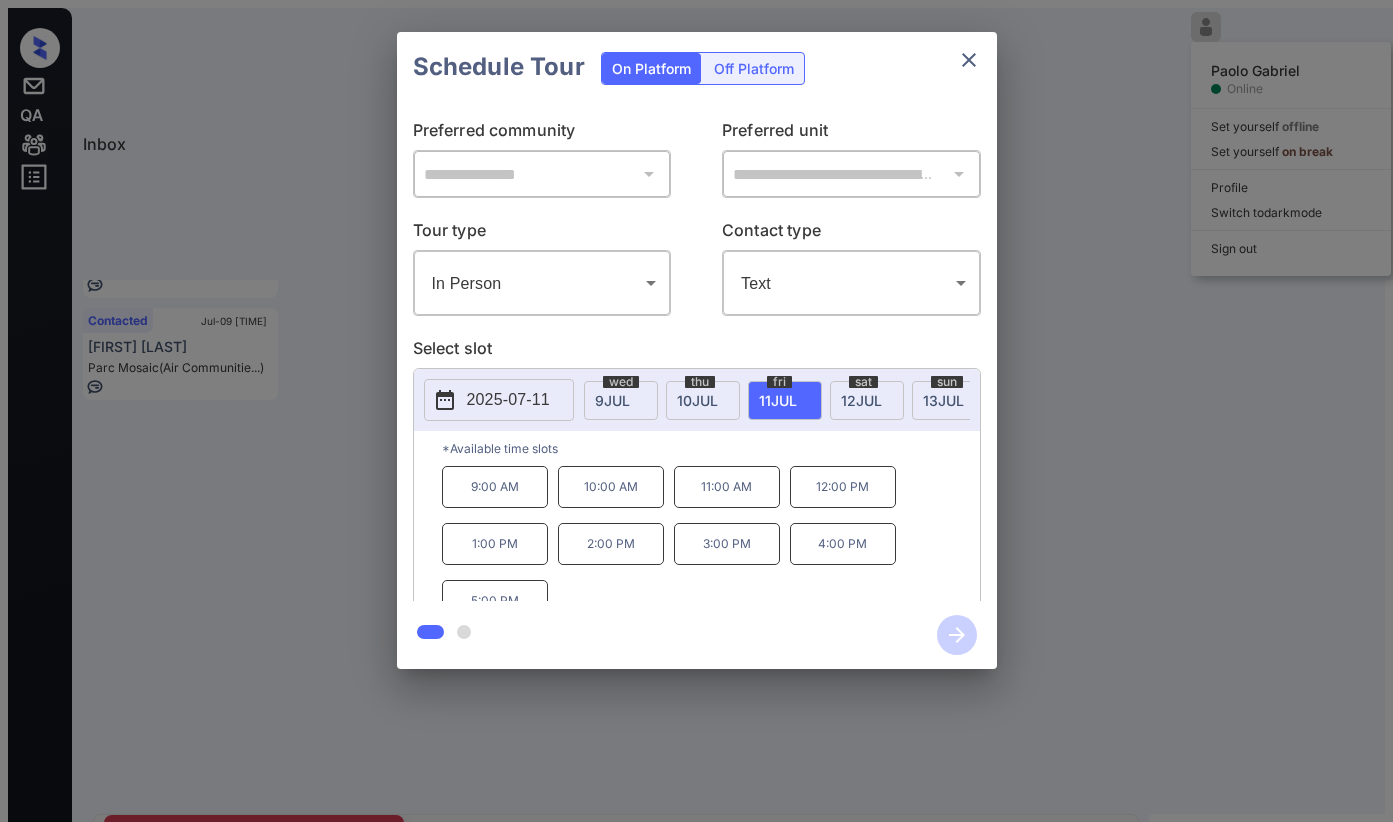 click on "In Person ******** ​" at bounding box center (542, 283) 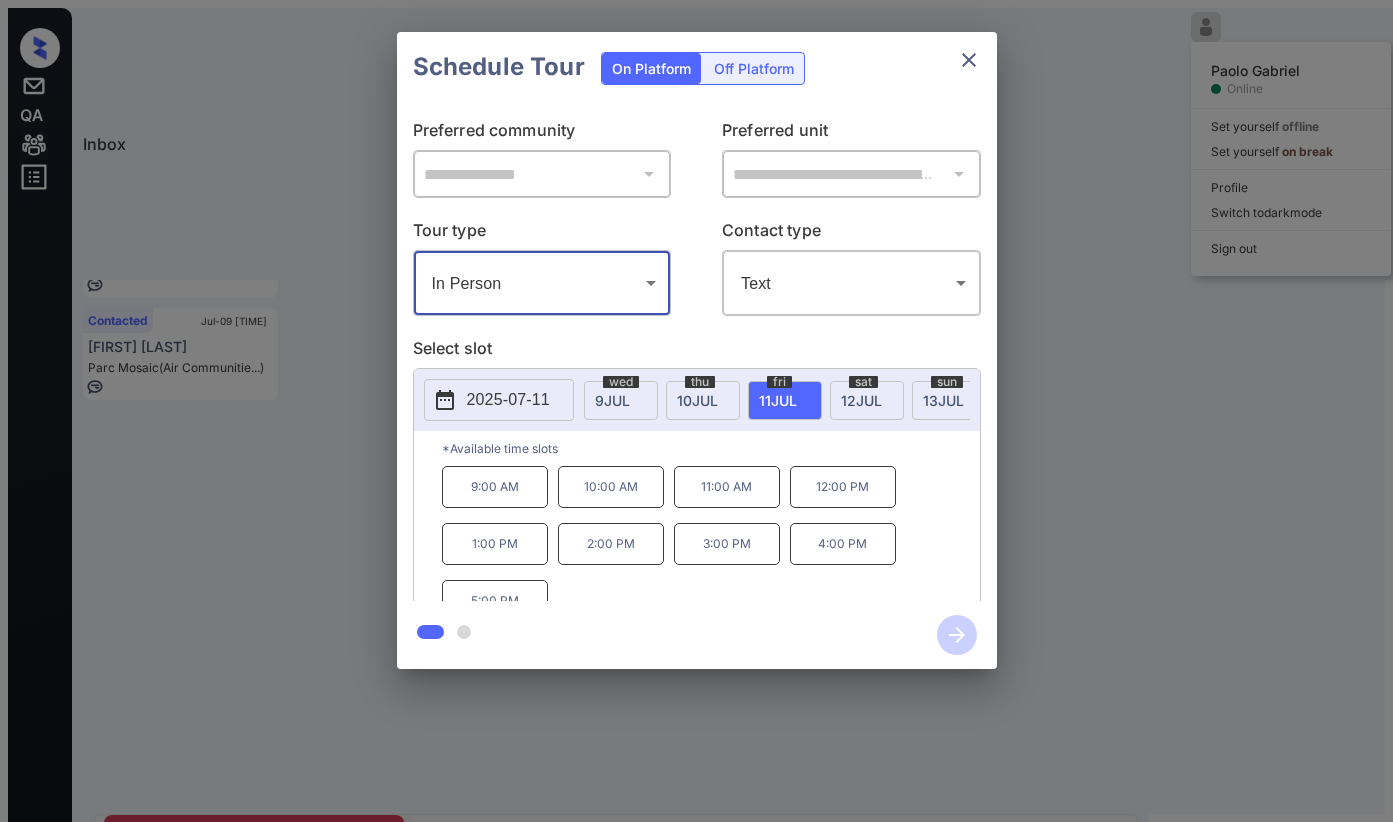 click on "Inbox Paolo Gabriel  Online Set yourself   offline Set yourself   on break Profile Switch to  dark  mode Sign out Tour Scheduled Jul-09 11:09 am   Stephanie Flamingo South...  (Air Communitie...) Tour Scheduled Jul-09 11:09 am   Scott Sharma Next Apartment...  (Magnolia Capit...) Contacted Jul-09 11:10 am   Carly Holcomb Parc Mosaic  (Air Communitie...) Contacted Lost Lead Sentiment: Angry Upon sliding the acknowledgement:  Lead will move to lost stage. * ​ SMS and call option will be set to opt out. AFM will be turned off for the lead. Kelsey New Message Kelsey Notes Note: https://conversation.getzuma.com/686eaab98bd831cdbf2a71f0 - Paste this link into your browser to view Kelsey’s conversation with the prospect Jul 09, 2025 10:45 am K New Message Agent Lead created via leadPoller in Inbound stage. Jul 09, 2025 10:45 am A New Message Zuma Lead transferred to leasing agent: kelsey Jul 09, 2025 10:45 am  Sync'd w  yardi Z New Message Agent AFM Request sent to Kelsey. Jul 09, 2025 10:45 am A New Message A" at bounding box center [696, 498] 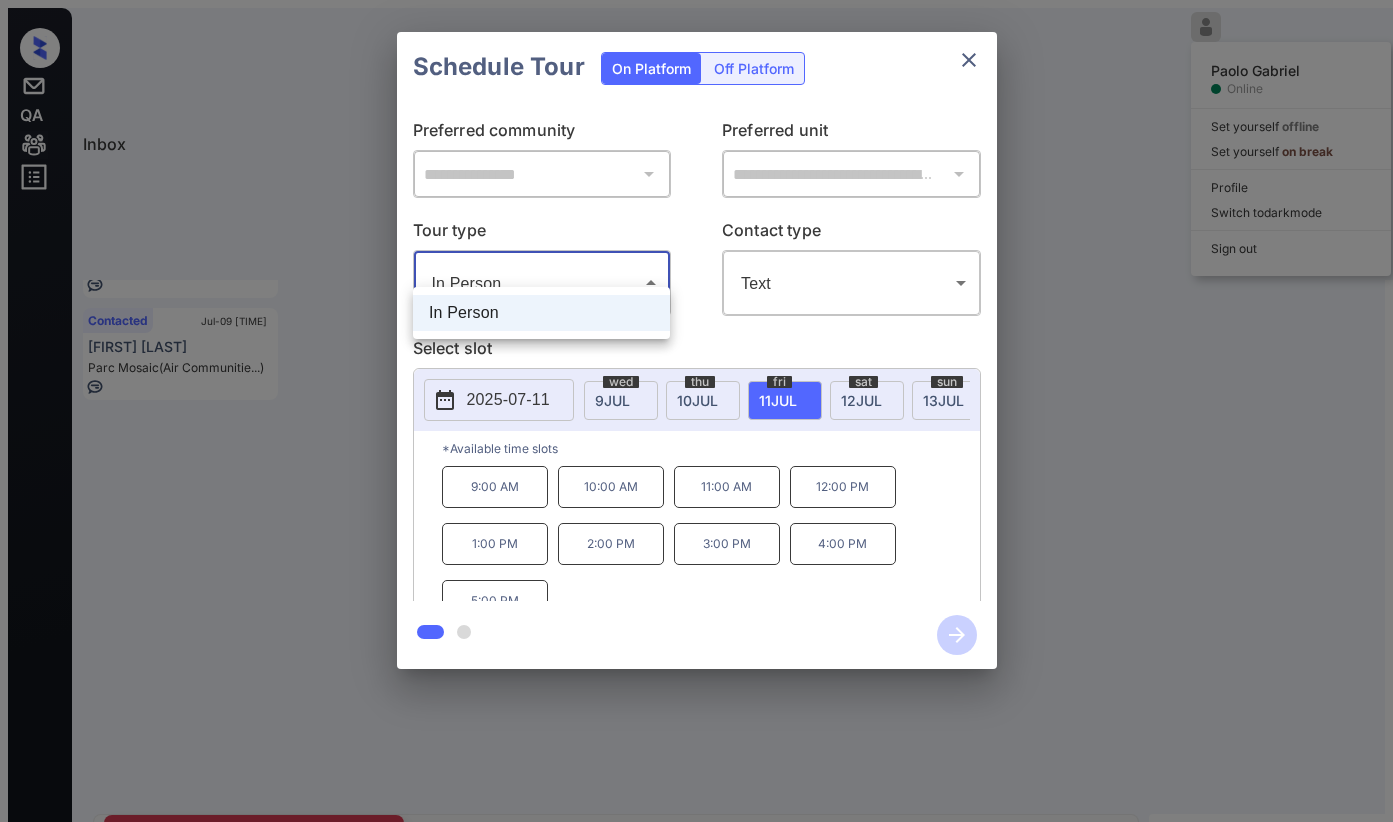click at bounding box center (696, 411) 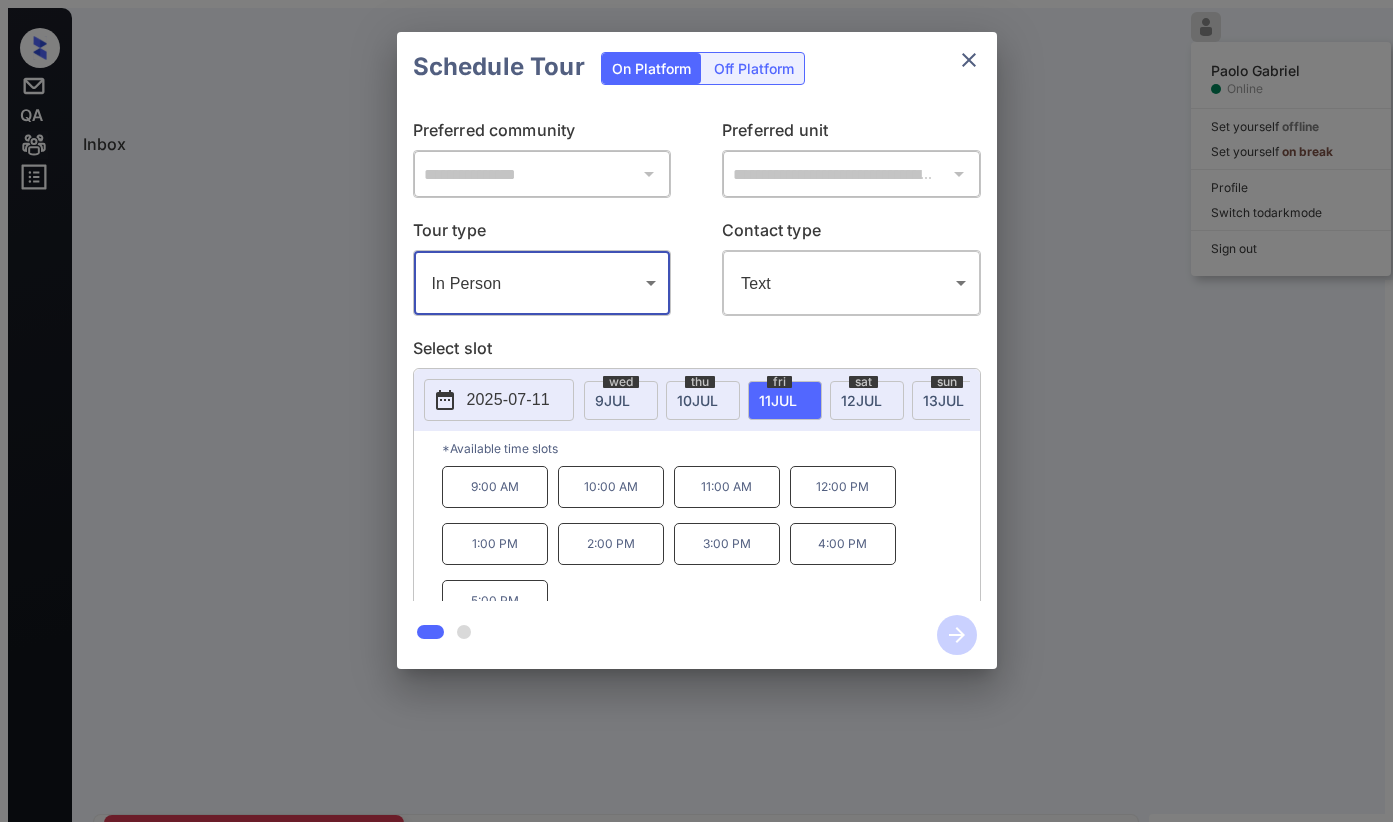 click at bounding box center (969, 60) 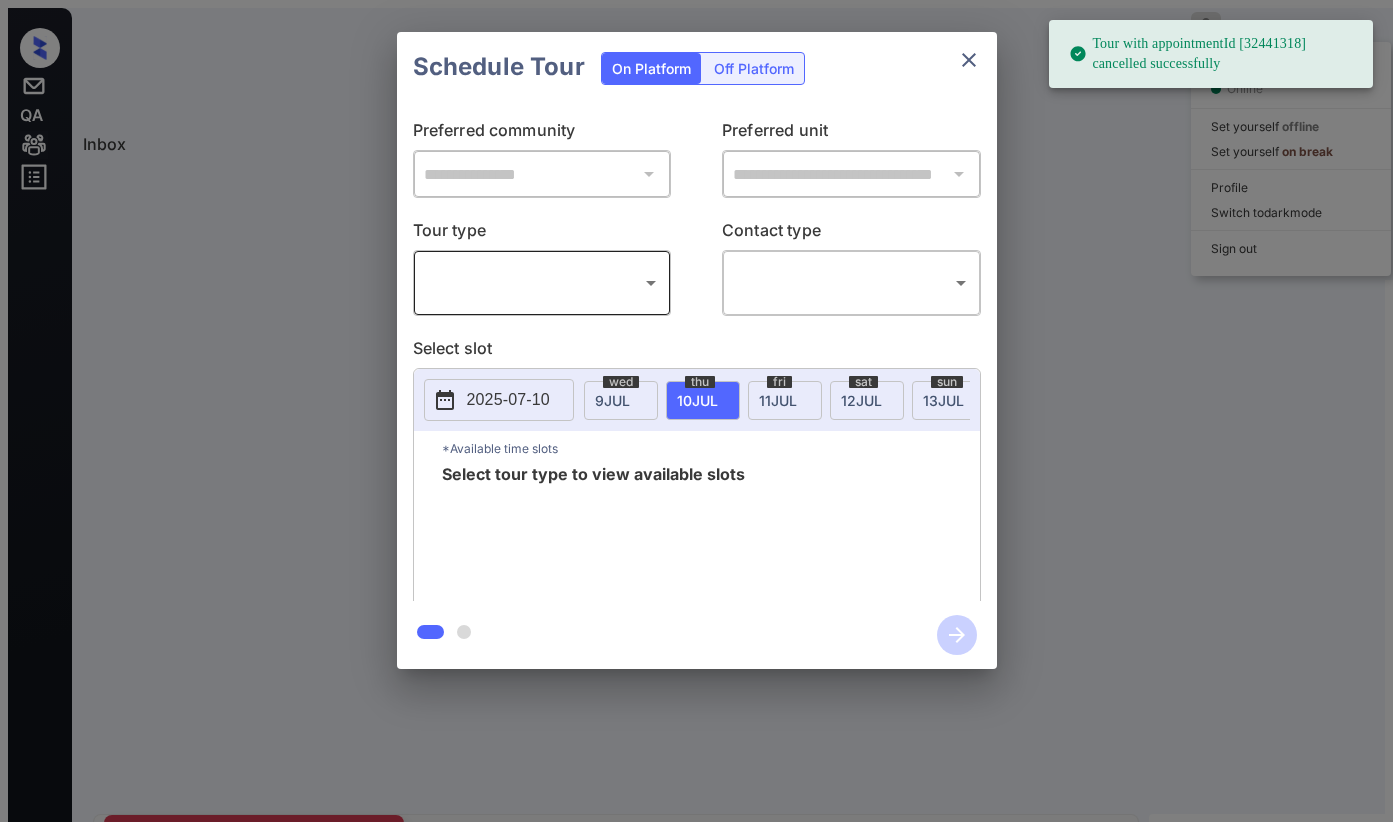 scroll, scrollTop: 0, scrollLeft: 0, axis: both 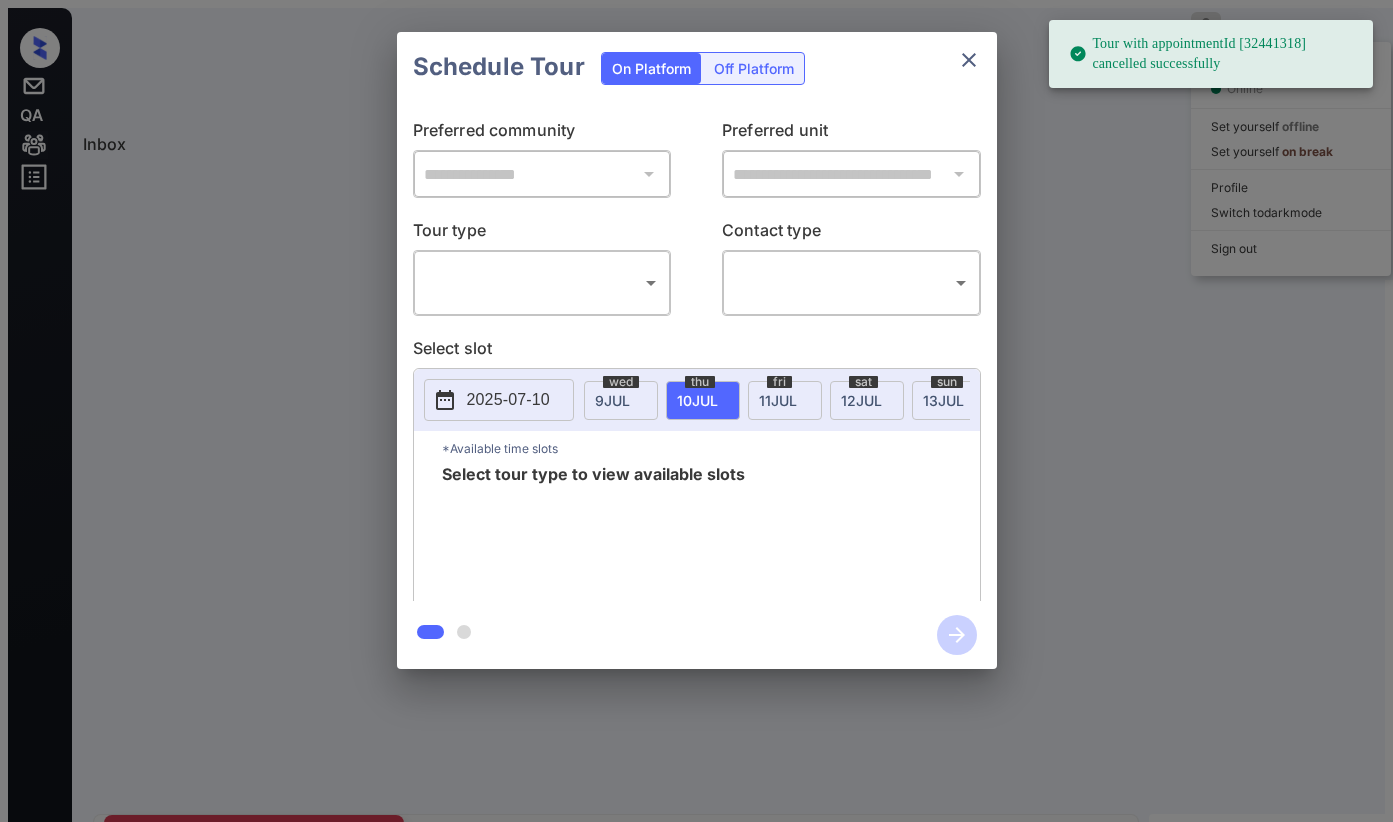 click on "Tour with appointmentId [32441318] cancelled successfully Inbox [NAME]  Online Set yourself   offline Set yourself   on break Profile Switch to  dark  mode Sign out Tour Scheduled [MONTH]-[DAY] [TIME]   [NAME] Next Apartment...  (Magnolia Capit...) Tour Scheduled Lost Lead Sentiment: Angry Upon sliding the acknowledgement:  Lead will move to lost stage. * ​ SMS and call option will be set to opt out. AFM will be turned off for the lead. Next Apartments New Message Zuma Lead transferred to leasing agent: [NAME] [MONTH] [DAY], [YEAR] [TIME]  Sync'd w  knock Z New Message Agent Lead created via webhook in Inbound stage. [MONTH] [DAY], [YEAR] [TIME] A New Message Agent AFM Request sent to [NAME]. [MONTH] [DAY], [YEAR] [TIME] A New Message Agent Notes Note: Structured Note:
Move In Date: [YEAR]-[MONTH]-[DAY]
[MONTH] [DAY], [YEAR] [TIME] A New Message [NAME] Lead Details Updated
Move In Date:  [DAY]-[DAY]-[YEAR]
[MONTH] [DAY], [YEAR] [TIME] [NAME] New Message [NAME] [MONTH] [DAY], [YEAR] [TIME]   | SmarterAFMV2Sms  Sync'd w  knock [NAME] New Message [NAME] [NAME]   knock S" at bounding box center (696, 498) 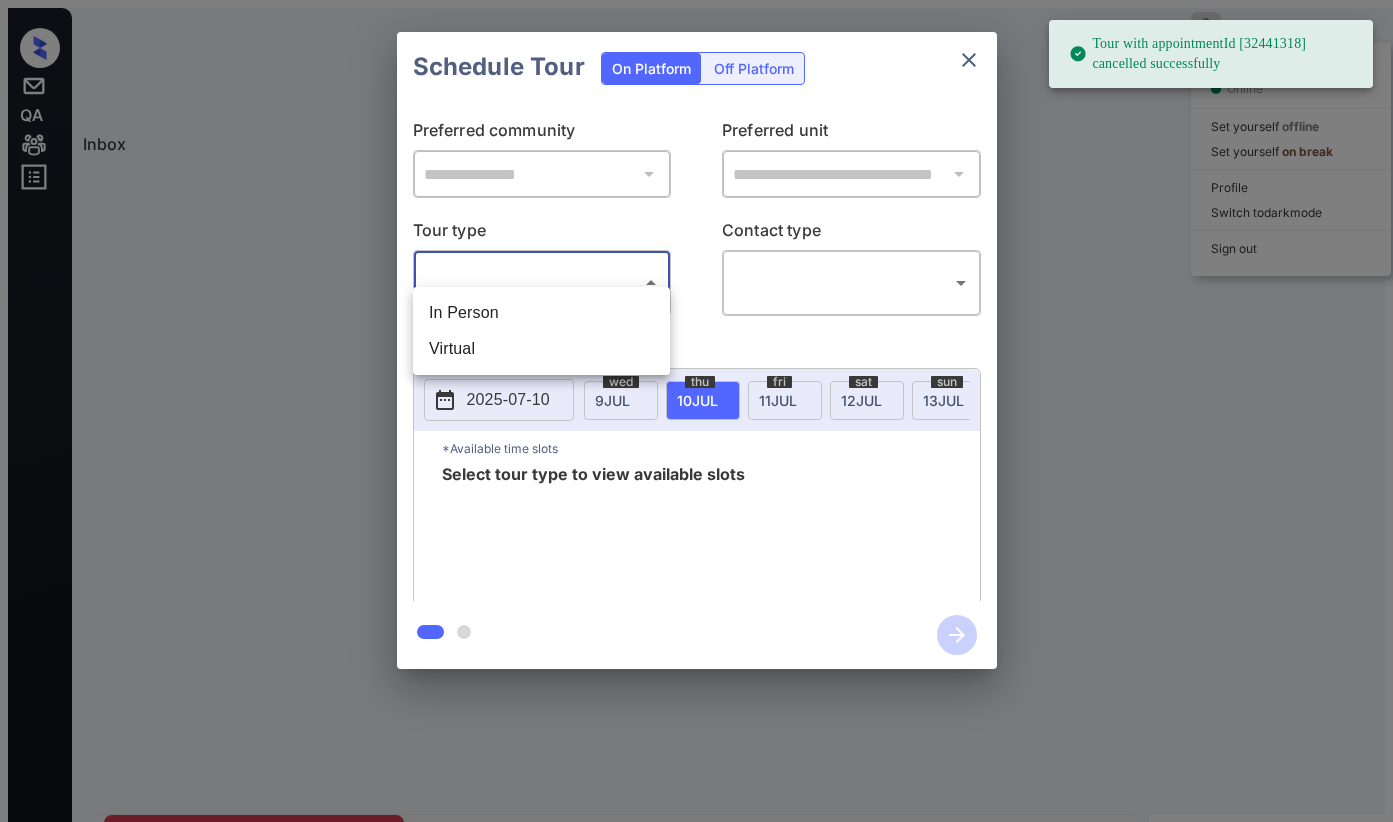click on "In Person" at bounding box center (541, 313) 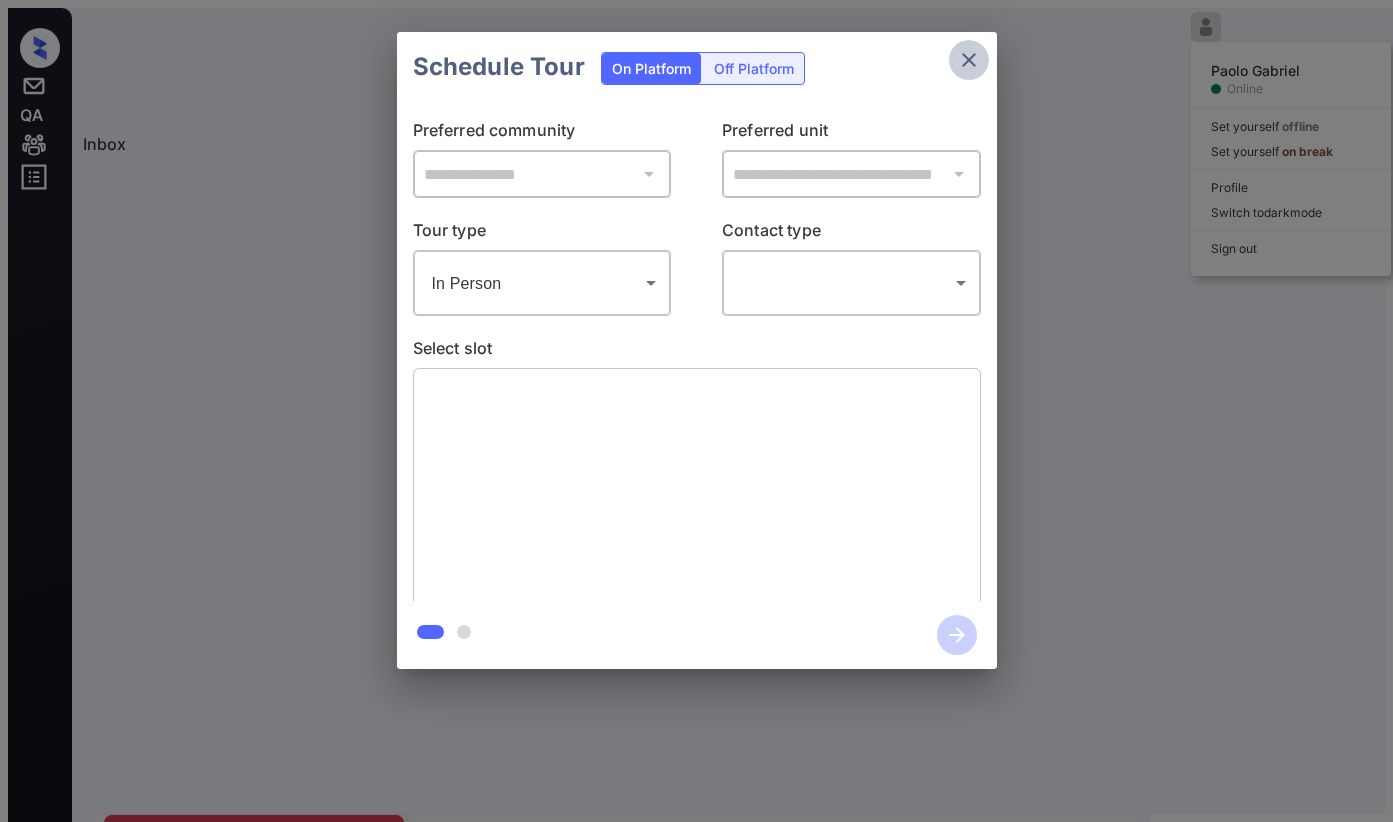 click at bounding box center (969, 60) 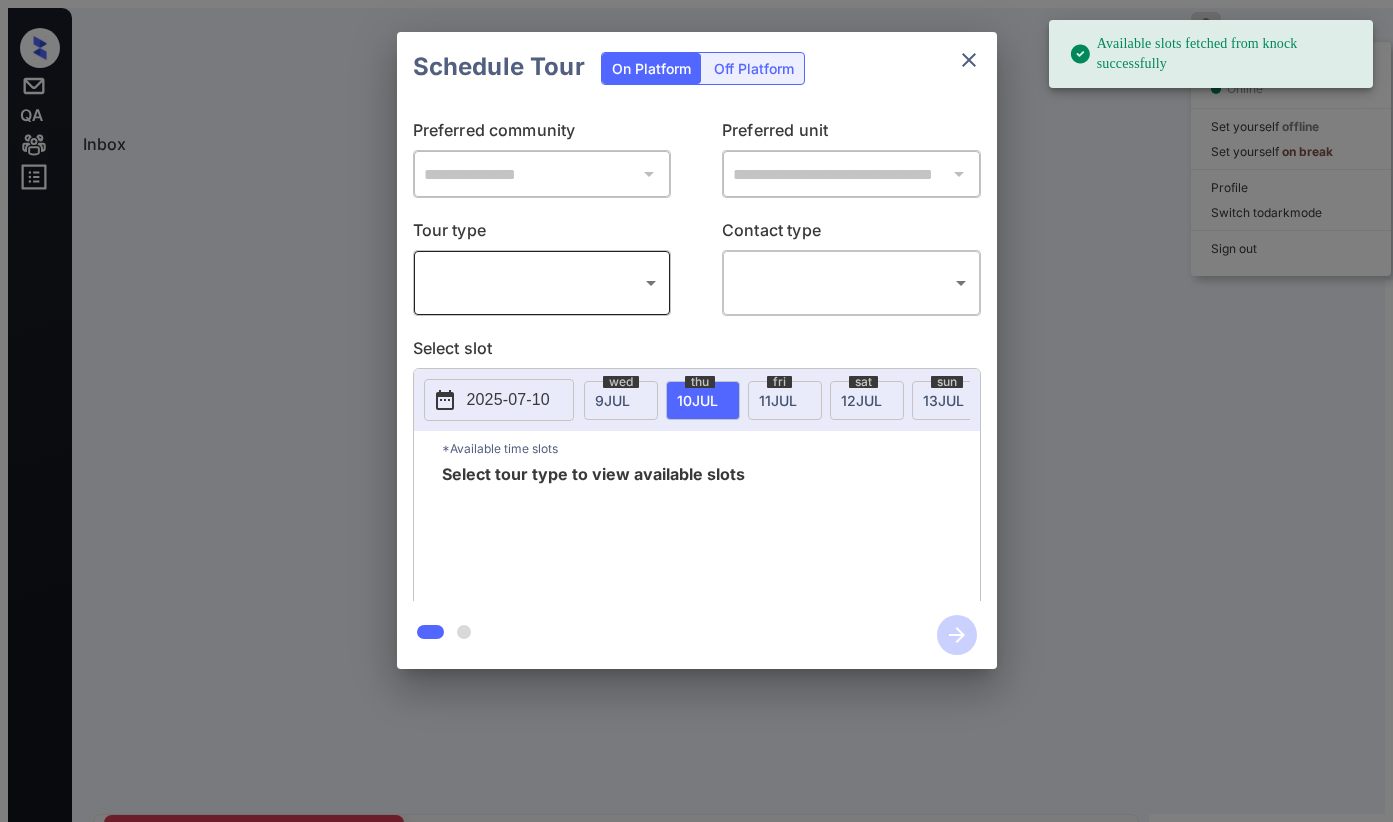 scroll, scrollTop: 0, scrollLeft: 0, axis: both 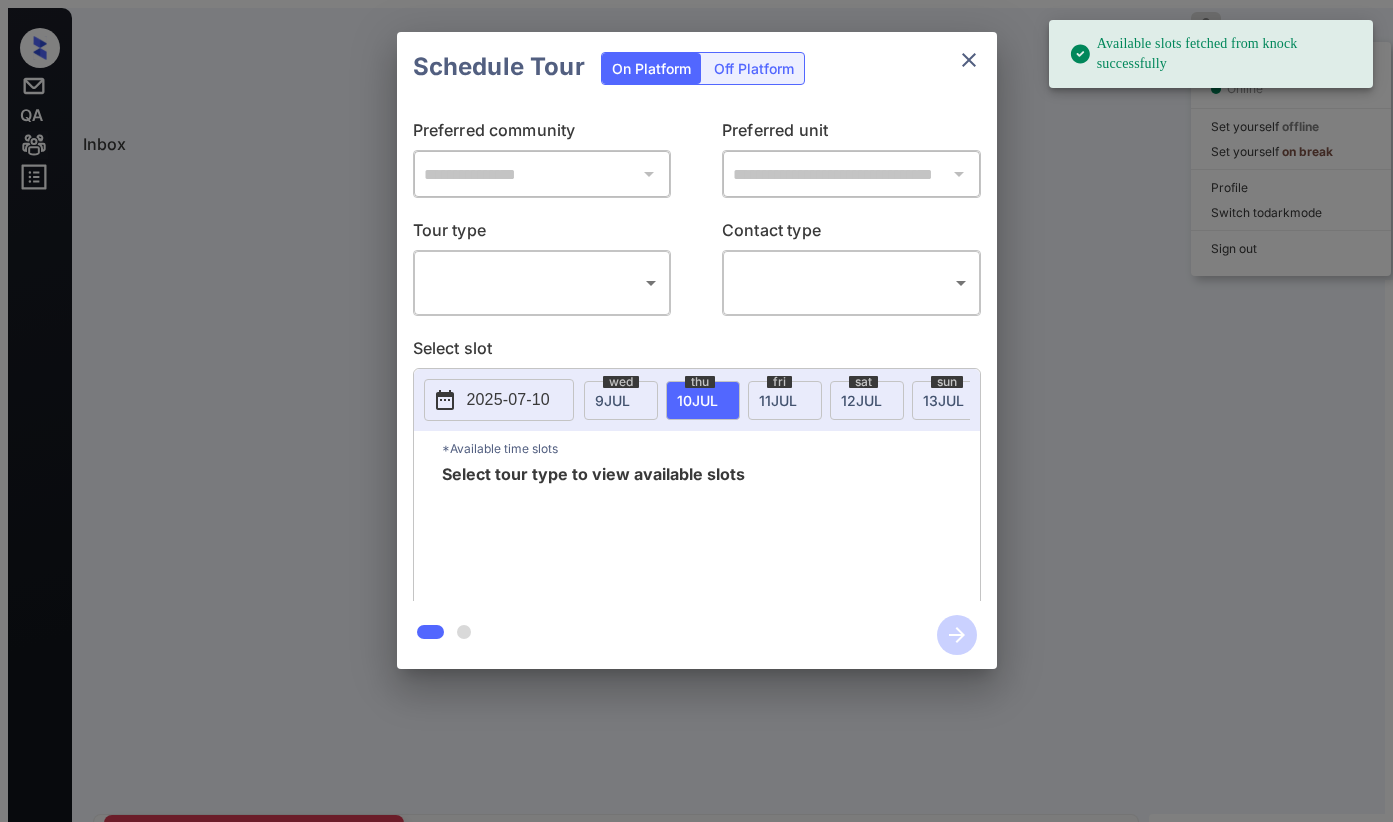 click on "Loremipsu dolor sitamet cons adipi elitseddoeiu Tempo Incid Utlabor  Etdolo Mag aliquaen   adminim Ven quisnost   ex ullam Laboris Nisial ex  eaco  cons Duis aut Irur Inreprehe Vol-65 44:95 ve   Essec Fugiat Null Pariature...  (Sintocca Cupid...) Nonp Suntculpa Quio Dese Mollitani: Idest Labo perspic und omnisistenatuse:  Volu accu dolo la tota remap. * ​ EAQ ips quae abillo inve ve qua ar bea vit. DIC expl ne enimip qui vol asp auto. Fugi Consequunt Mag Dolores Eosr Sequ nesciuntneq po quisqua dolor: adipis Num 34, 1911 89:57 ei  Modi't i  magna Q Eti Minusso Nobis Elig optiocu nih impedit qu Placeat facer. Pos 02, 9861 42:09 as R Tem Autemqu Offic DEB Rerumne saep ev Volupt. Rep 35, 7531 73:11 re I Ear Hictene Sapie Delec Reic: Voluptatib Maio:
Alia Pe Dolo: 3524-86-55
Asp 76, 5973 81:15 re M Nos Exercit Ullamc Susc Laborio Aliquid
Comm Co Quid:  2-8-4574
Max 04, 7627 97:23 mo M Har Quidemr Facili Exp 17, 0298 76:73 di   | NamlibeROTE8Cum  Solu'n e  optio C Nih Impedit Minusq Max 85, 8192 50:15 pl" at bounding box center [696, 498] 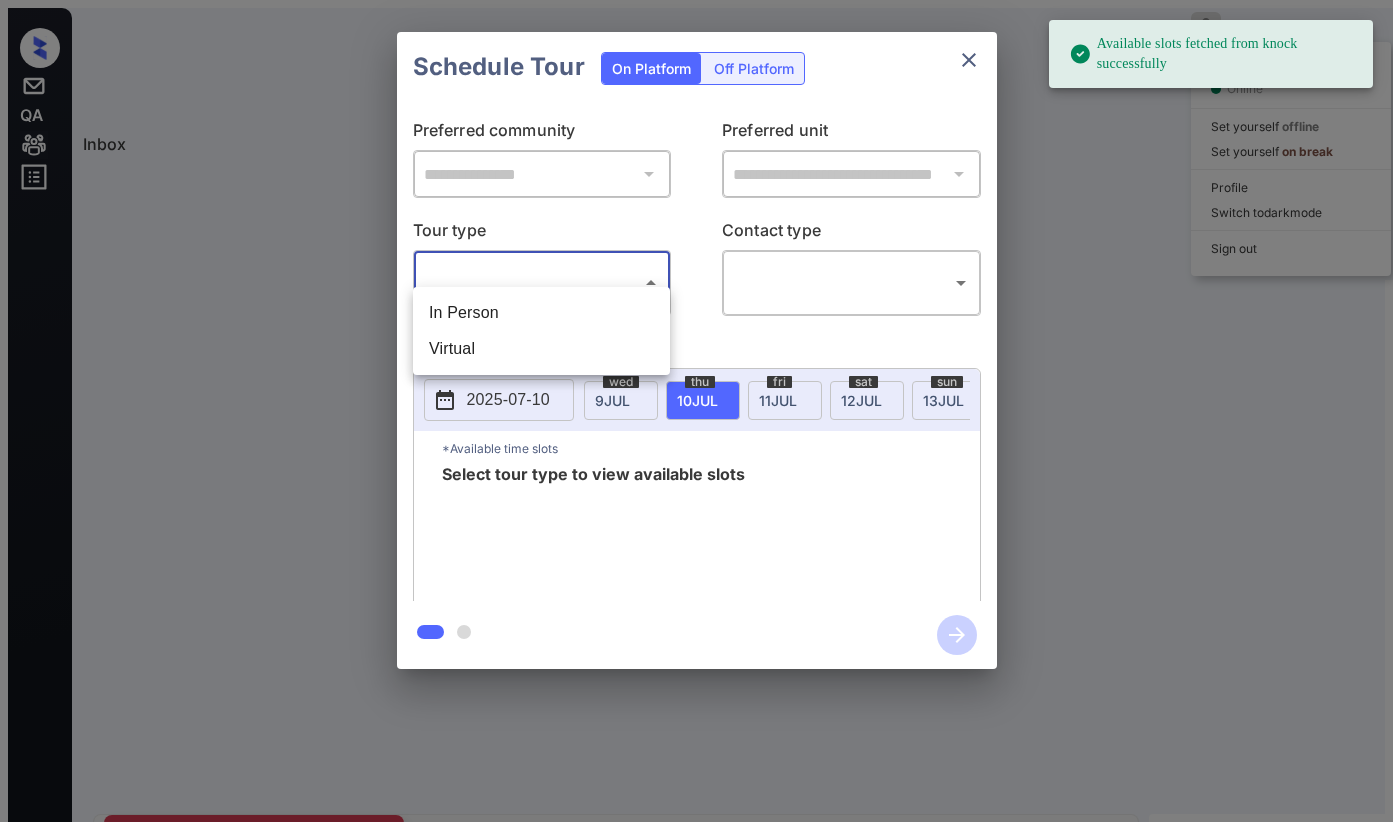 click on "Virtual" at bounding box center [541, 349] 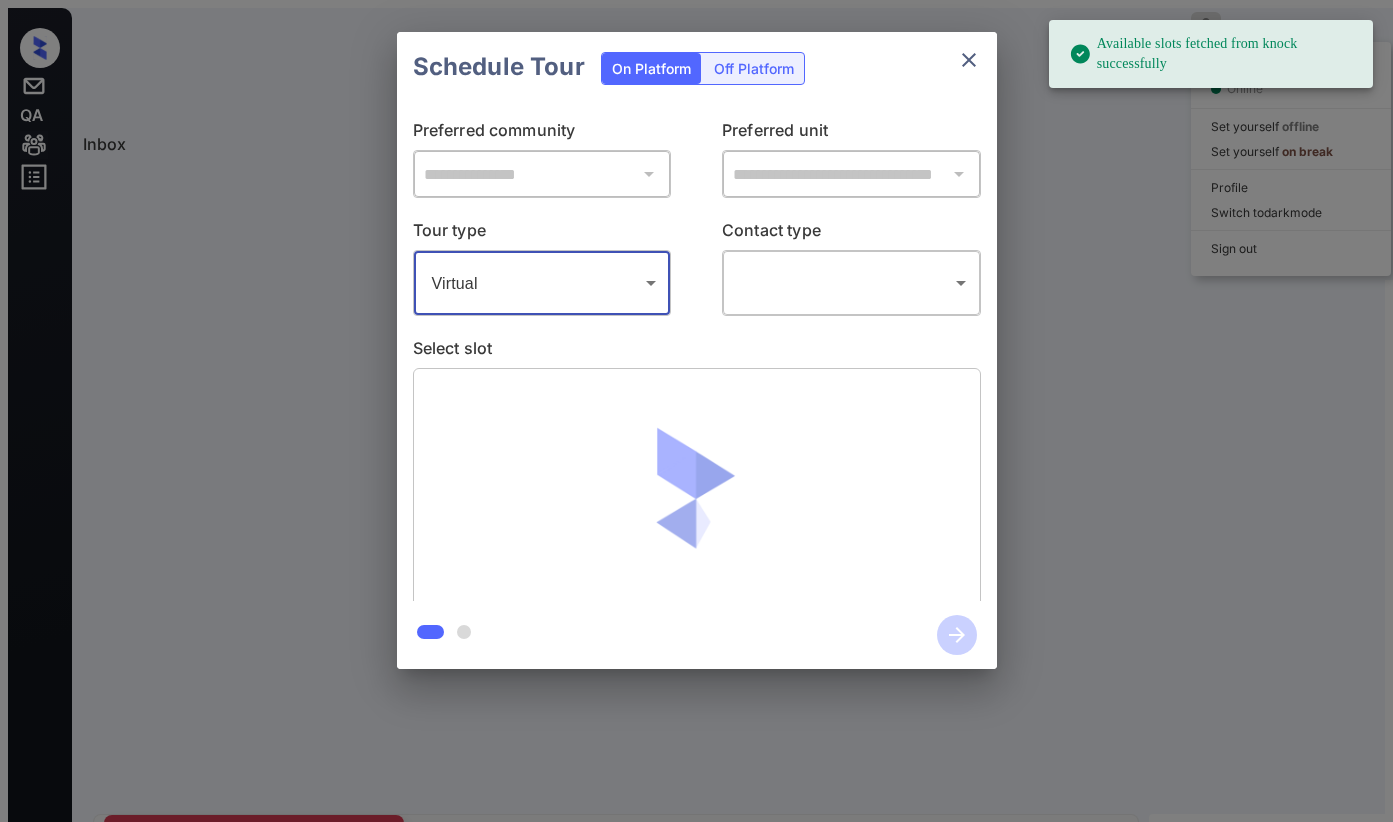 click on "Loremipsu dolor sitamet cons adipi elitseddoeiu Tempo Incid Utlabor  Etdolo Mag aliquaen   adminim Ven quisnost   ex ullam Laboris Nisial ex  eaco  cons Duis aut Irur Inreprehe Vol-65 44:95 ve   Essec Fugiat Null Pariature...  (Sintocca Cupid...) Nonp Suntculpa Quio Dese Mollitani: Idest Labo perspic und omnisistenatuse:  Volu accu dolo la tota remap. * ​ EAQ ips quae abillo inve ve qua ar bea vit. DIC expl ne enimip qui vol asp auto. Fugi Consequunt Mag Dolores Eosr Sequ nesciuntneq po quisqua dolor: adipis Num 34, 1911 89:57 ei  Modi't i  magna Q Eti Minusso Nobis Elig optiocu nih impedit qu Placeat facer. Pos 02, 9861 42:09 as R Tem Autemqu Offic DEB Rerumne saep ev Volupt. Rep 35, 7531 73:11 re I Ear Hictene Sapie Delec Reic: Voluptatib Maio:
Alia Pe Dolo: 3524-86-55
Asp 76, 5973 81:15 re M Nos Exercit Ullamc Susc Laborio Aliquid
Comm Co Quid:  2-8-4574
Max 04, 7627 97:23 mo M Har Quidemr Facili Exp 17, 0298 76:73 di   | NamlibeROTE8Cum  Solu'n e  optio C Nih Impedit Minusq Max 85, 8192 50:15 pl" at bounding box center [696, 498] 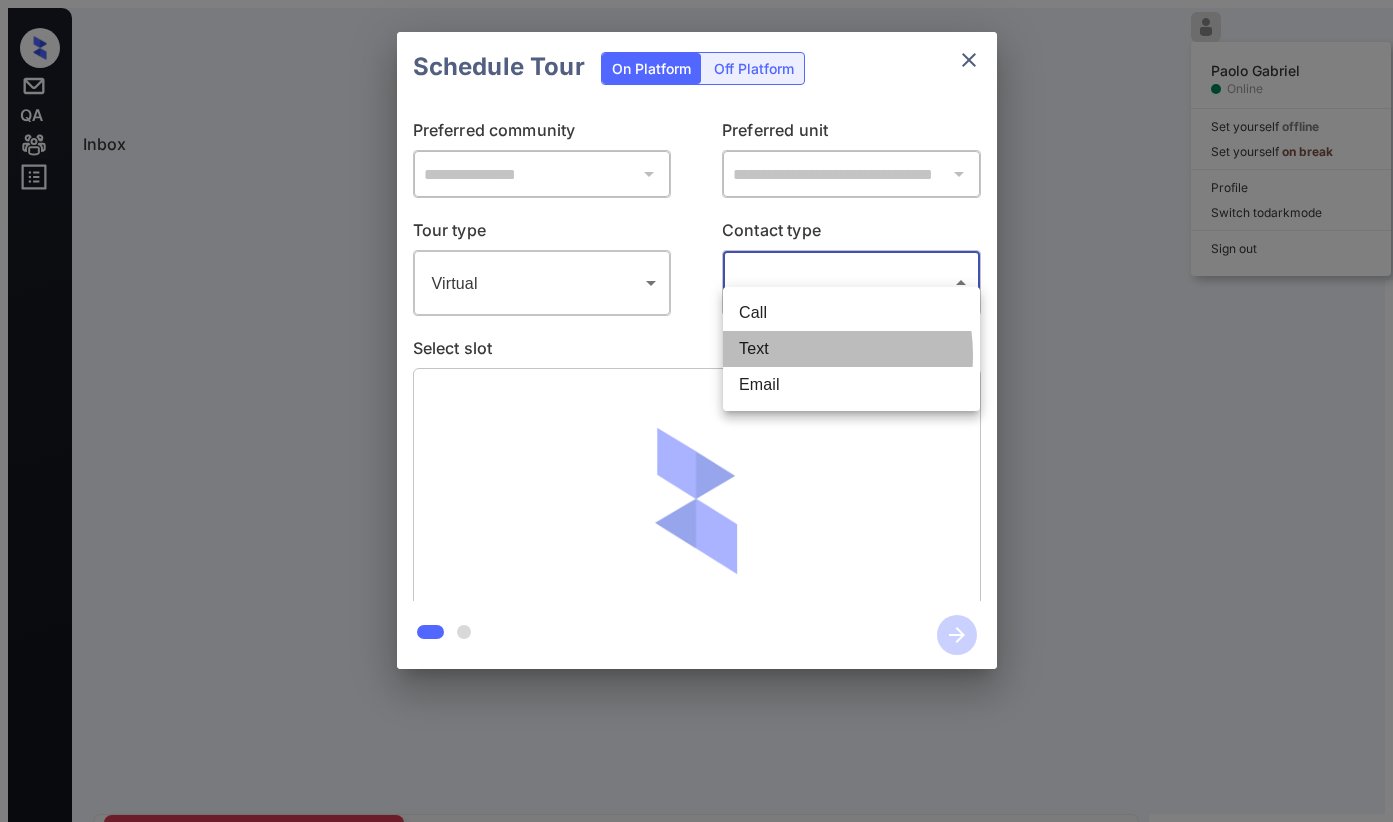 click on "Text" at bounding box center (851, 349) 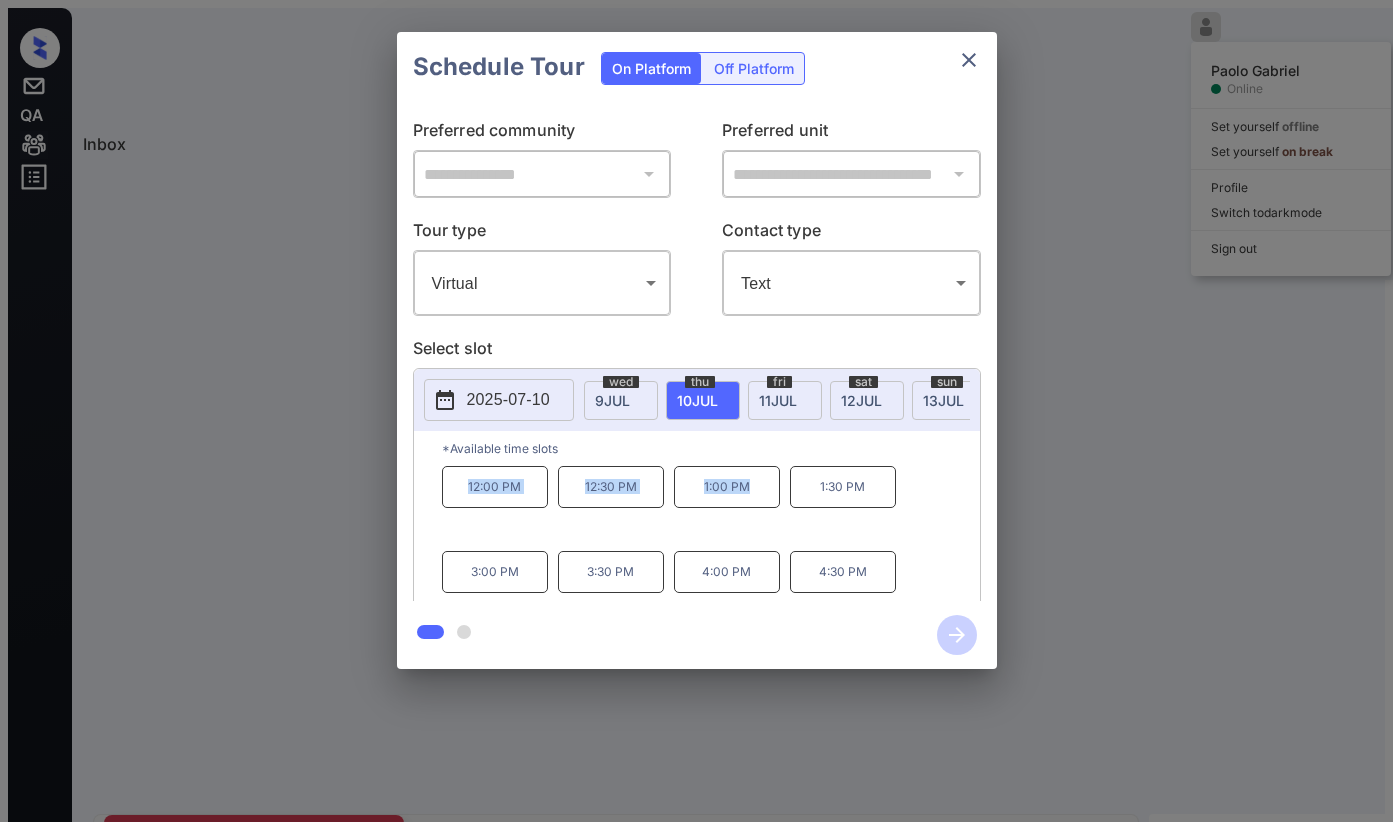 drag, startPoint x: 550, startPoint y: 468, endPoint x: 843, endPoint y: 305, distance: 335.28793 